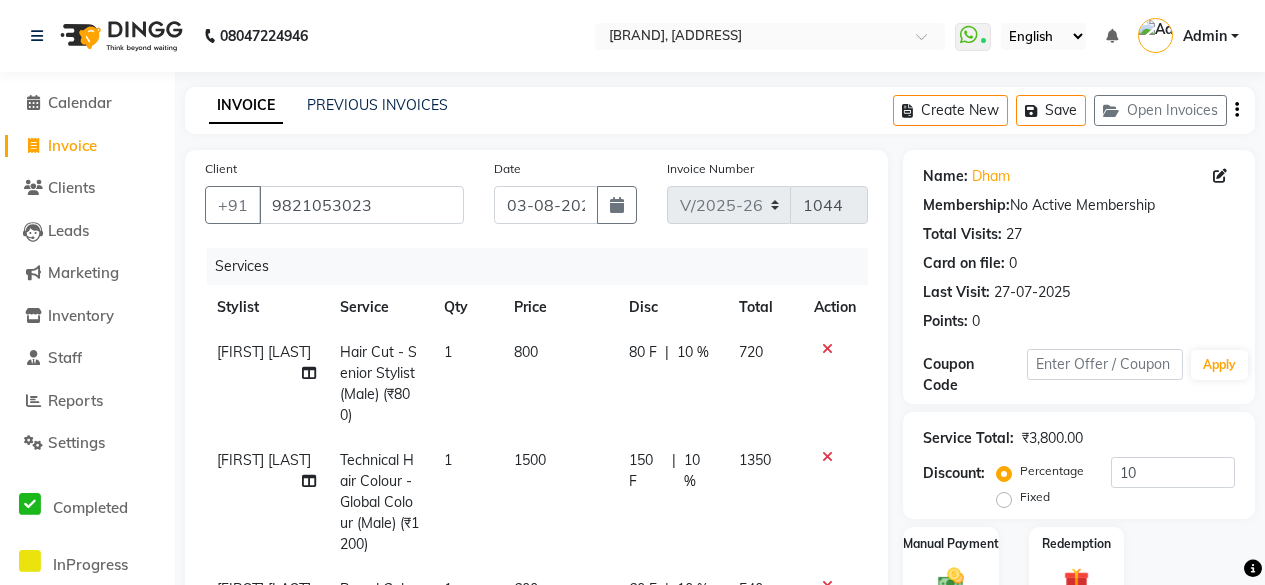 select on "3886" 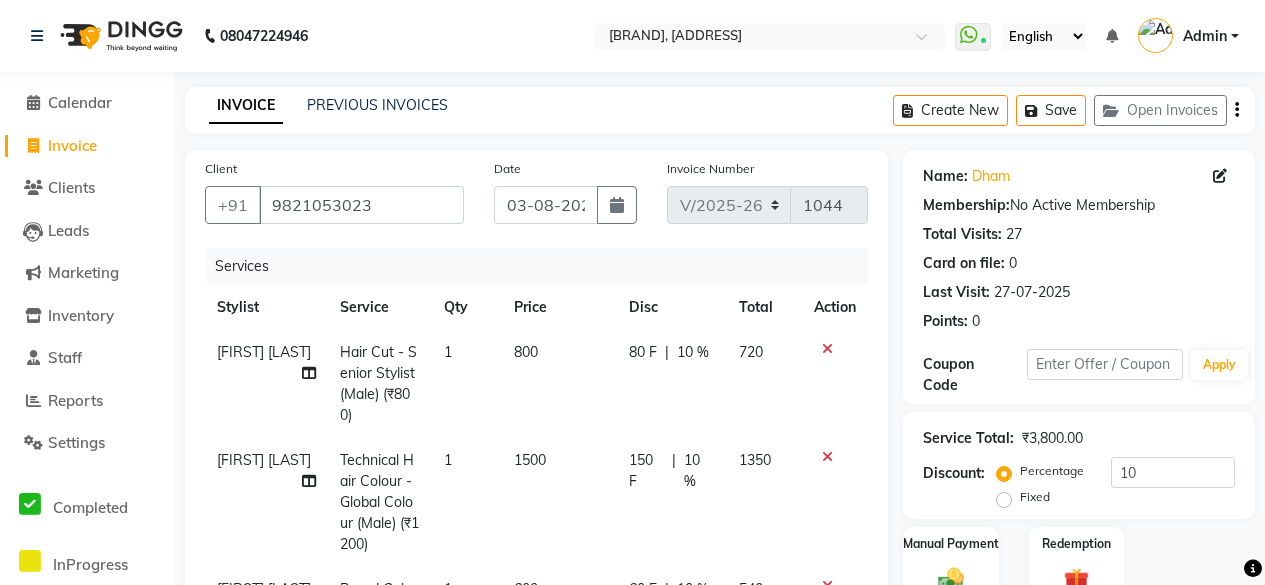 select on "service" 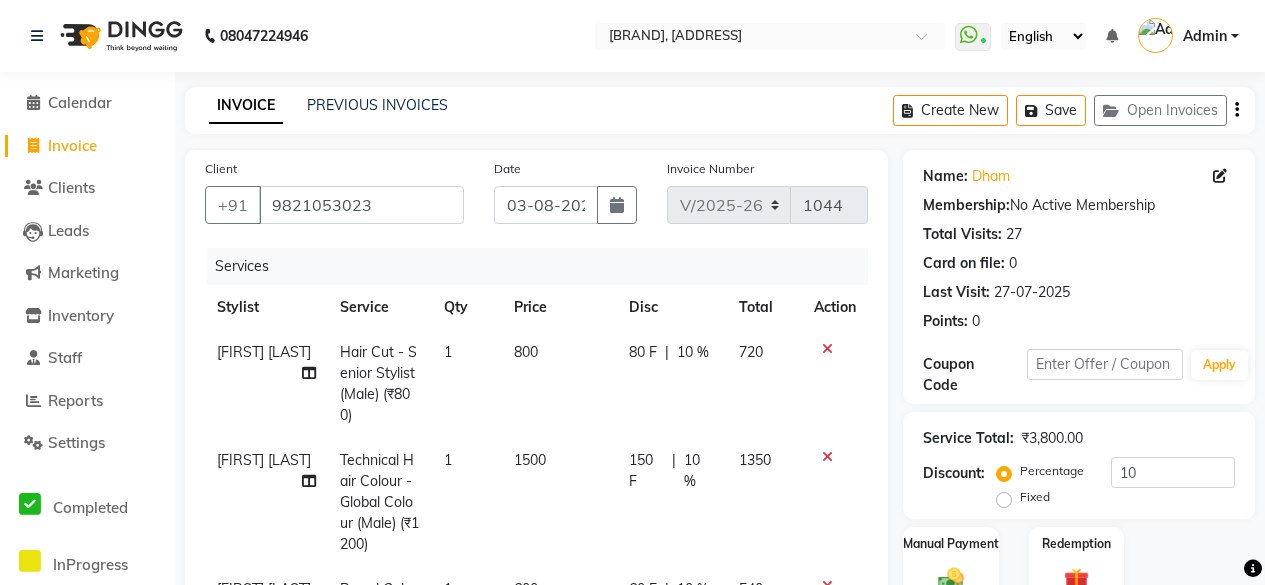 scroll, scrollTop: 53, scrollLeft: 0, axis: vertical 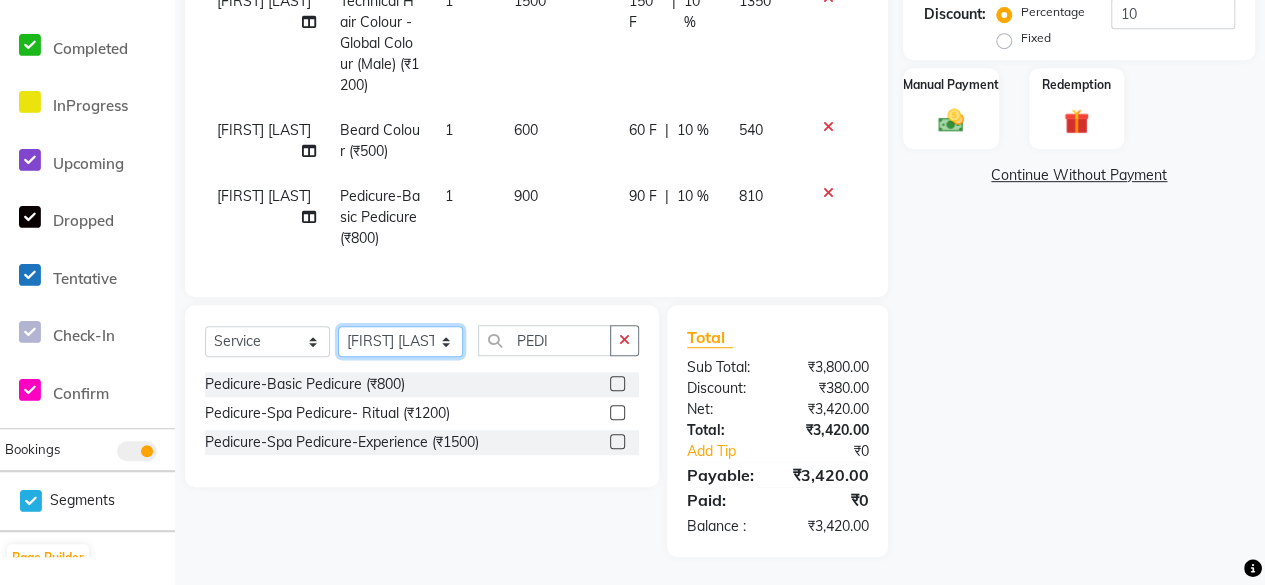 click on "Select Stylist [FIRST] [LAST] [FIRST] [FIRST] [FIRST] [FIRST] [FIRST] [FIRST] [FIRST] [FIRST] [FIRST]" 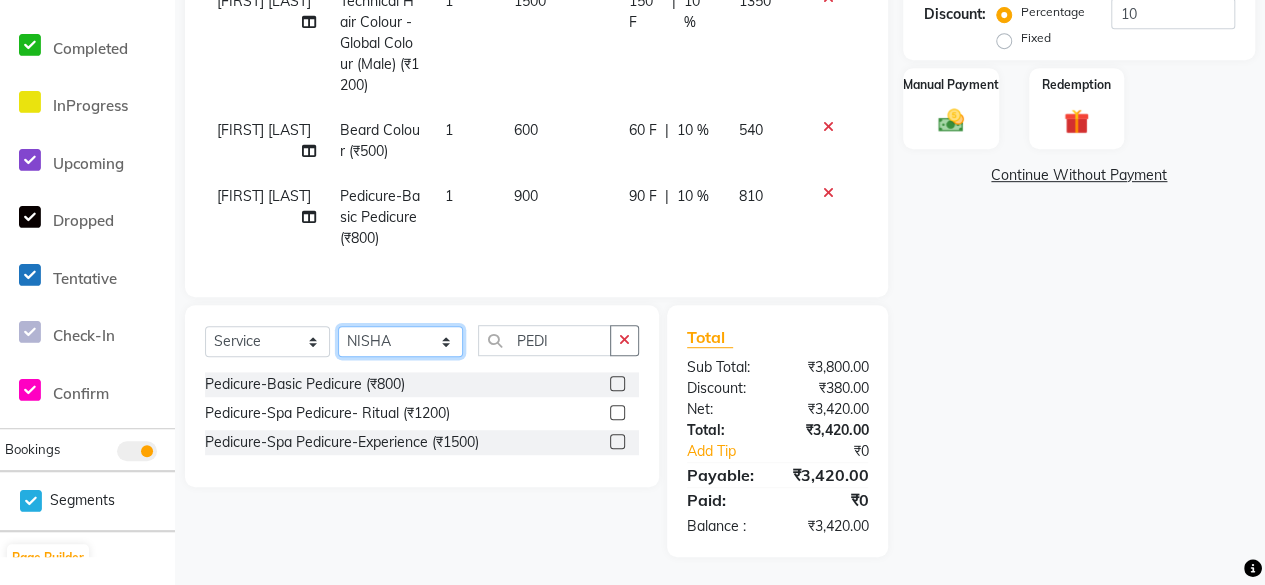 click on "Select Stylist [FIRST] [LAST] [FIRST] [FIRST] [FIRST] [FIRST] [FIRST] [FIRST] [FIRST] [FIRST] [FIRST]" 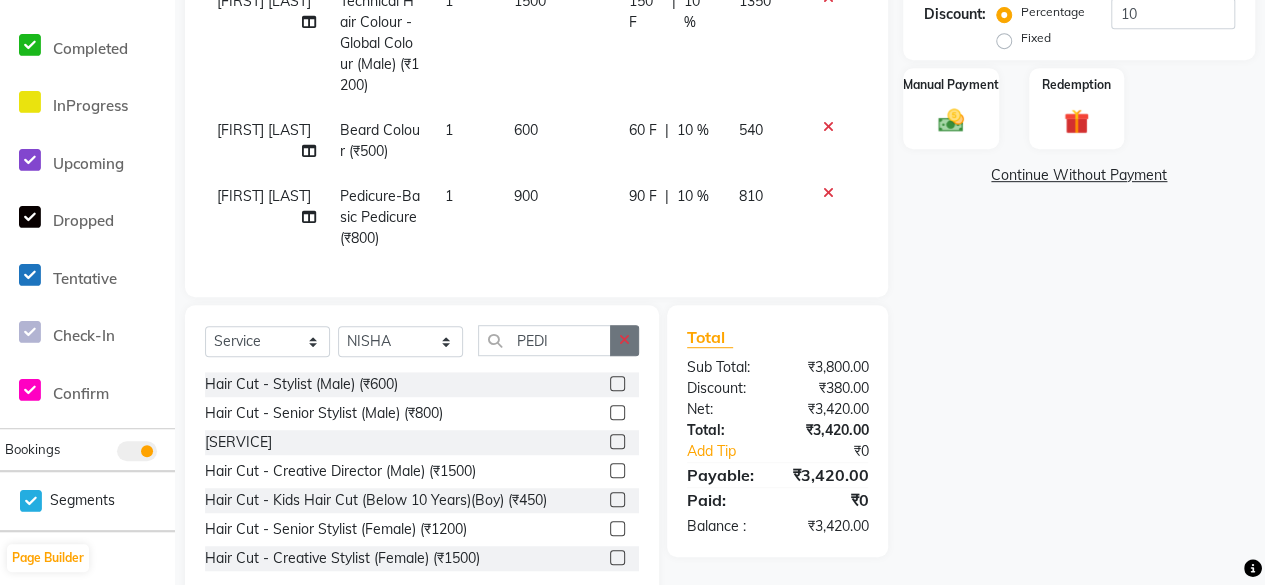 click 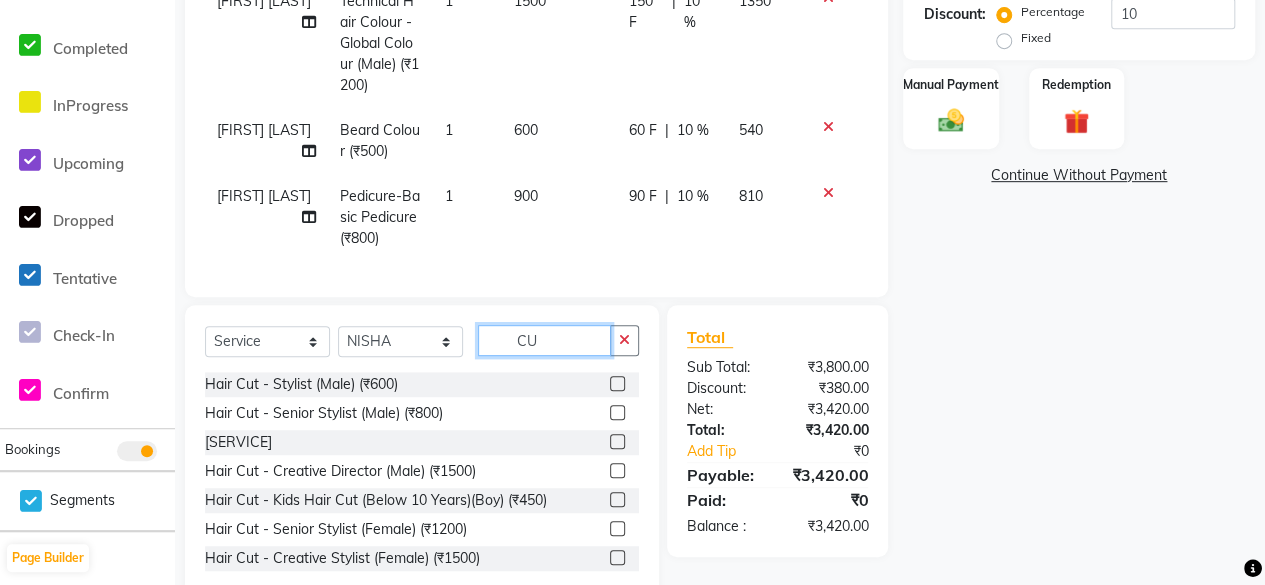 type on "C" 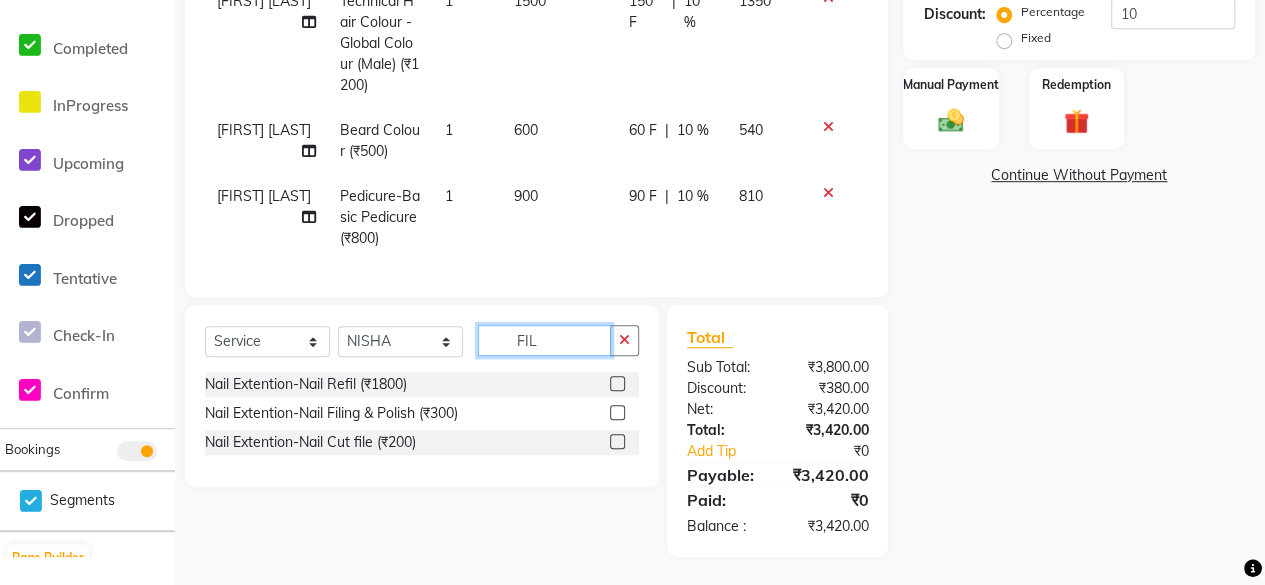 type on "FIL" 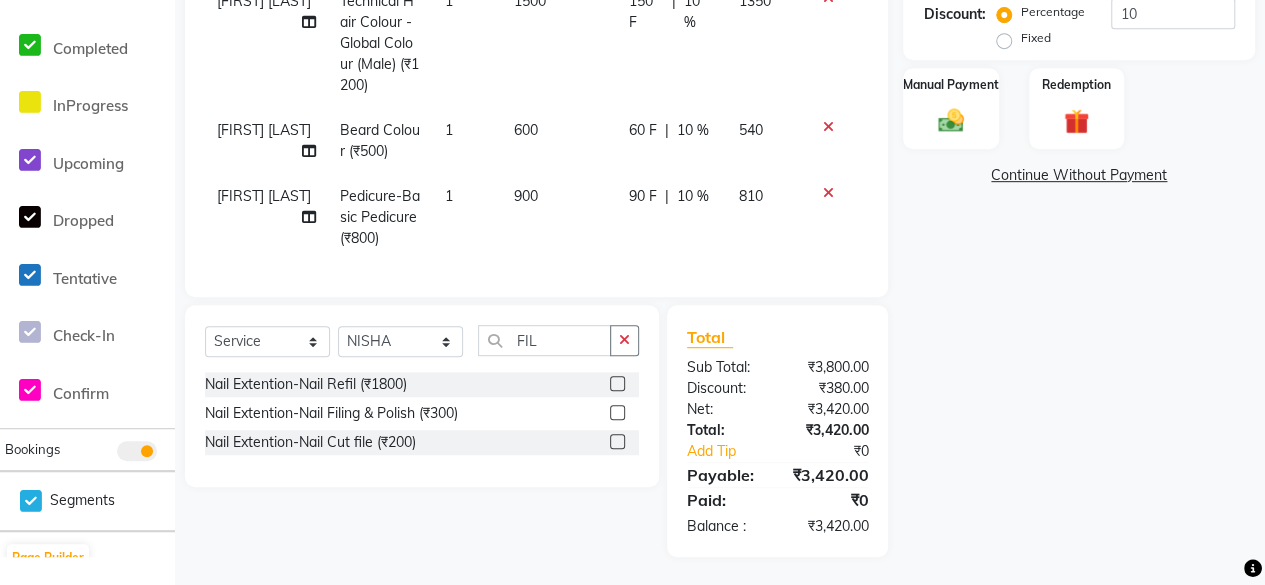 click 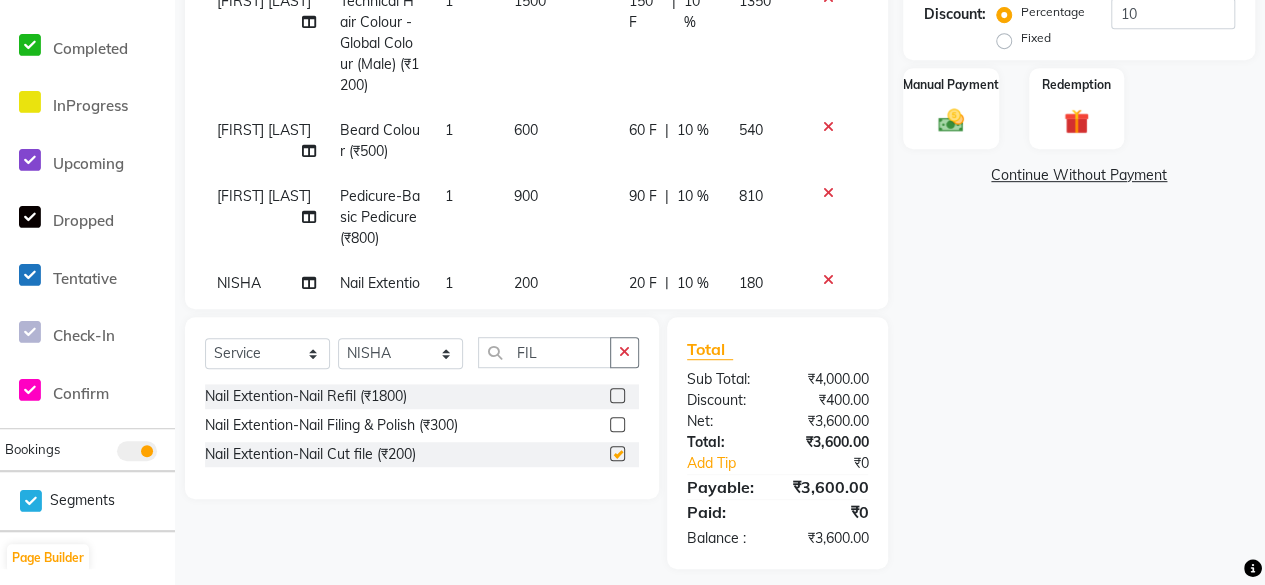 checkbox on "false" 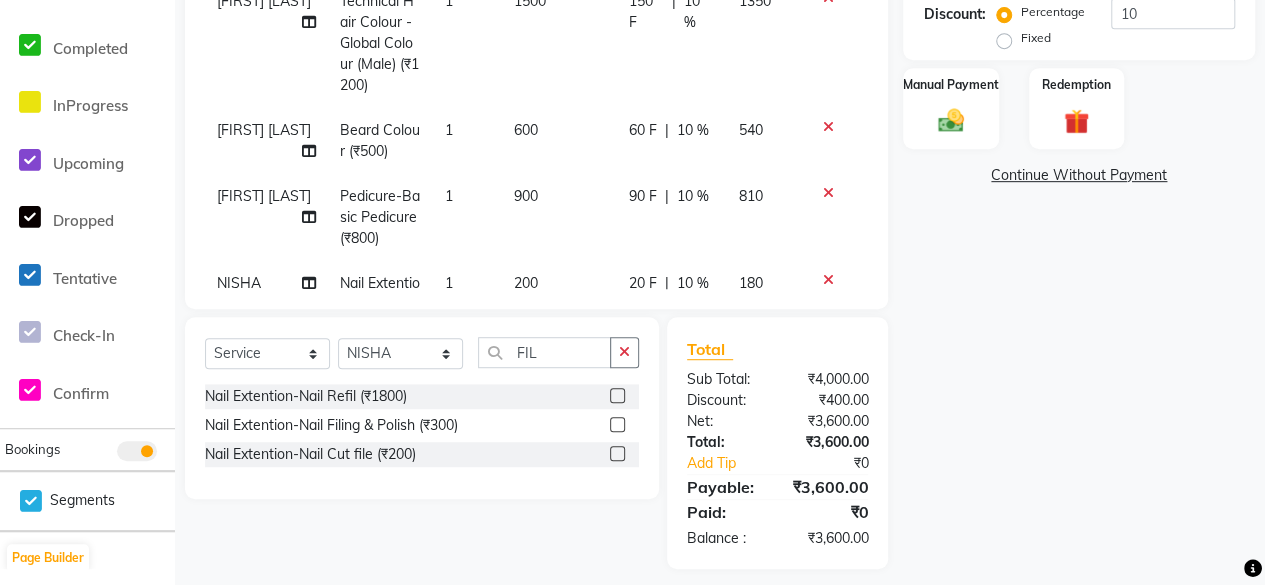 scroll, scrollTop: 90, scrollLeft: 0, axis: vertical 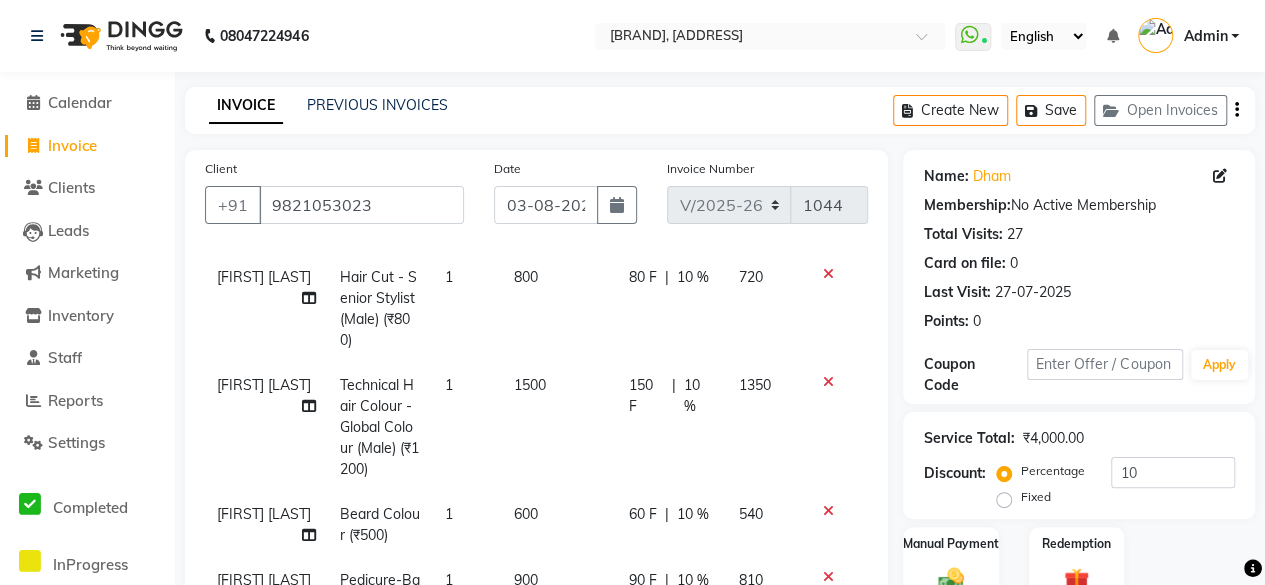 click on "Create New   Save   Open Invoices" 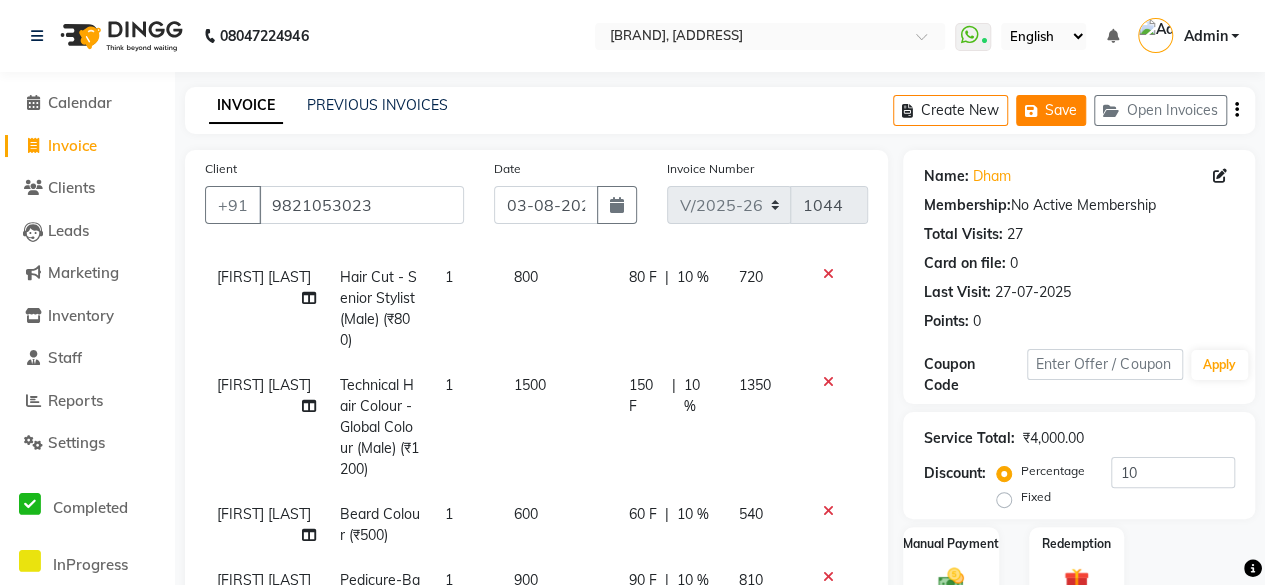 click on "Save" 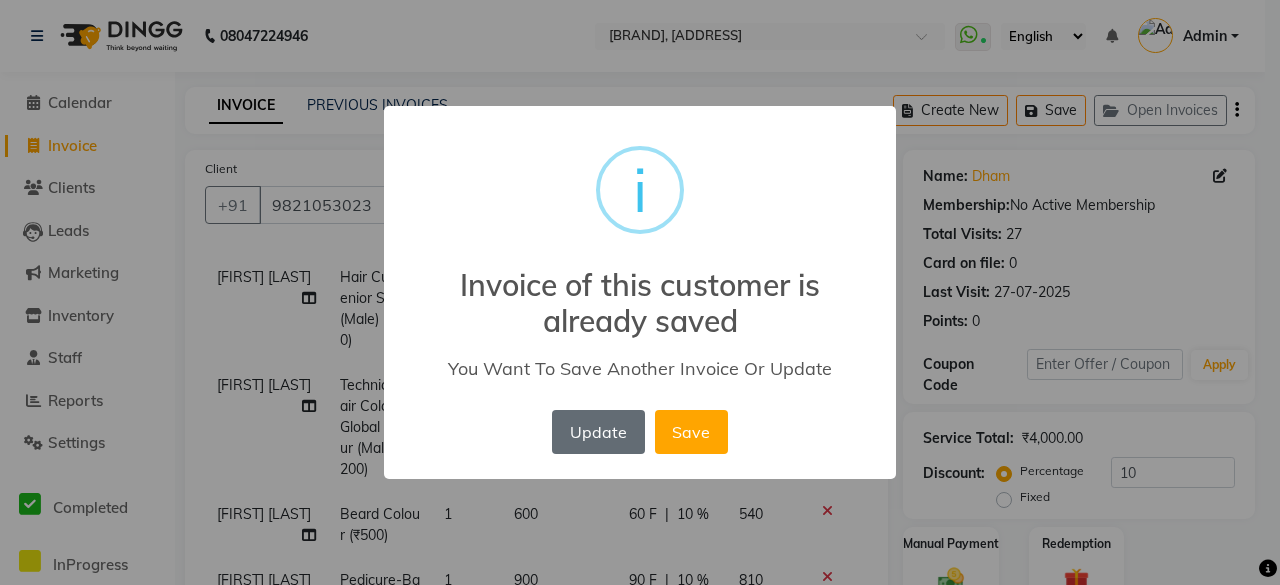 click on "Update" at bounding box center [598, 432] 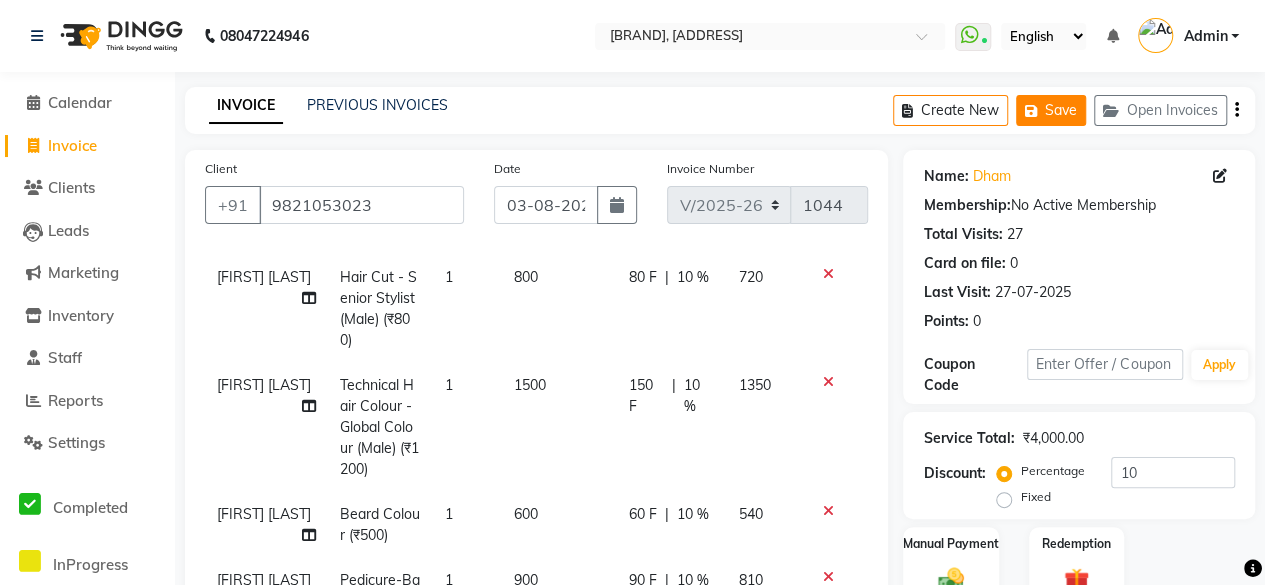 click on "Save" 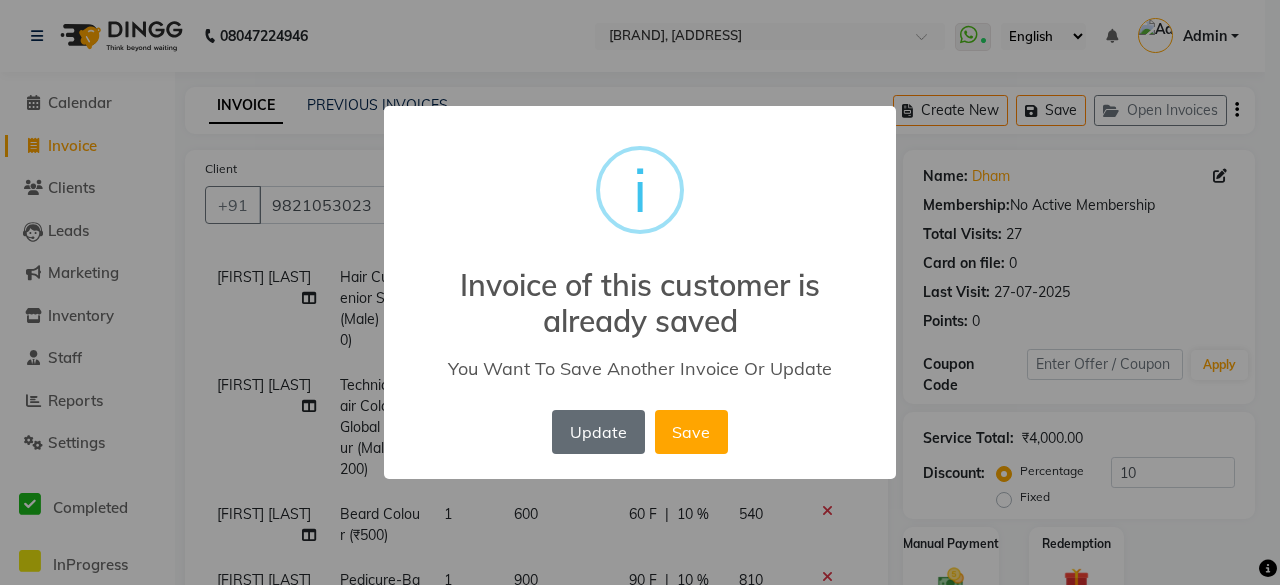 click on "Update" at bounding box center [598, 432] 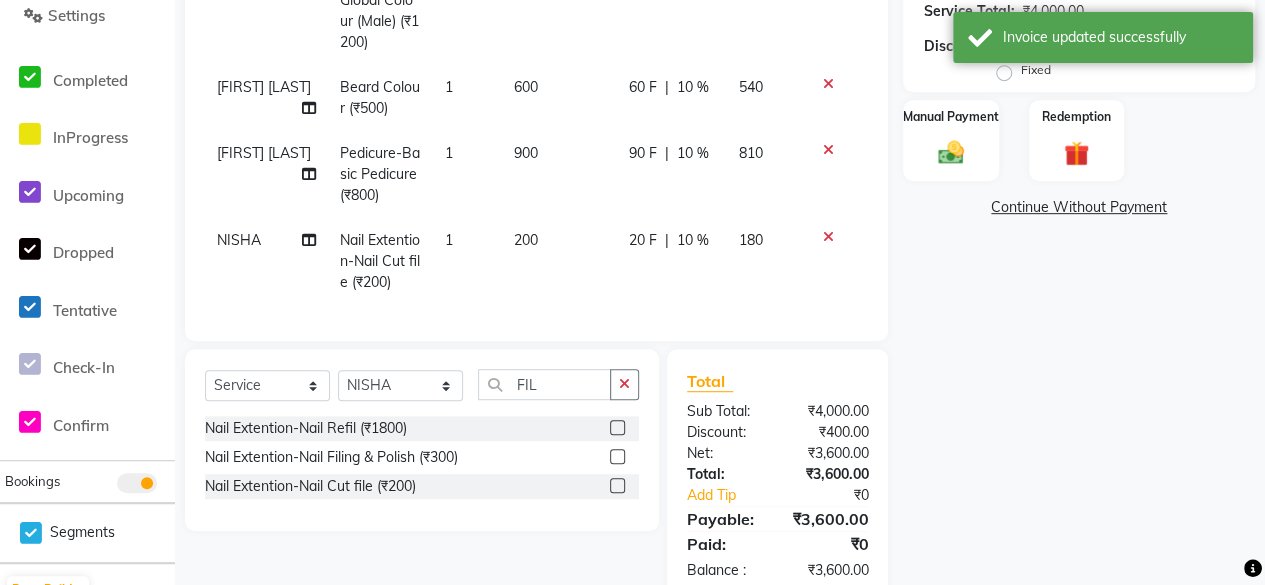 scroll, scrollTop: 471, scrollLeft: 0, axis: vertical 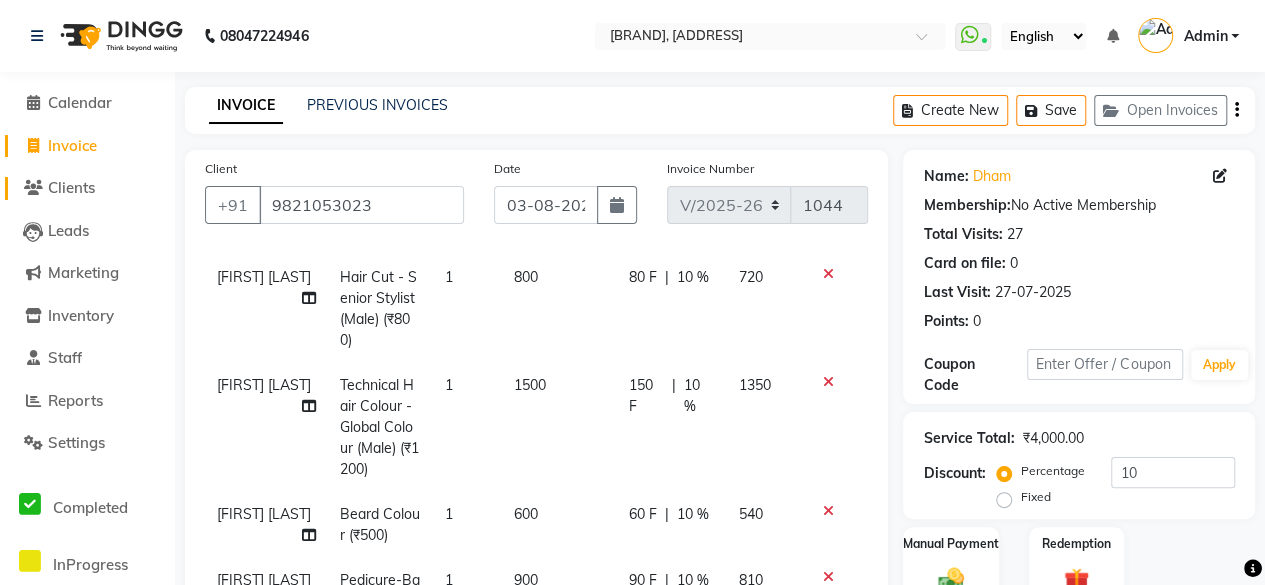 click on "Clients" 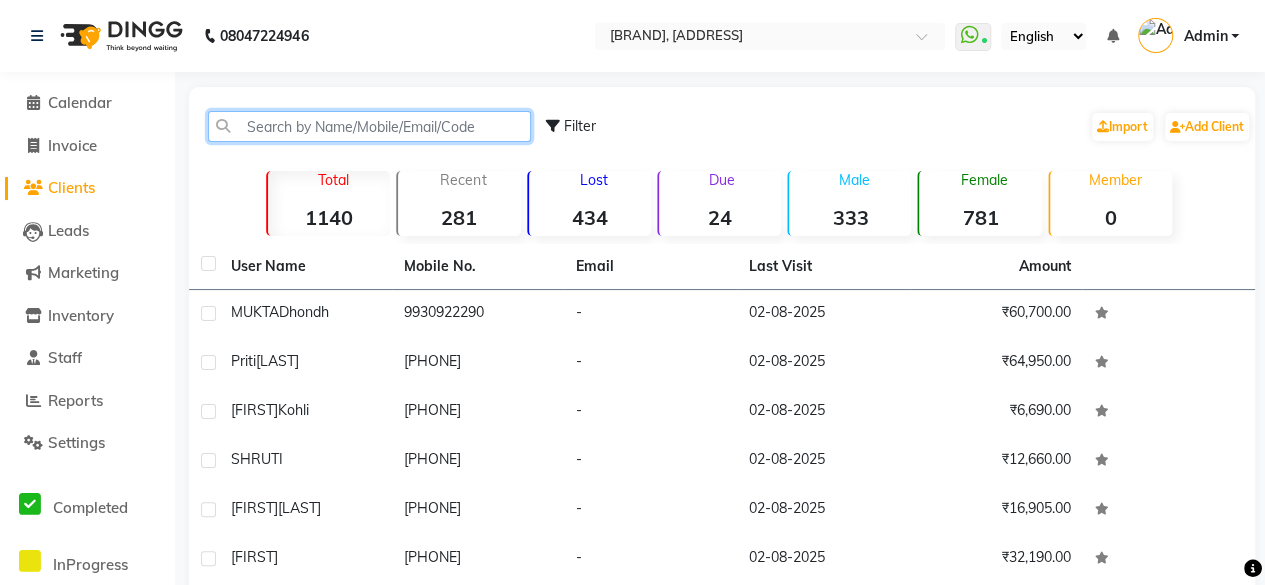 click 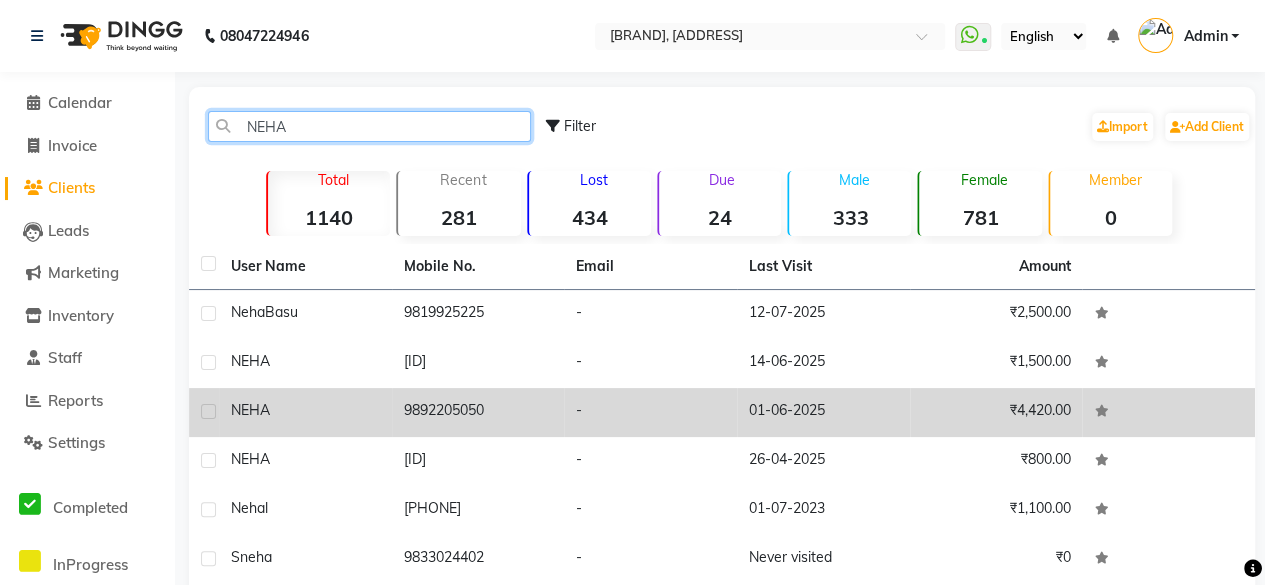 type on "NEHA" 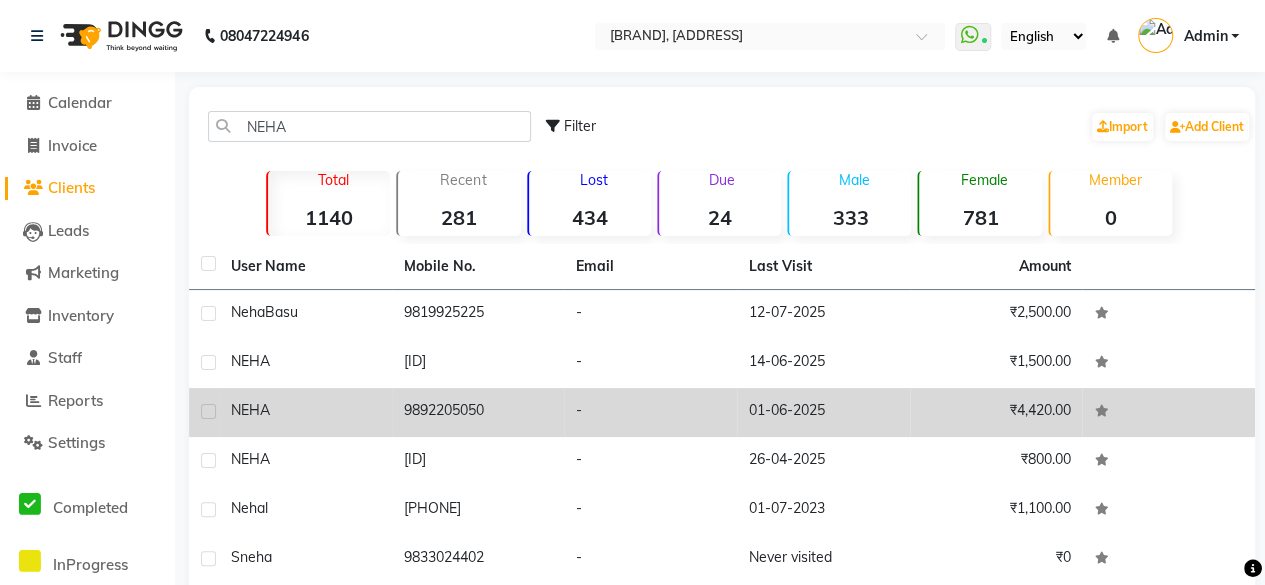 click on "9892205050" 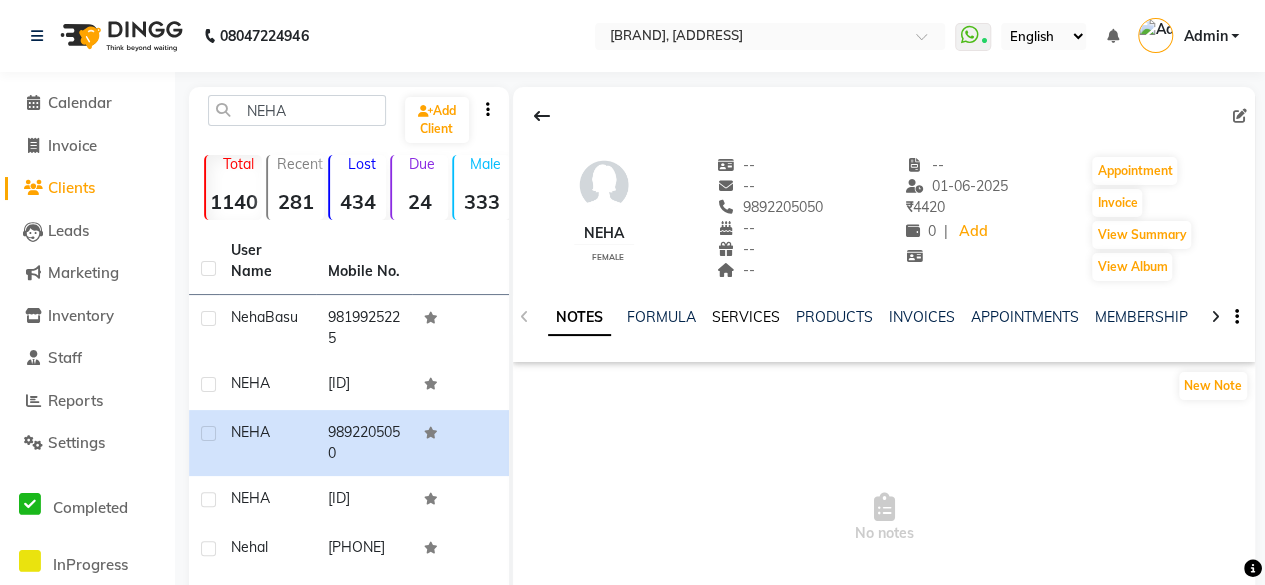 click on "SERVICES" 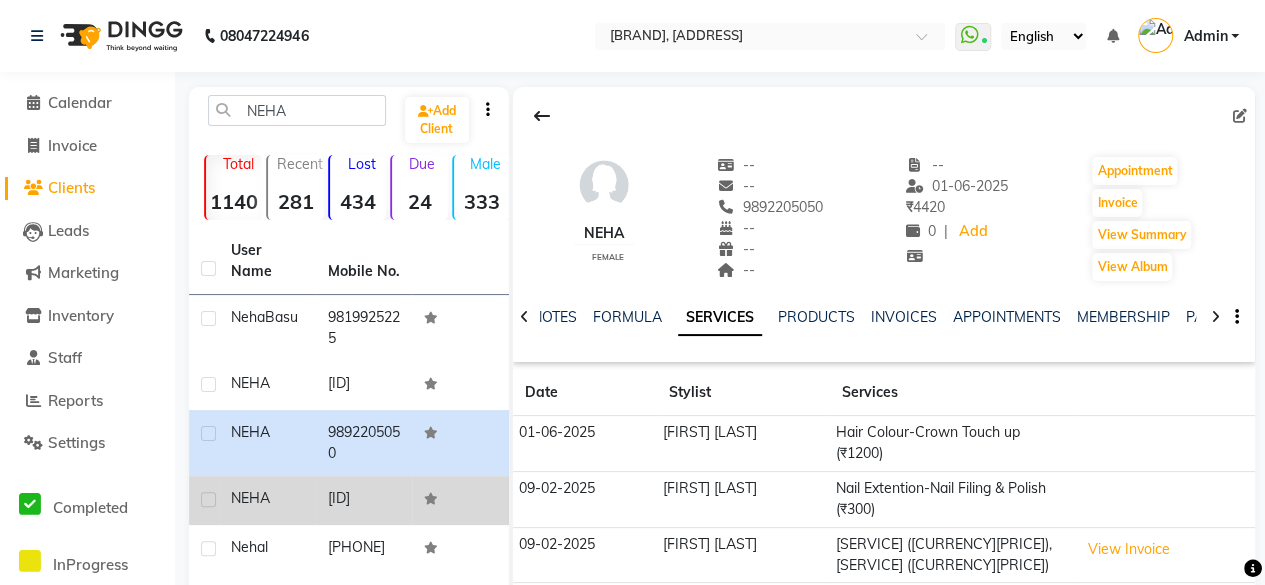 click on "[ID]" 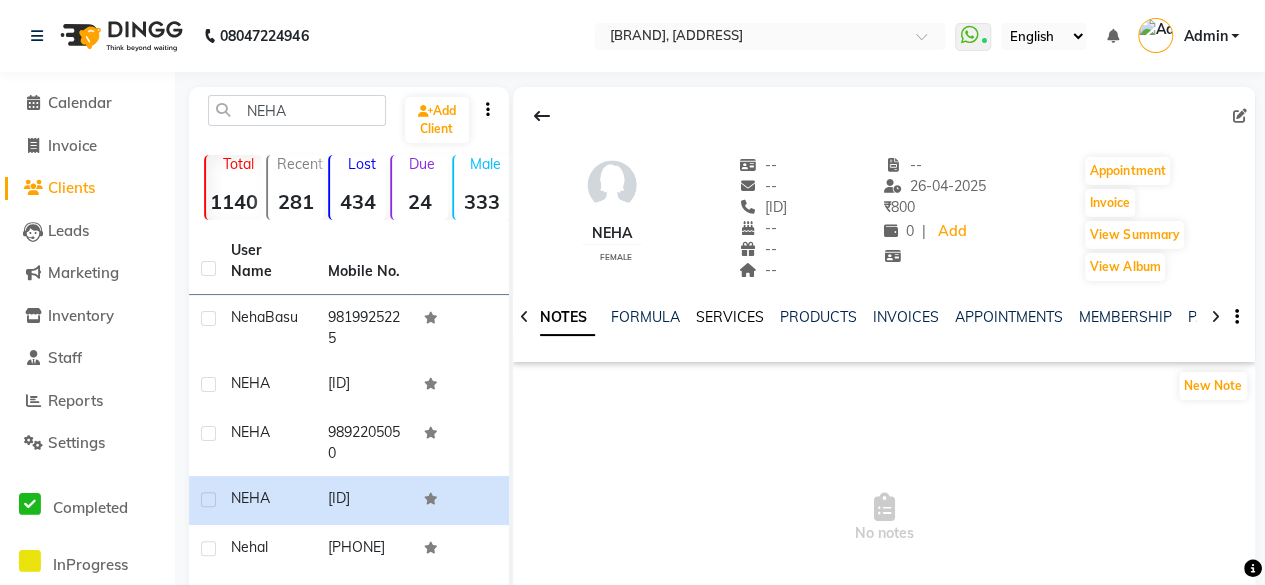 click on "SERVICES" 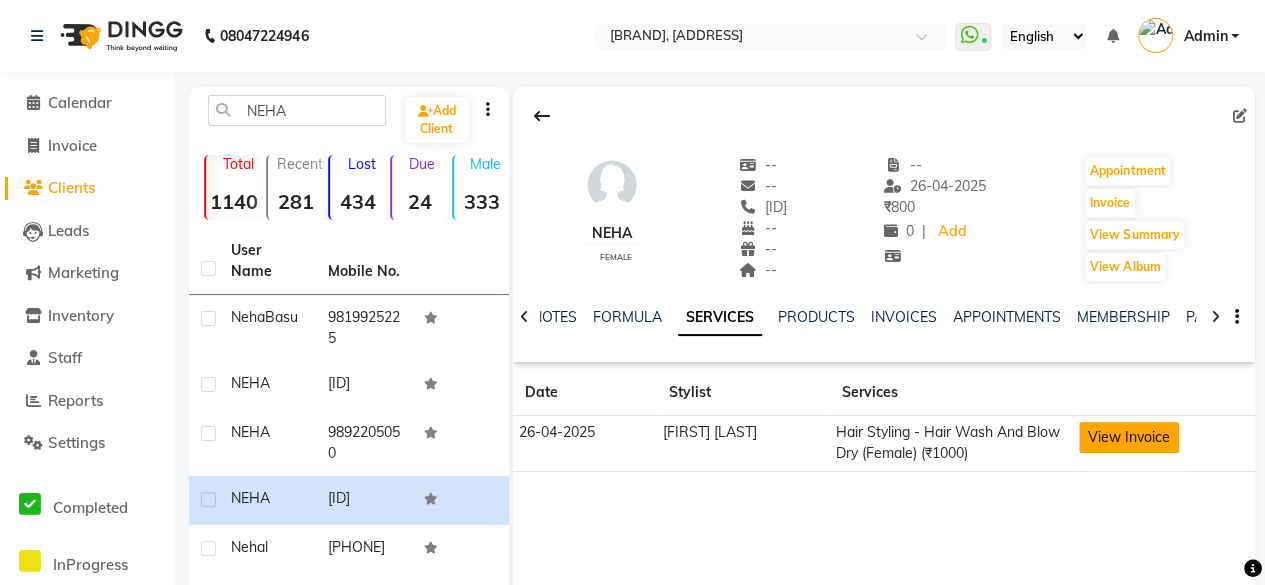 click on "View Invoice" 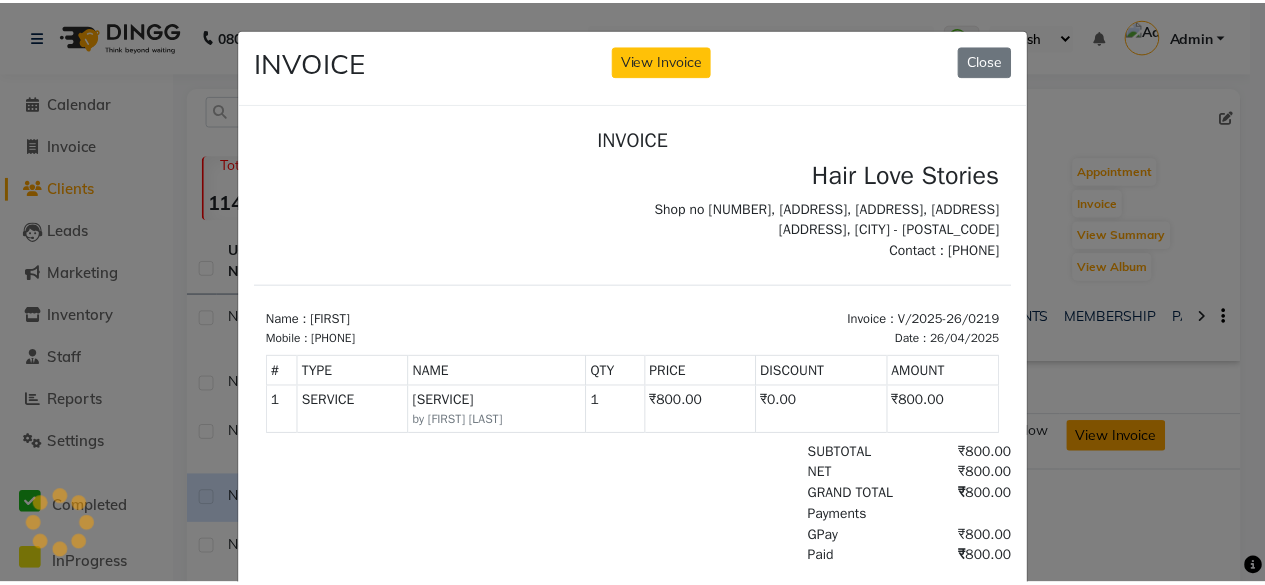 scroll, scrollTop: 0, scrollLeft: 0, axis: both 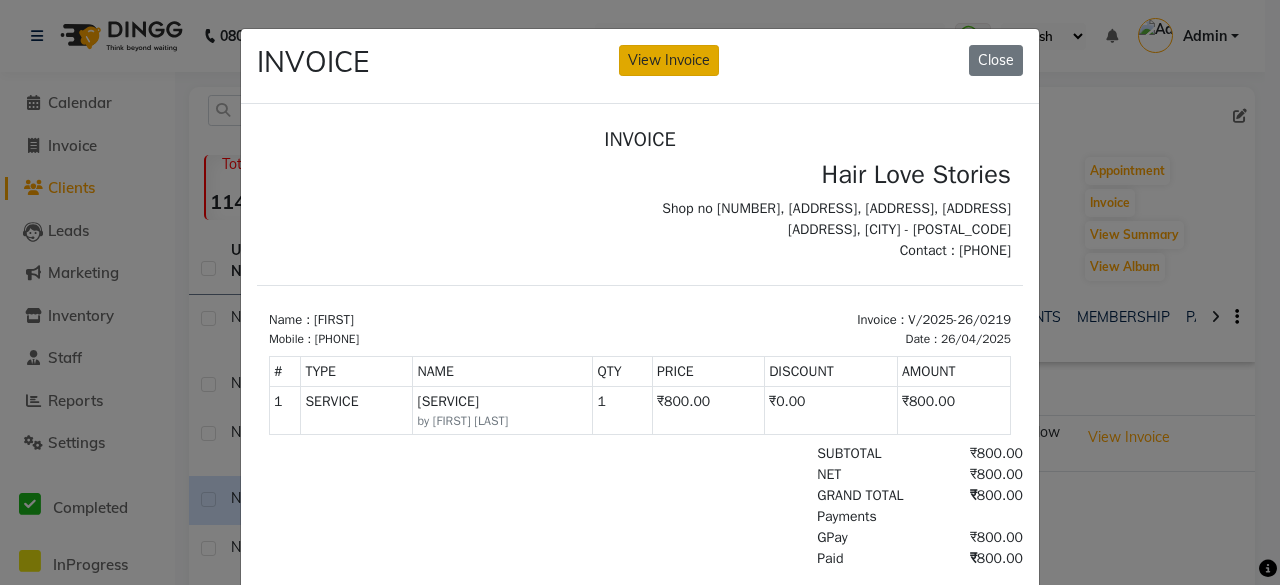 click on "View Invoice" 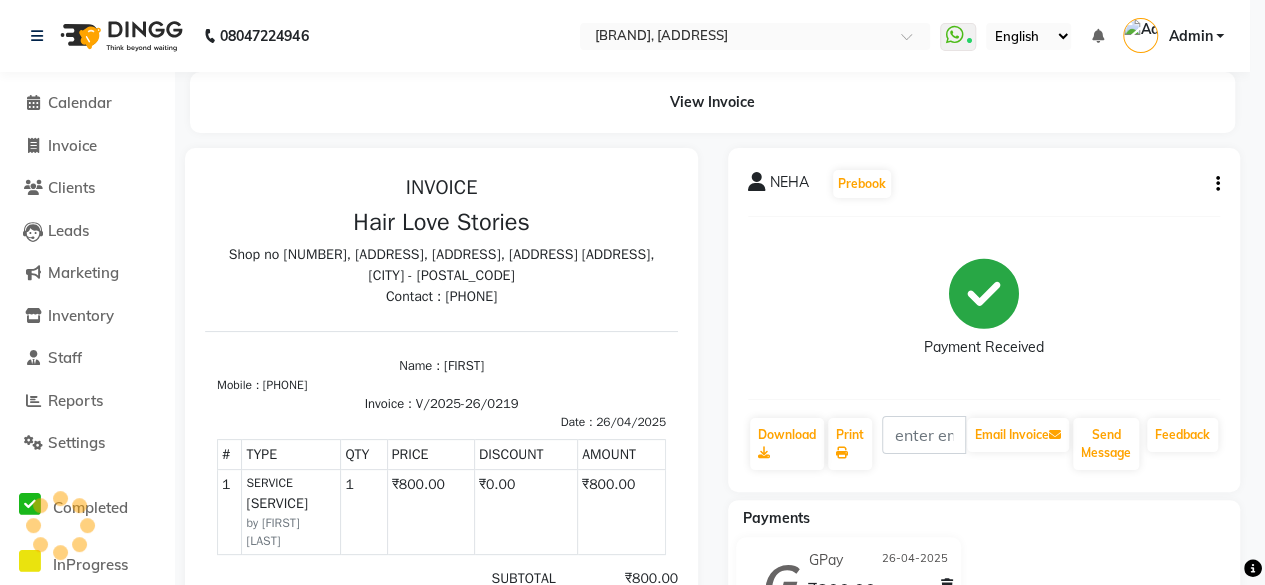 scroll, scrollTop: 0, scrollLeft: 0, axis: both 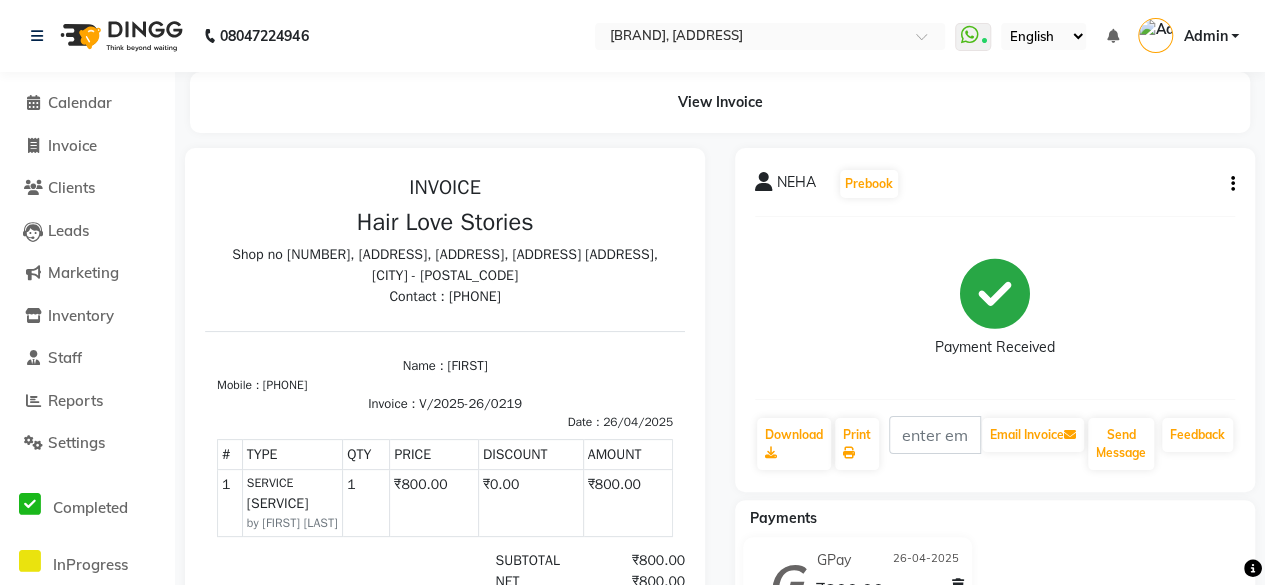 click 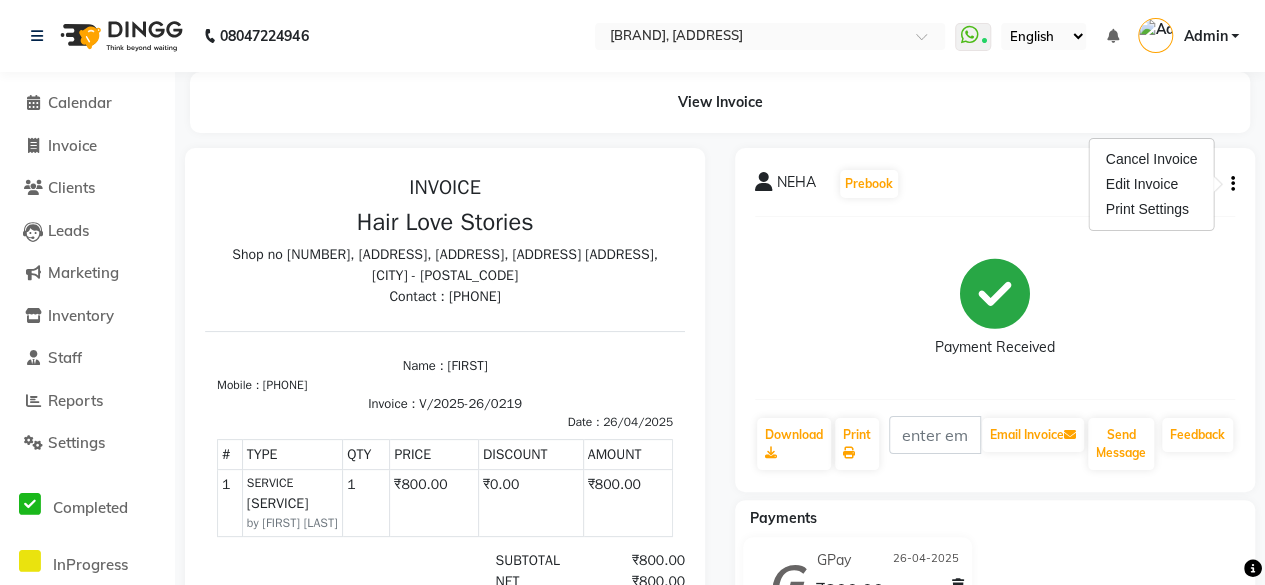 click on "Payment Received" 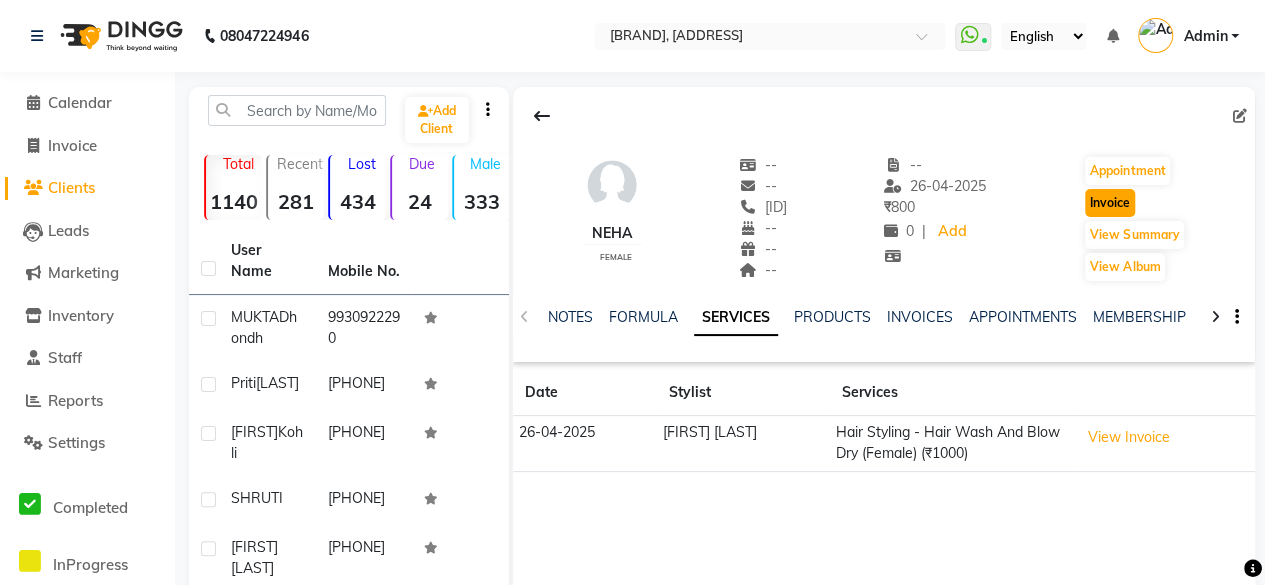 click on "Invoice" 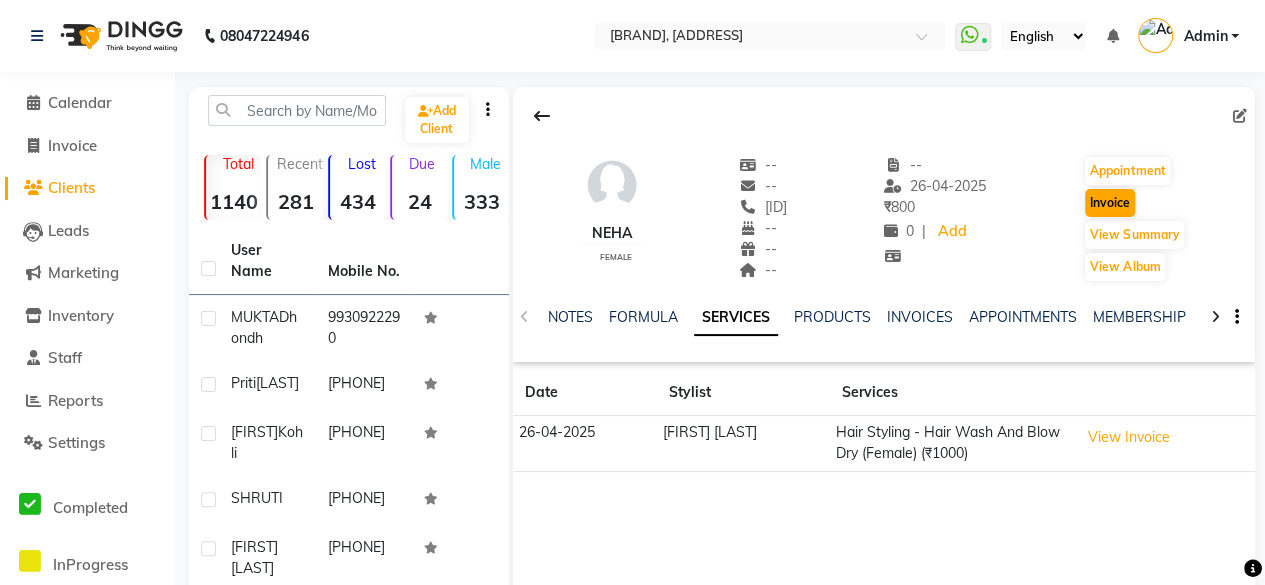 select on "3886" 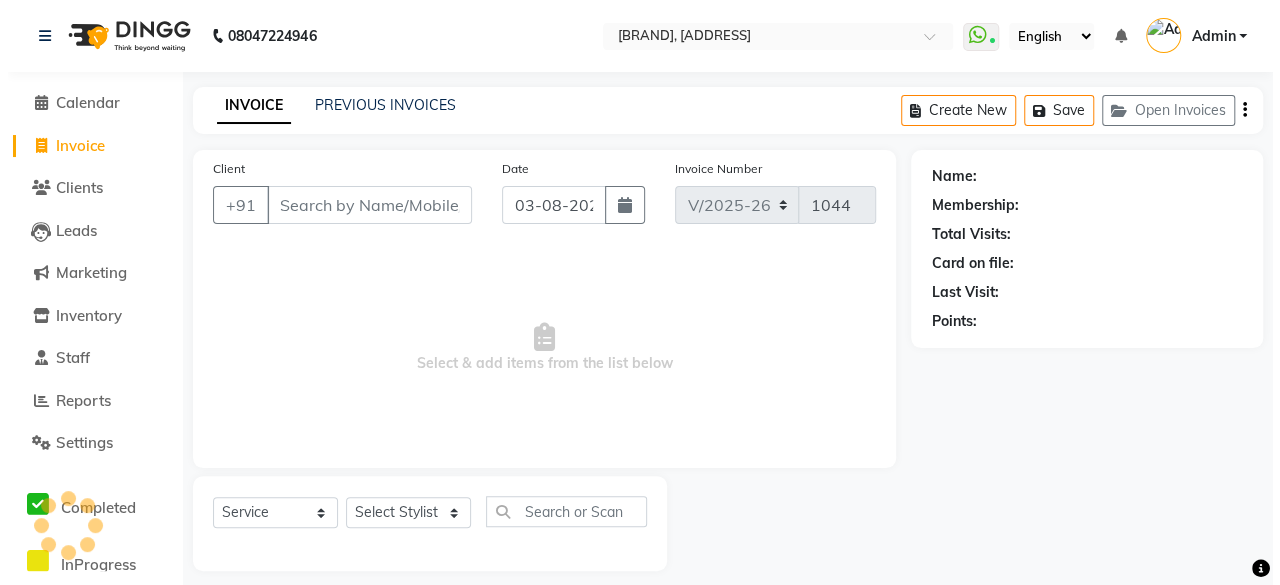scroll, scrollTop: 15, scrollLeft: 0, axis: vertical 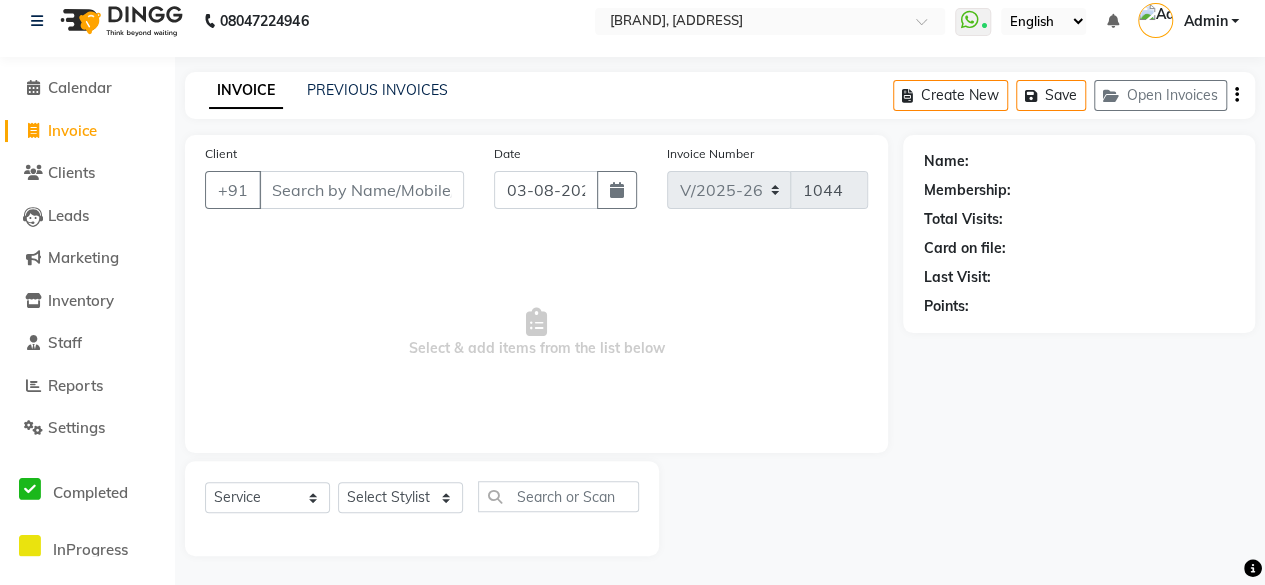 type on "[ID]" 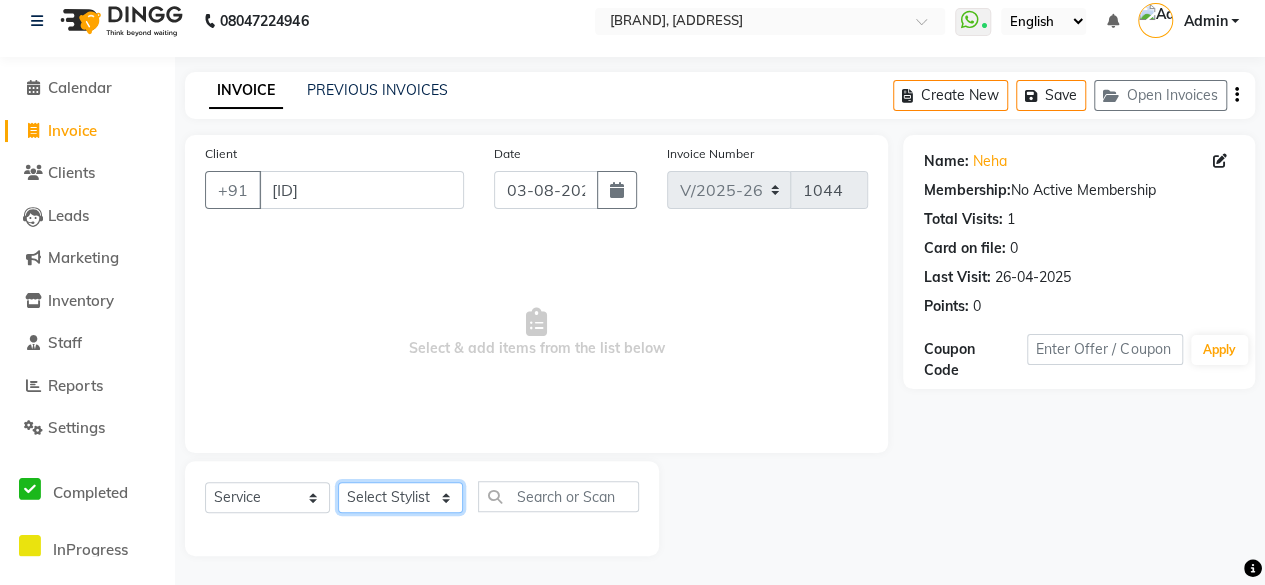 click on "Select Stylist [FIRST] [LAST] [FIRST] [FIRST] [FIRST] [FIRST] [FIRST] [FIRST] [FIRST] [FIRST] [FIRST]" 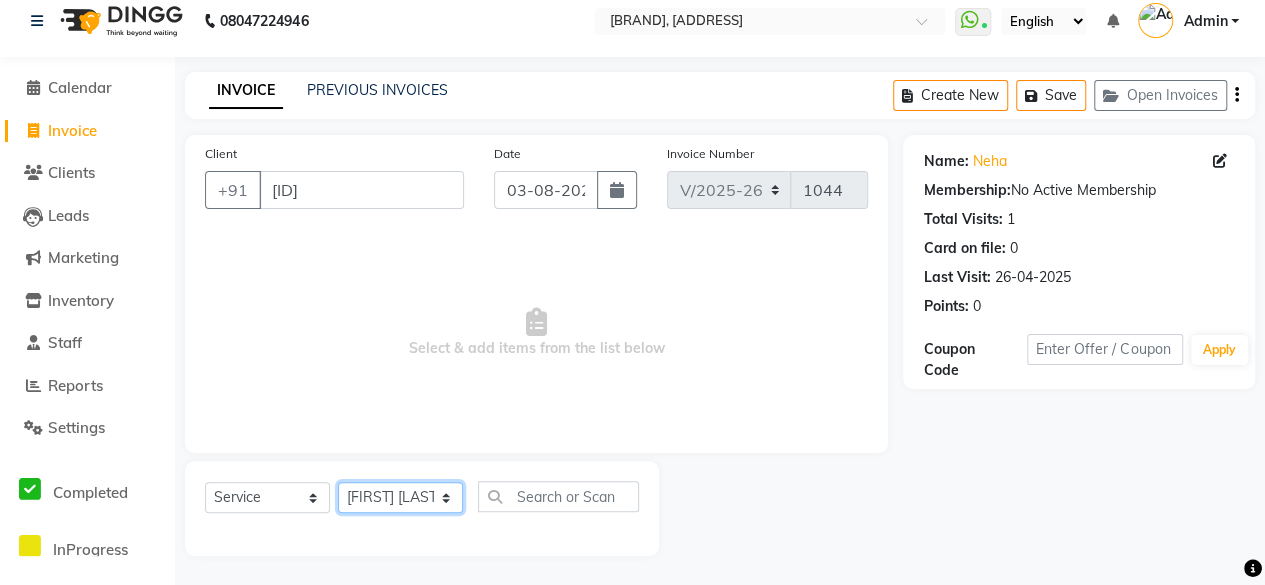 click on "Select Stylist [FIRST] [LAST] [FIRST] [FIRST] [FIRST] [FIRST] [FIRST] [FIRST] [FIRST] [FIRST] [FIRST]" 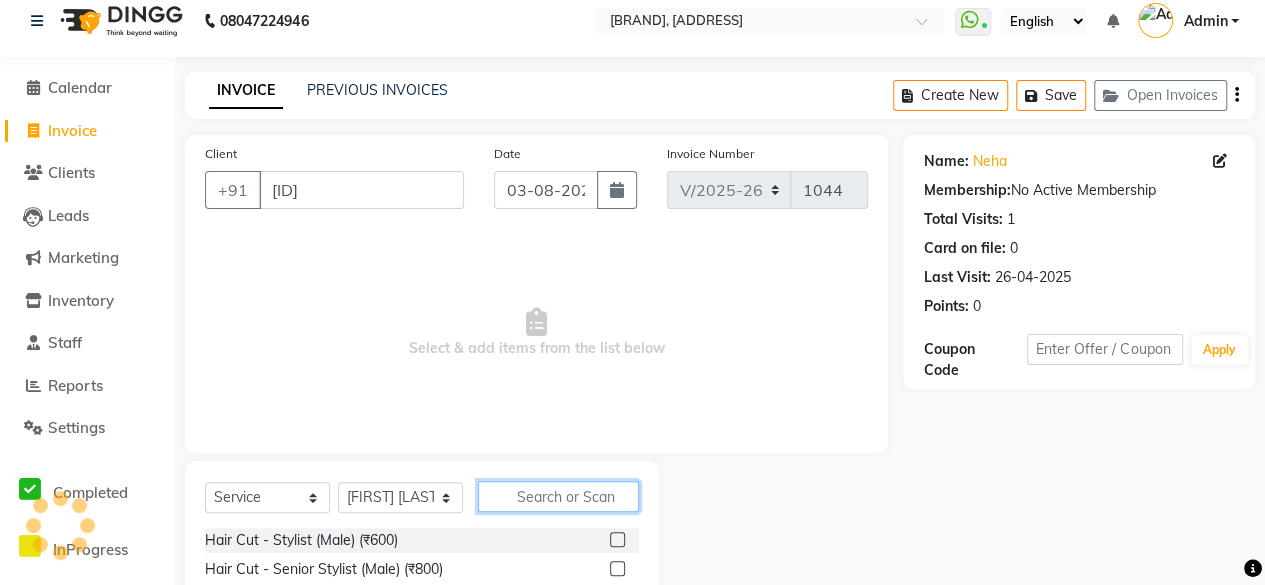 click 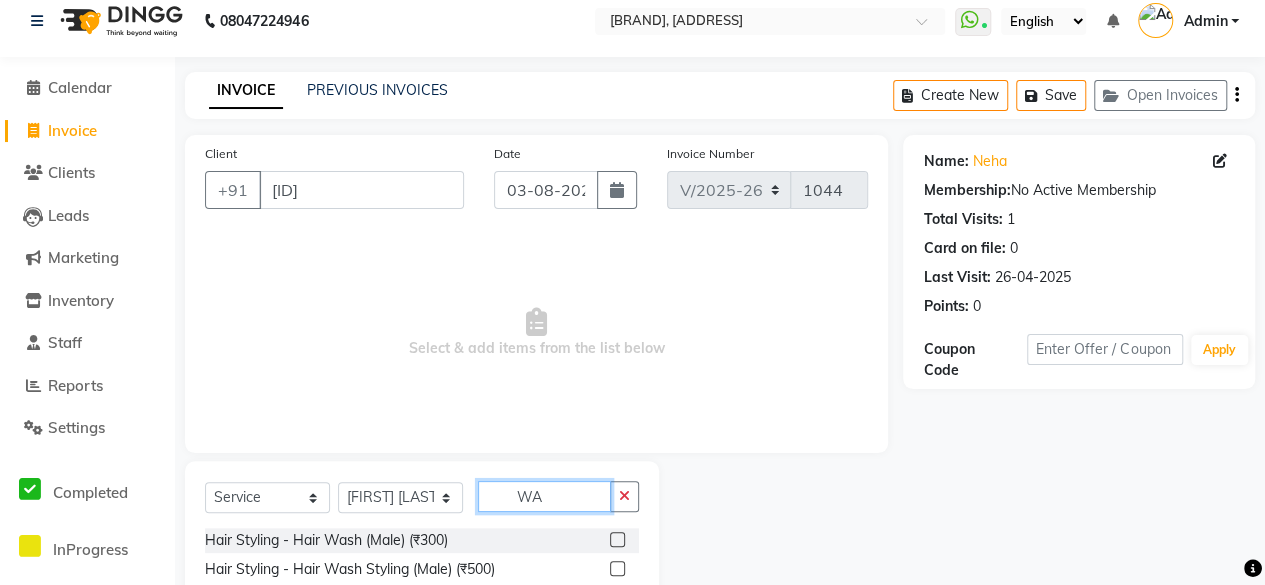 type on "W" 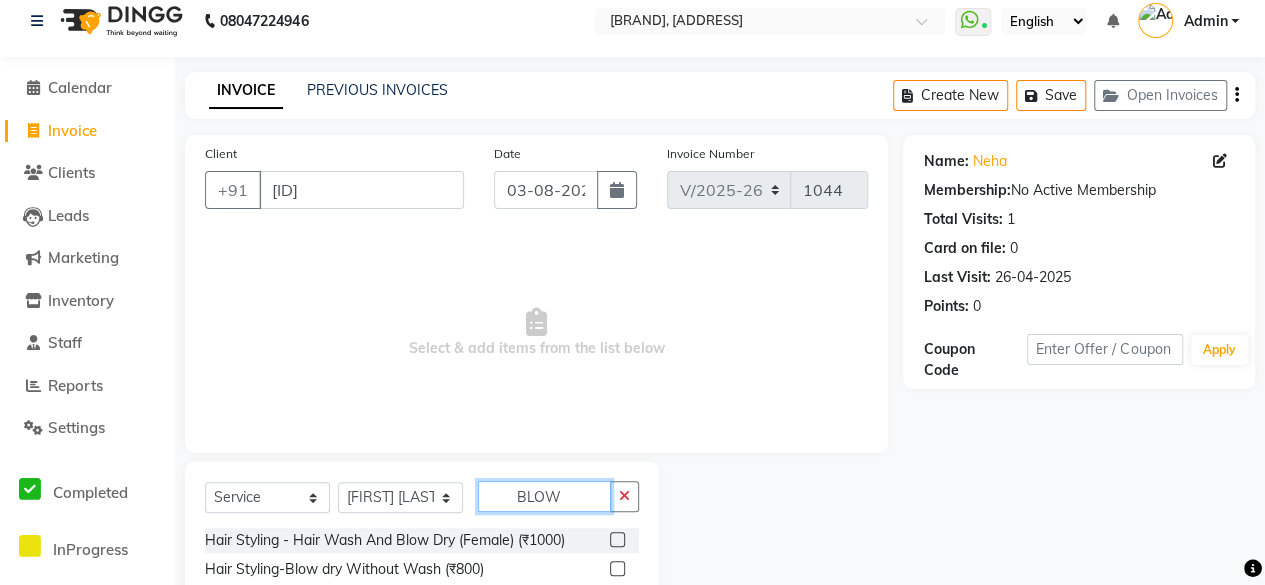 type on "BLOW" 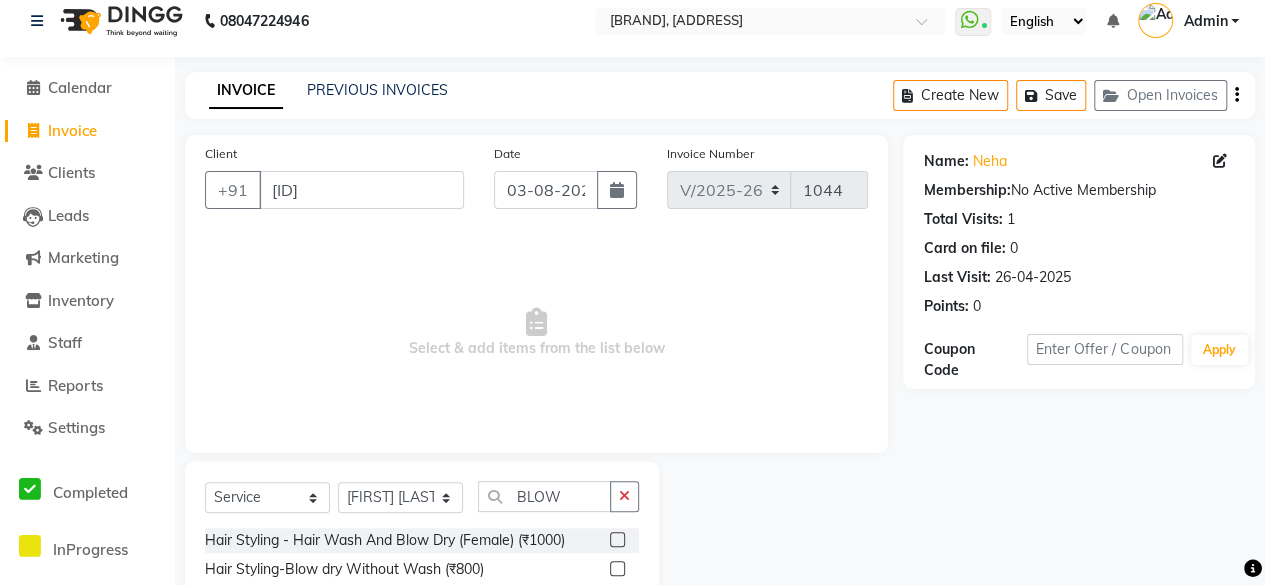 click 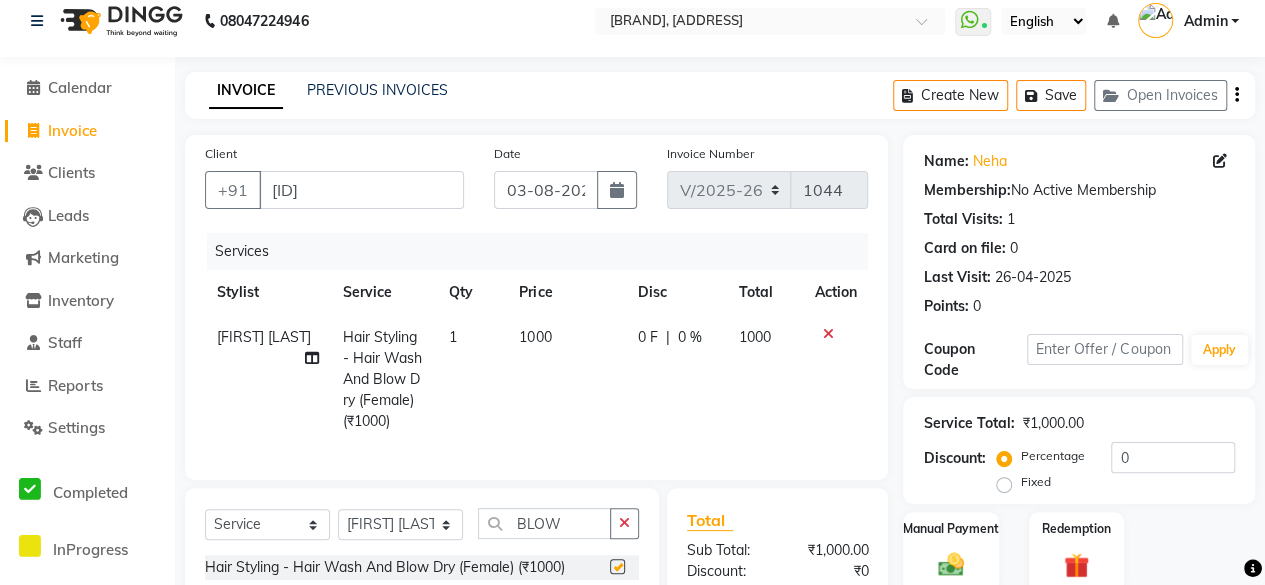 checkbox on "false" 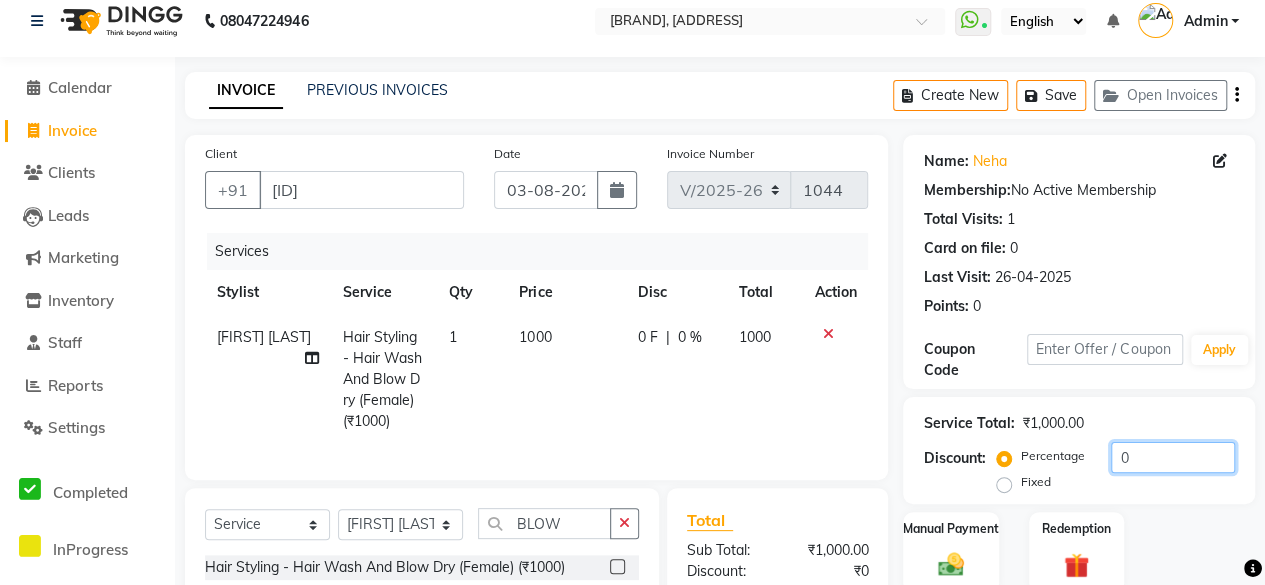 click on "0" 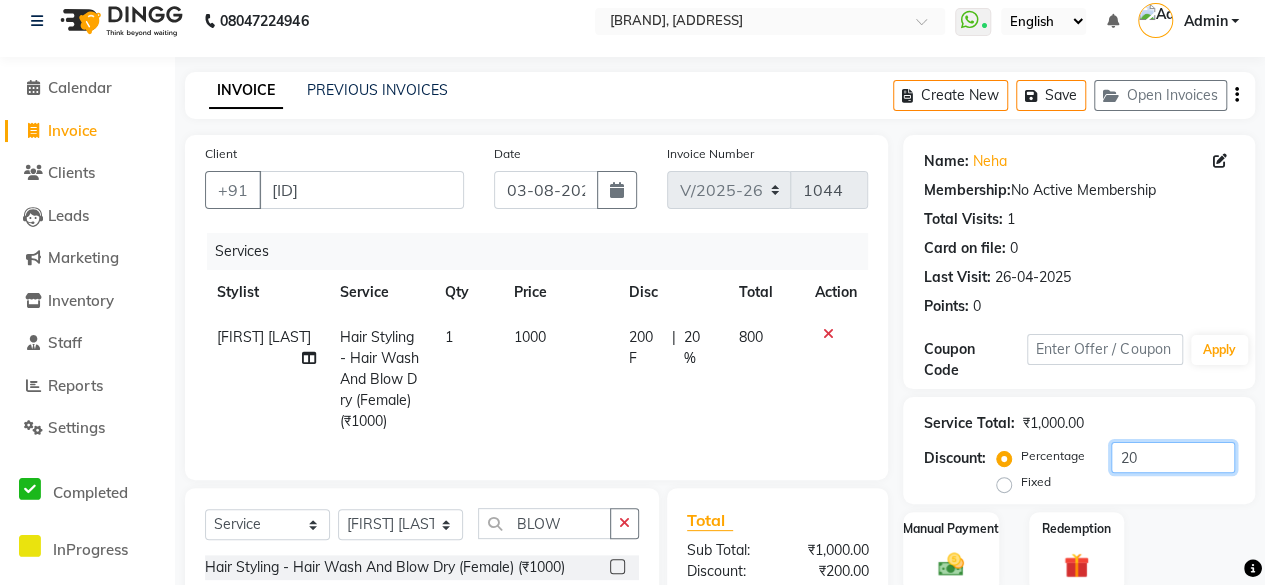 type on "20" 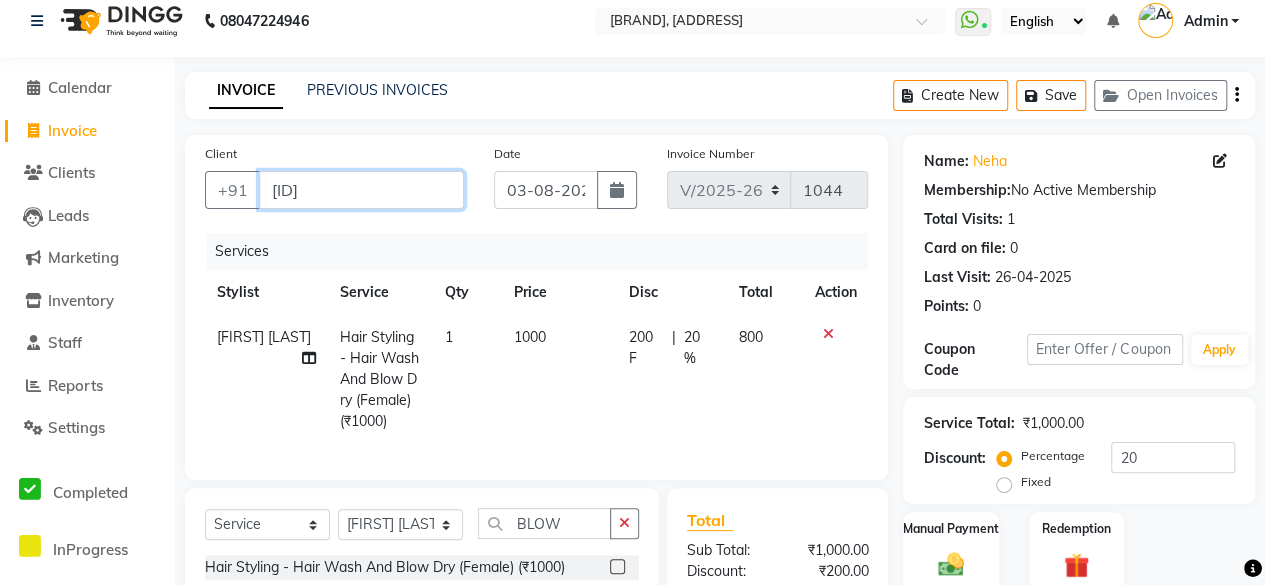 click on "[ID]" at bounding box center (361, 190) 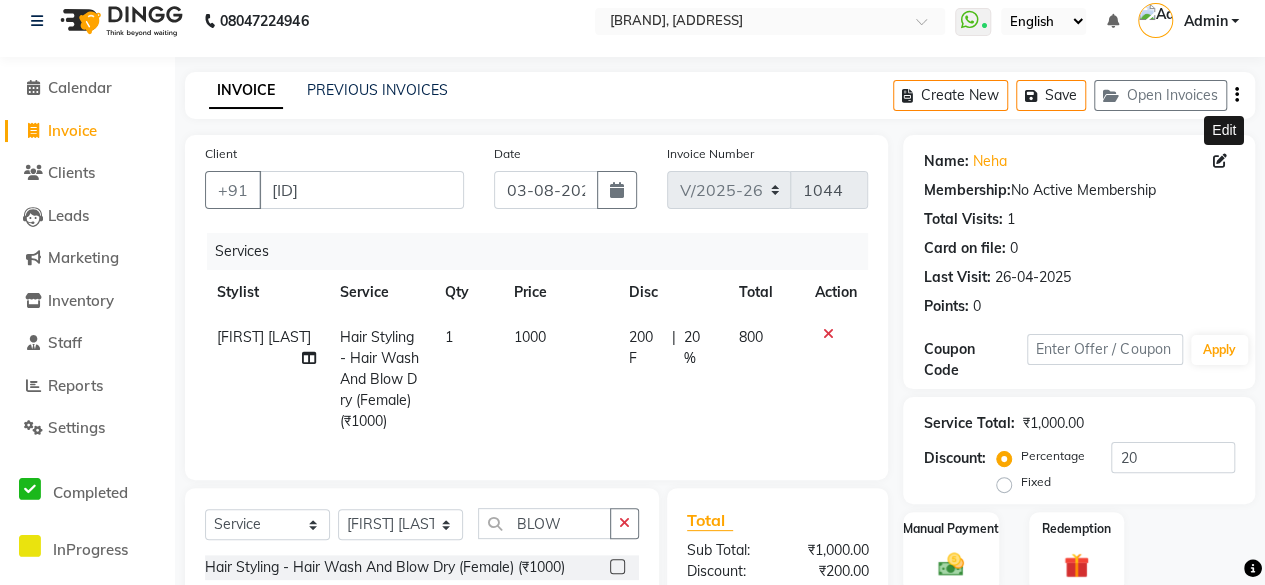 click 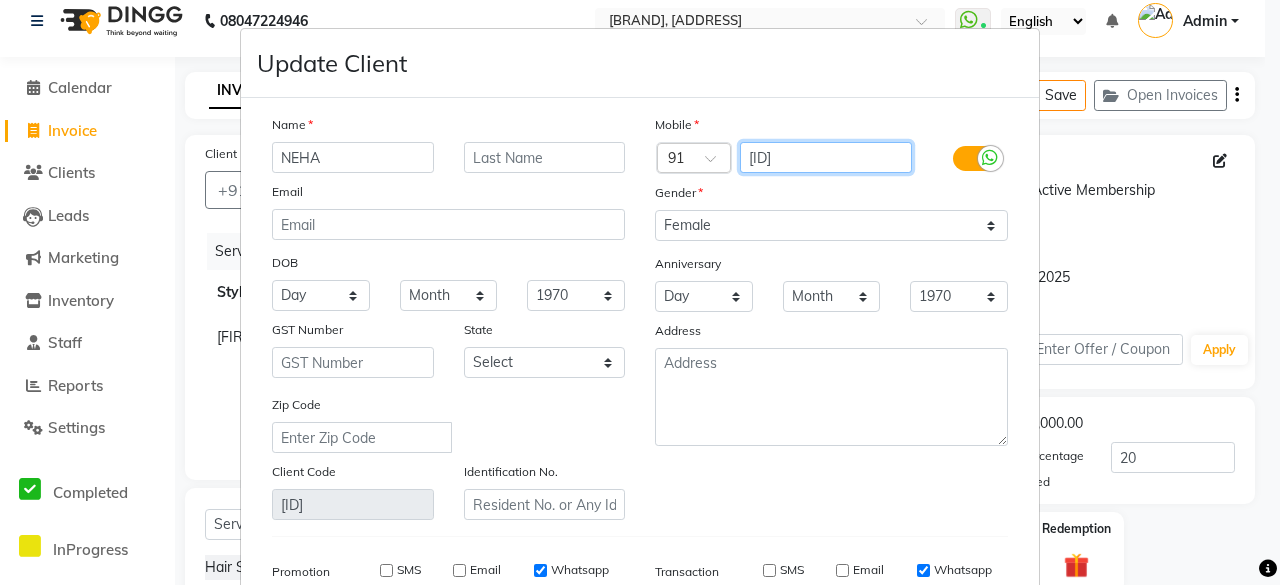 click on "[ID]" at bounding box center [826, 157] 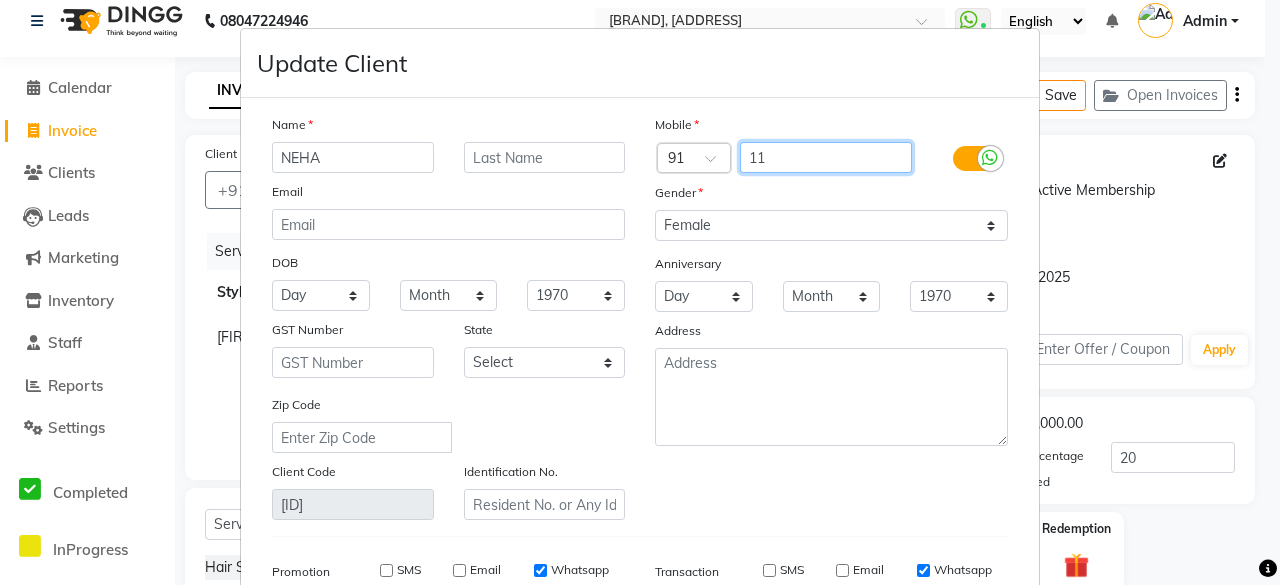 type on "1" 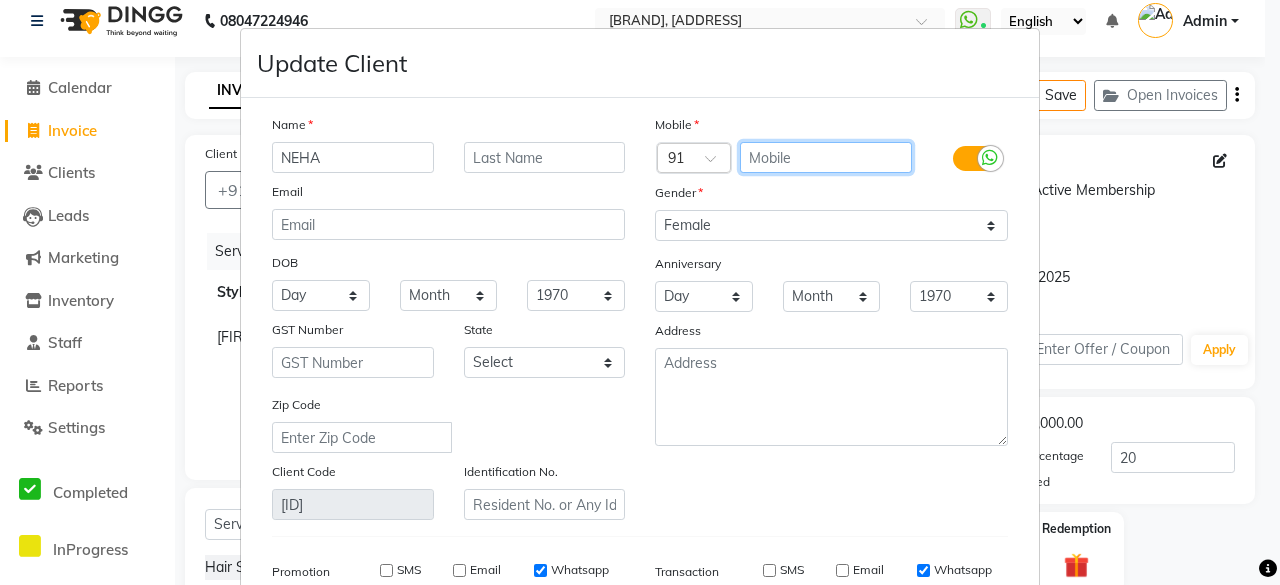 click at bounding box center (826, 157) 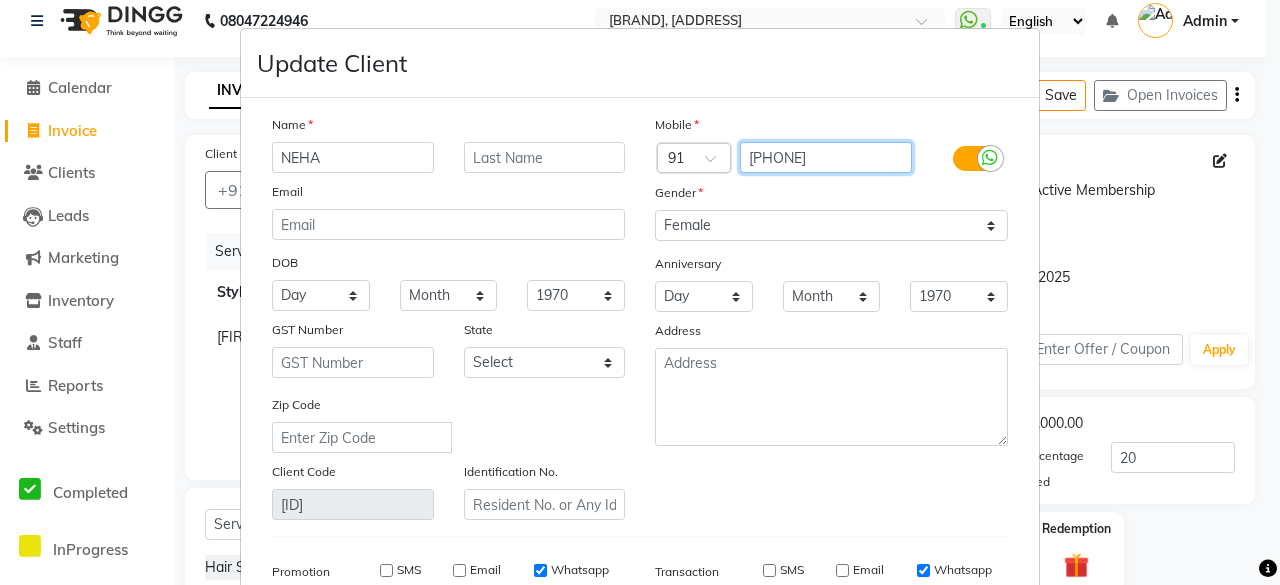 type on "[PHONE]" 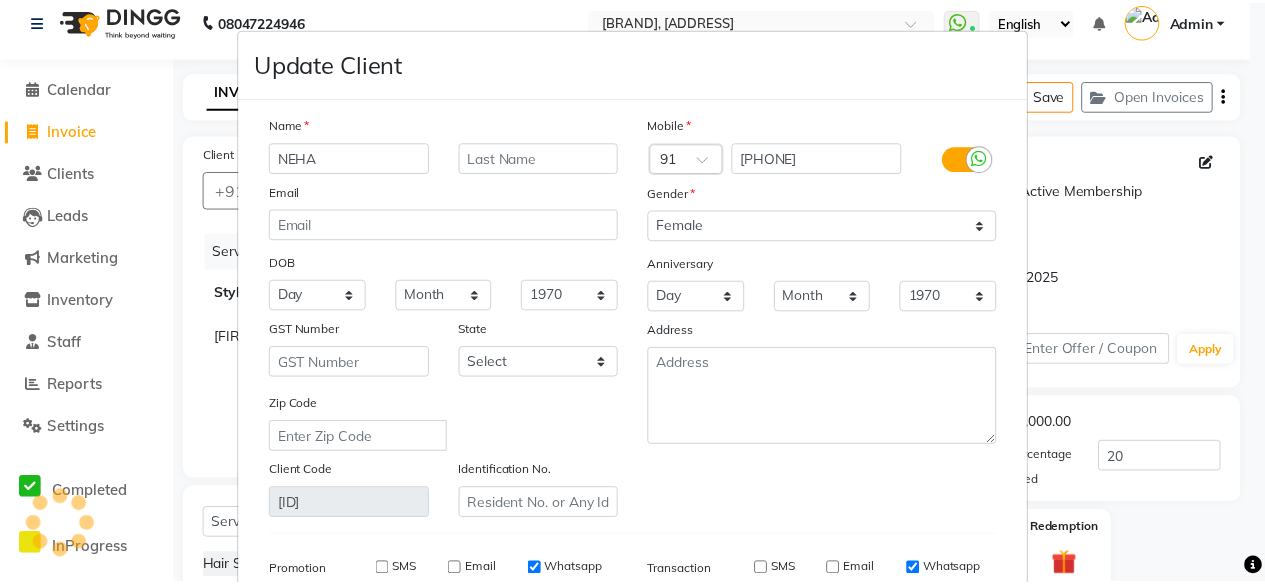 scroll, scrollTop: 299, scrollLeft: 0, axis: vertical 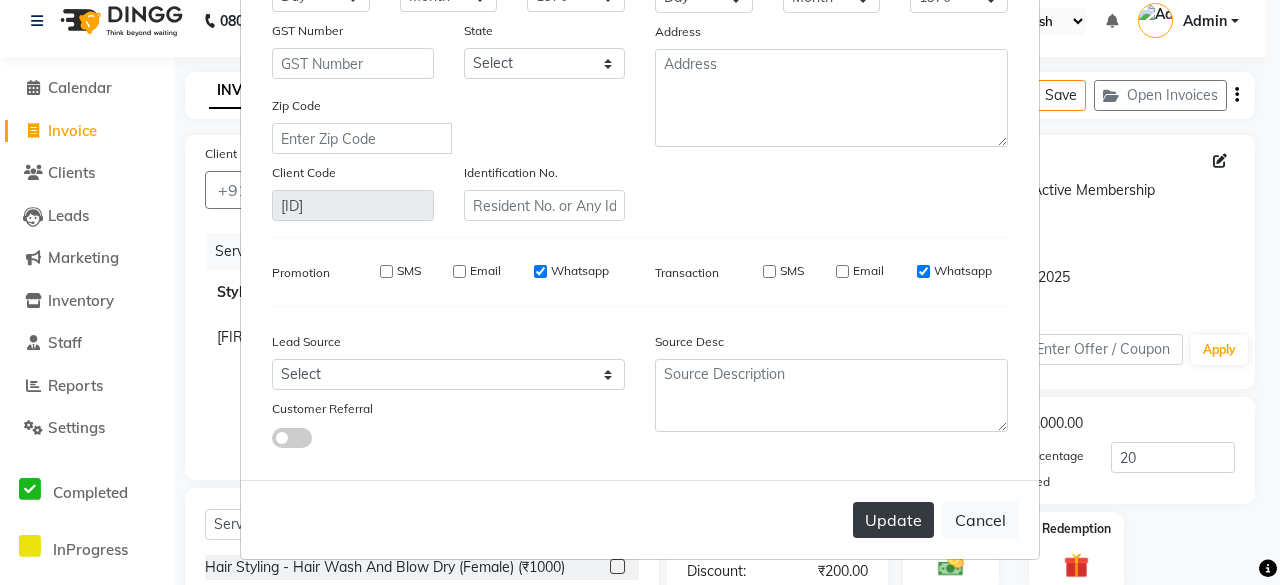 click on "Update" at bounding box center (893, 520) 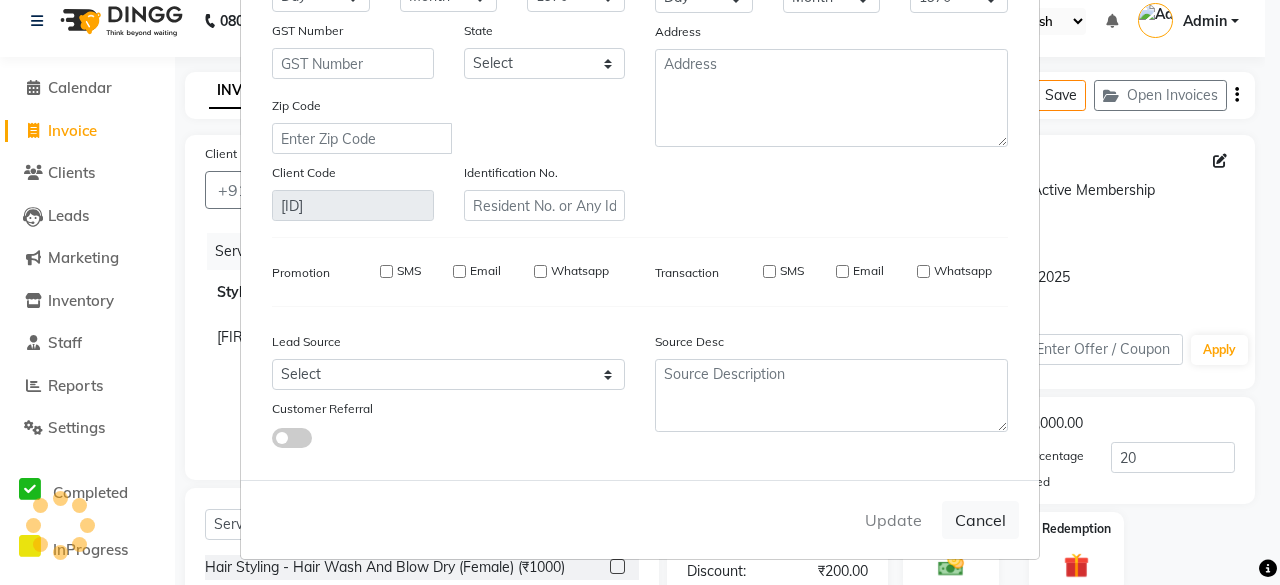 type on "[PHONE]" 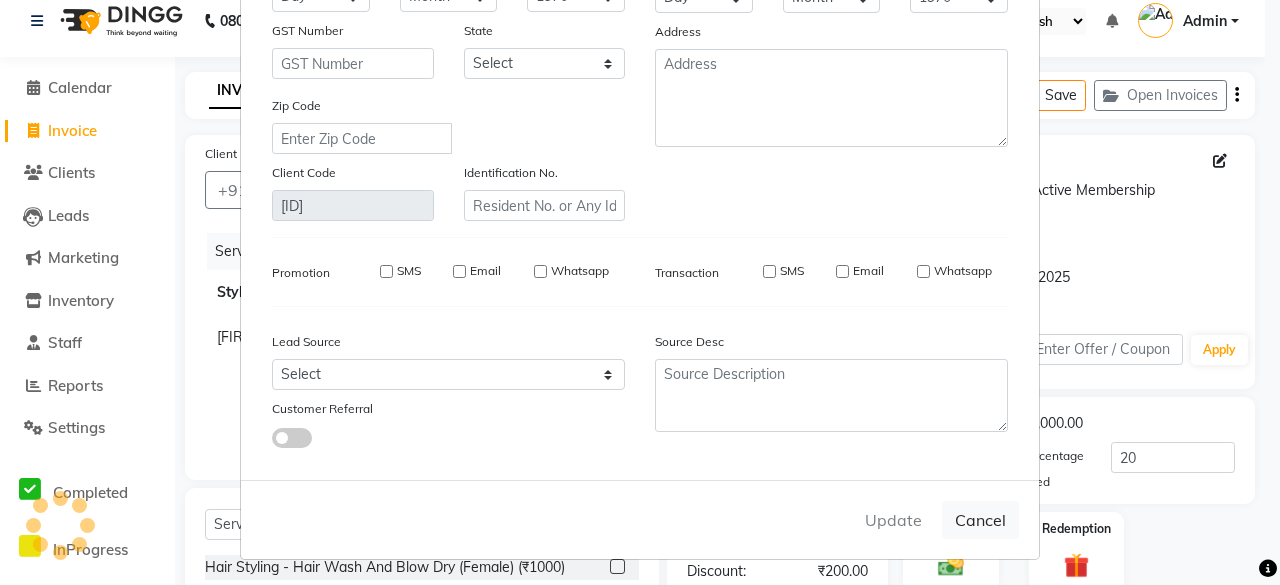 type 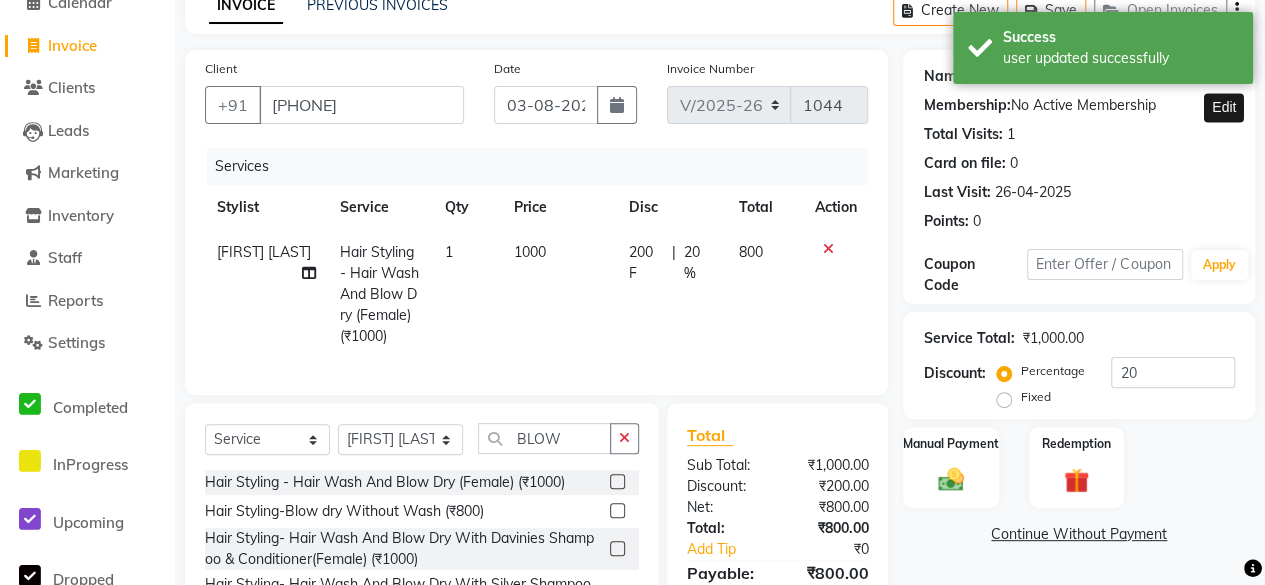 scroll, scrollTop: 214, scrollLeft: 0, axis: vertical 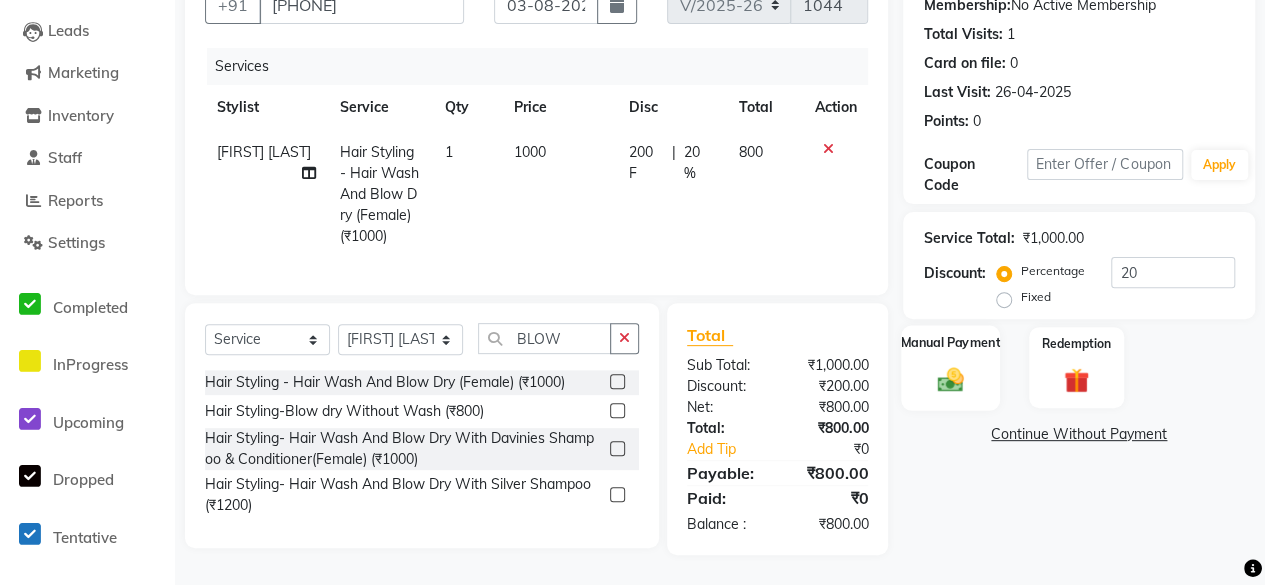 click 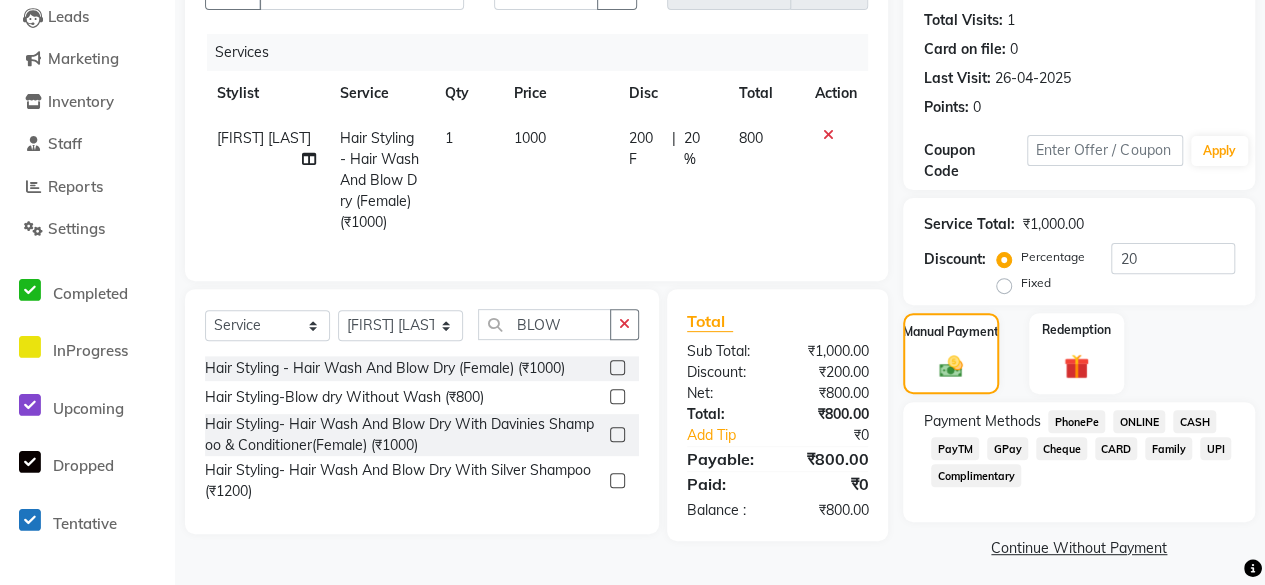 click on "GPay" 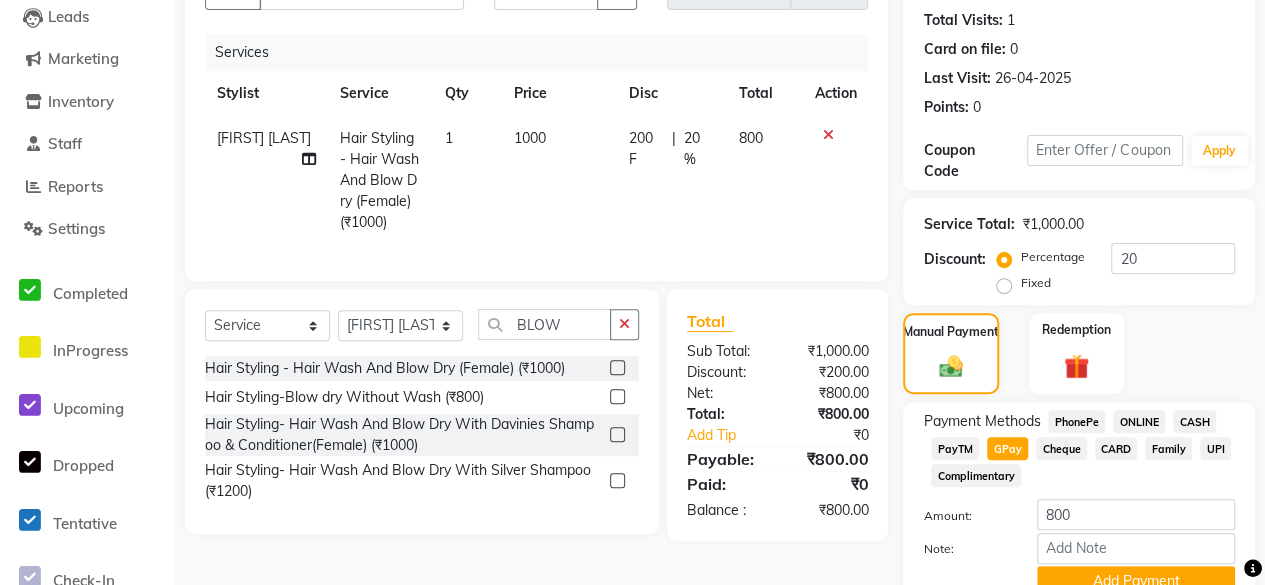 scroll, scrollTop: 304, scrollLeft: 0, axis: vertical 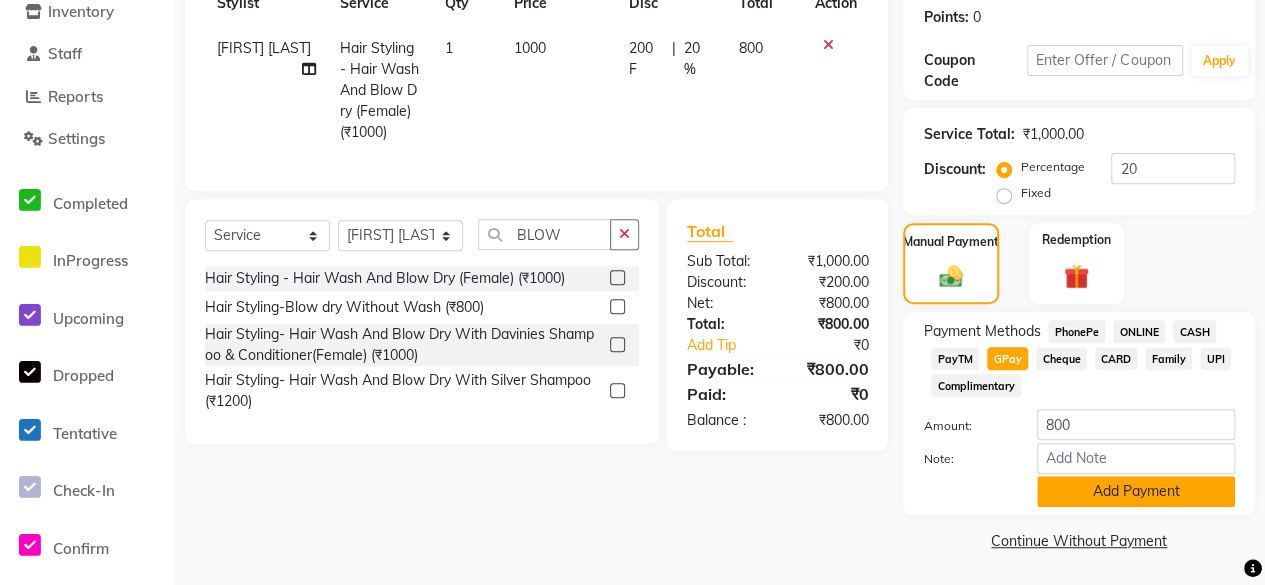 click on "Add Payment" 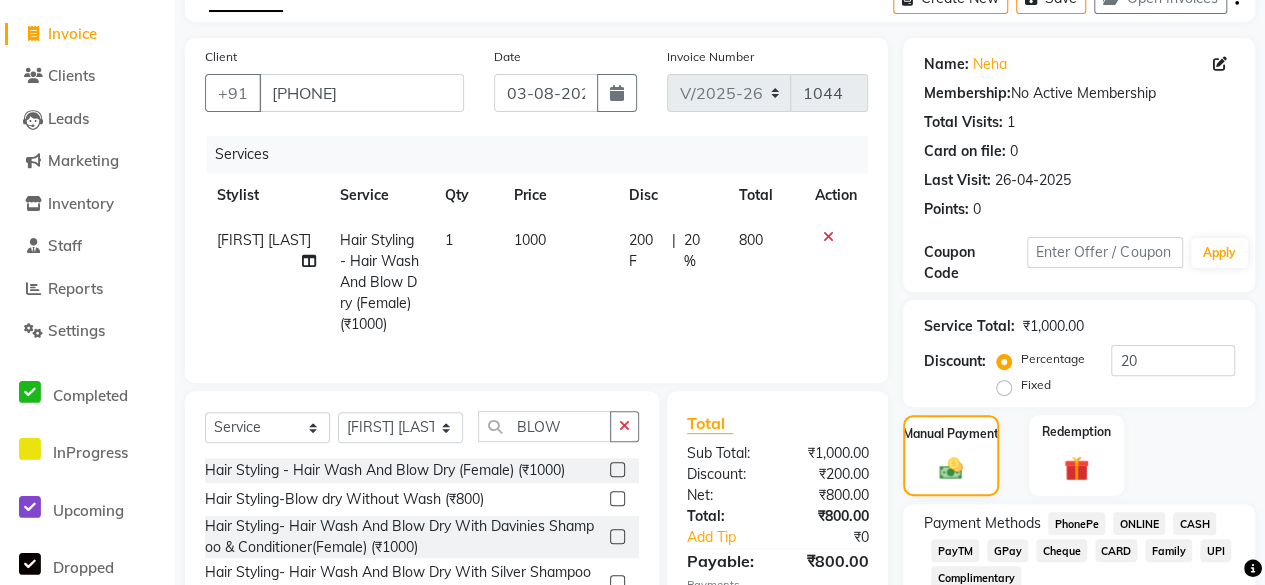 scroll, scrollTop: 333, scrollLeft: 0, axis: vertical 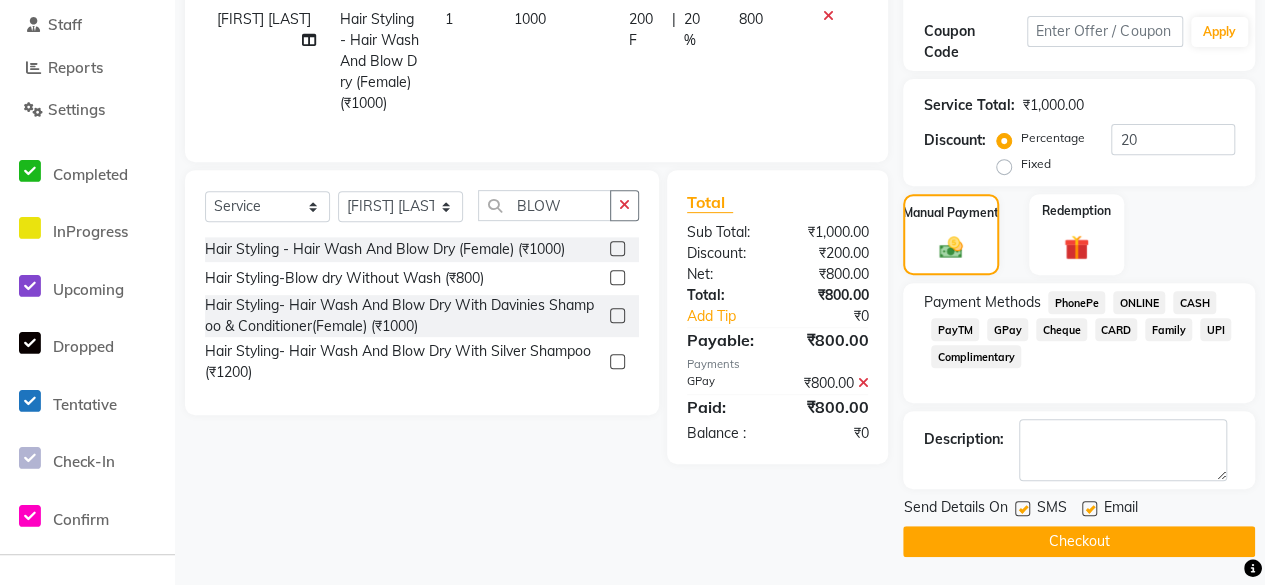 click on "Checkout" 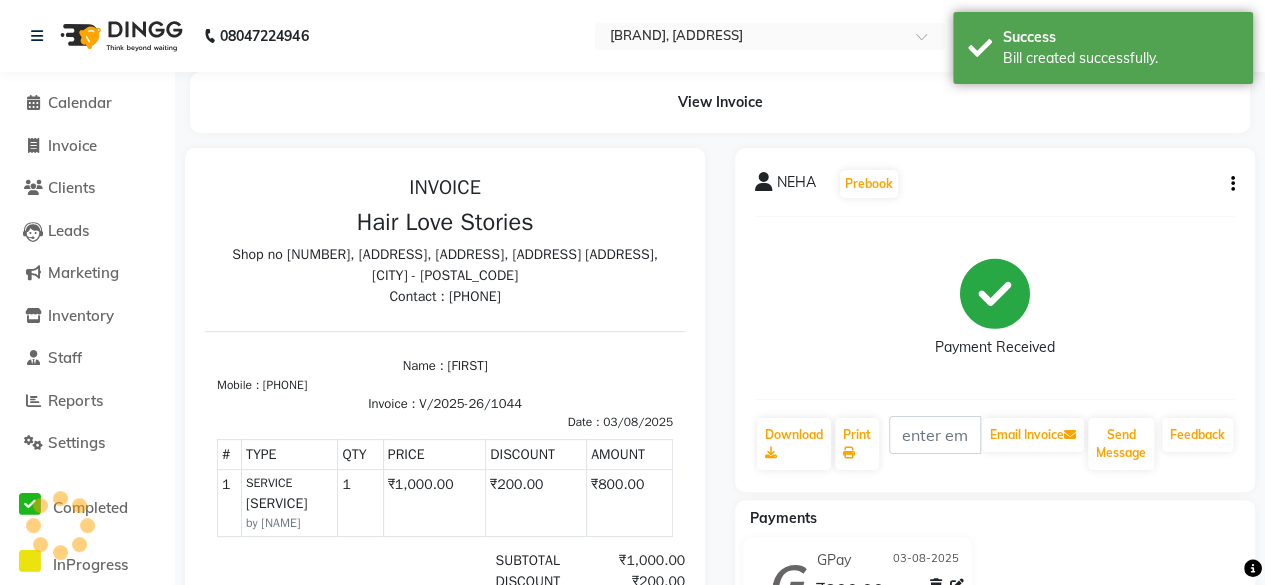 scroll, scrollTop: 0, scrollLeft: 0, axis: both 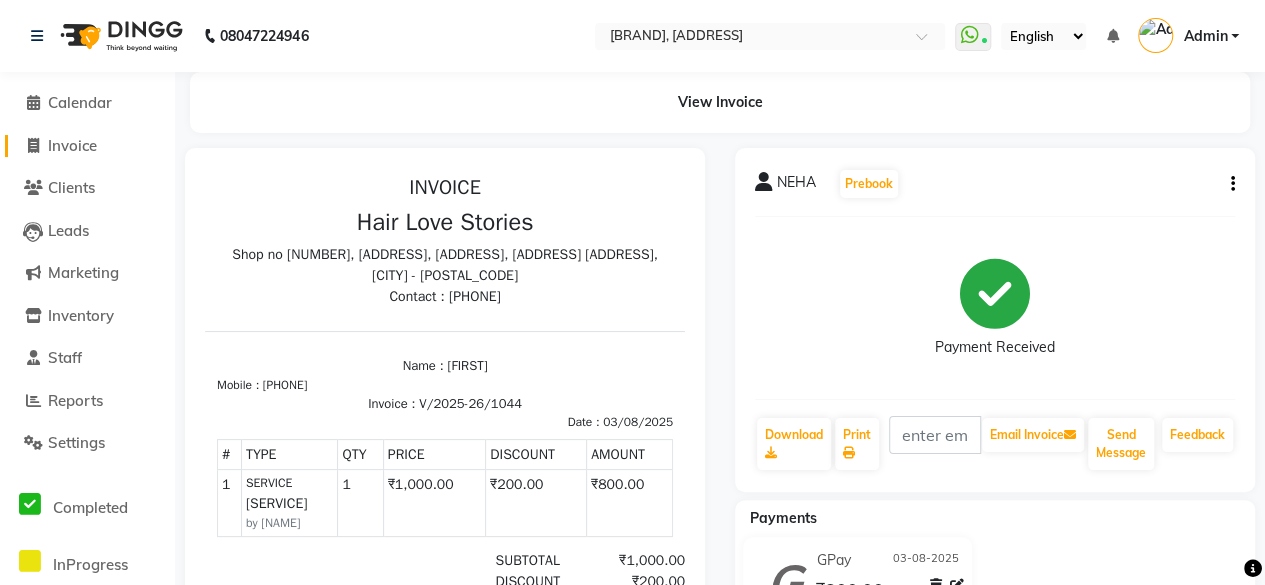 click on "Invoice" 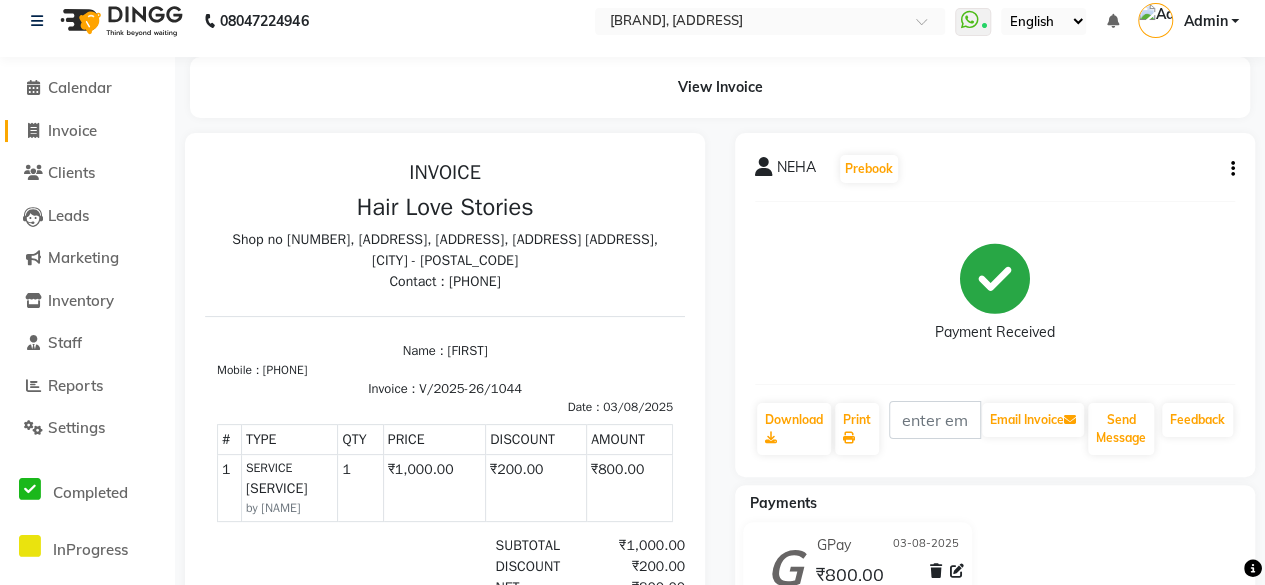 select on "3886" 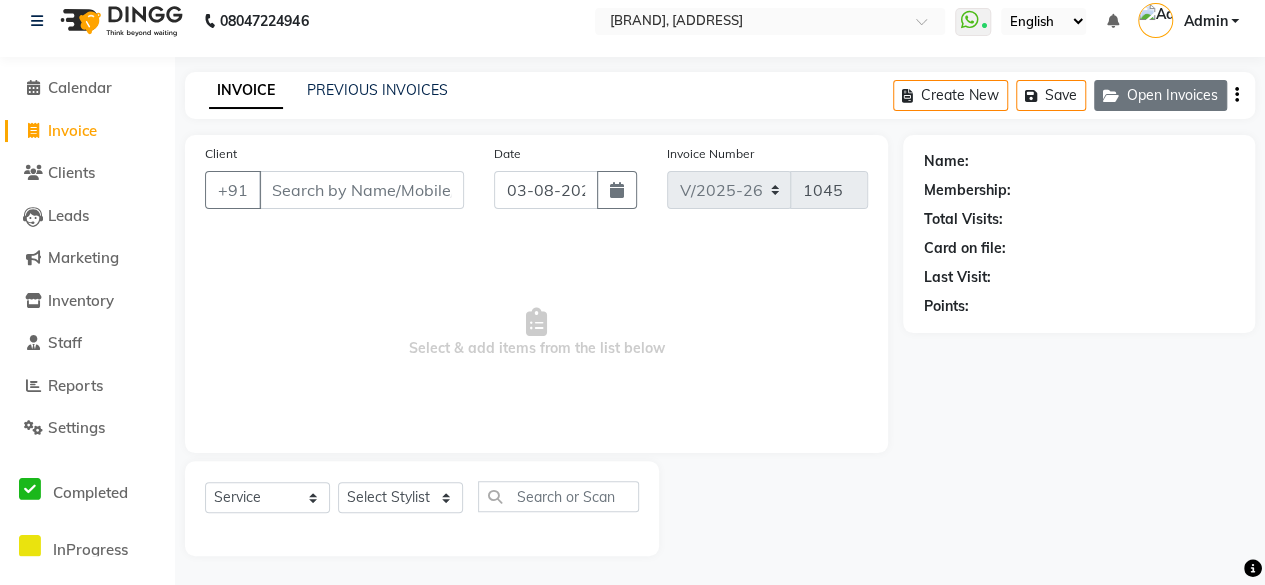 click on "Open Invoices" 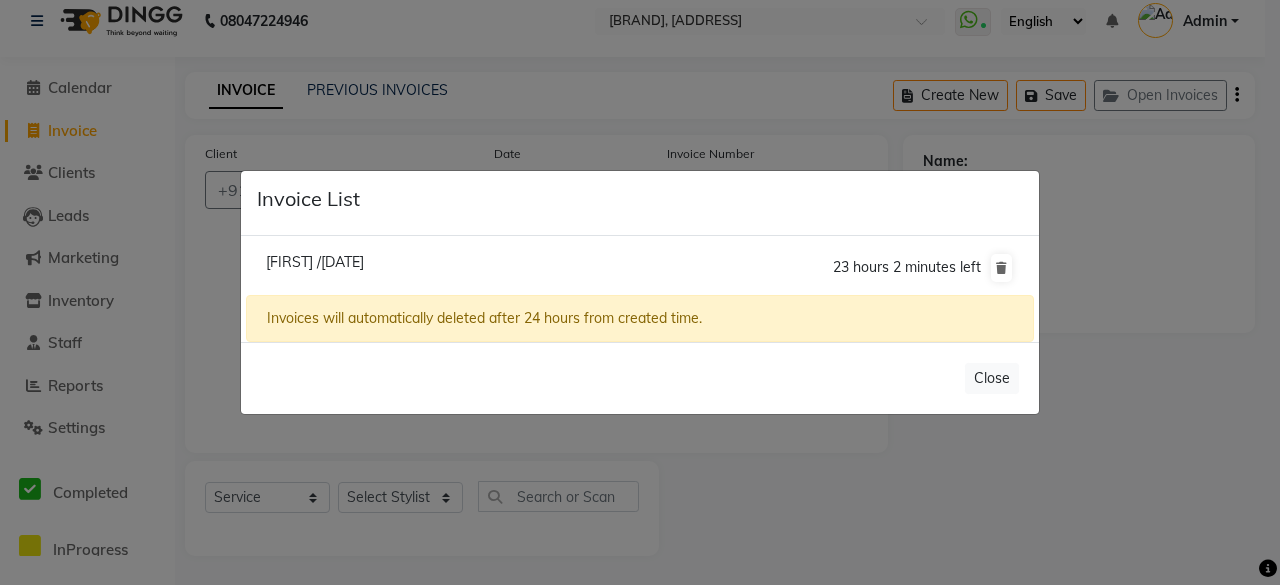 click on "[FIRST] /[DATE]" 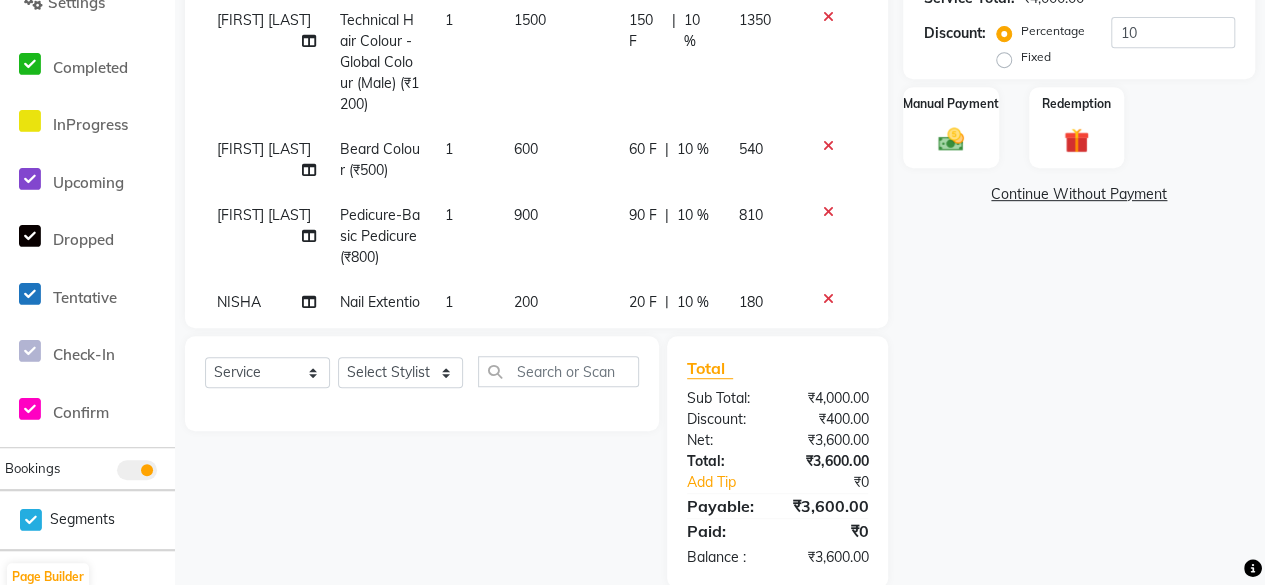 scroll, scrollTop: 471, scrollLeft: 0, axis: vertical 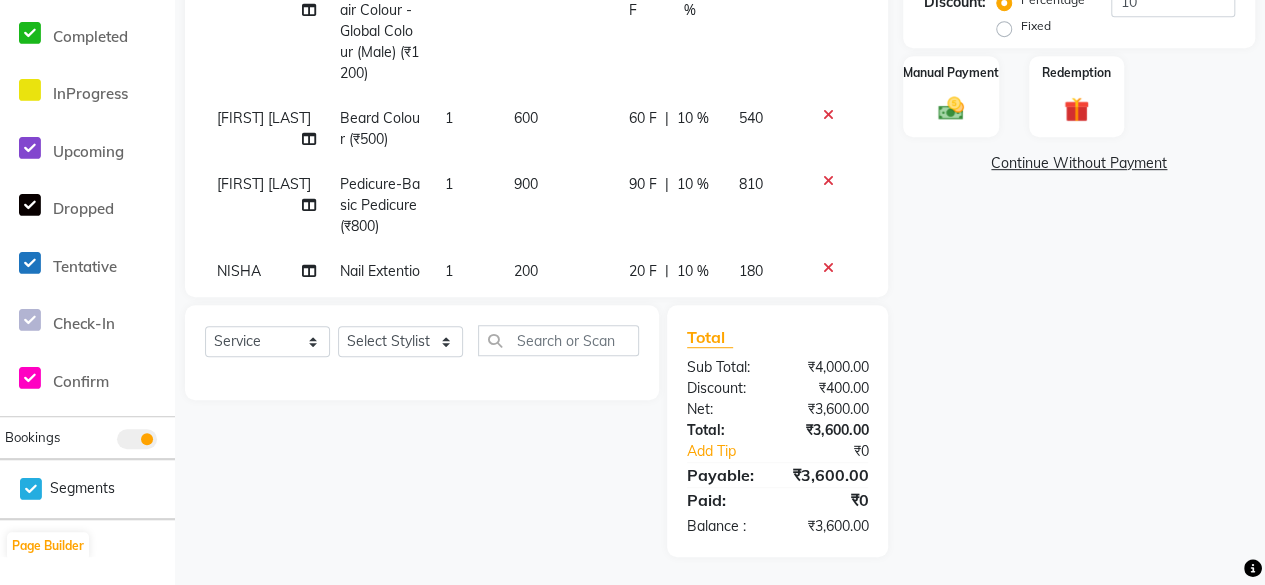 click on "Select Service Product Membership Package Voucher Prepaid Gift Card Select Stylist [NAME] [NAME] [NAME] [NAME] [NAME] [NAME] [NAME] [NAME] [NAME] [NAME] [NAME] [NAME] [NAME] [NAME] [NAME]" 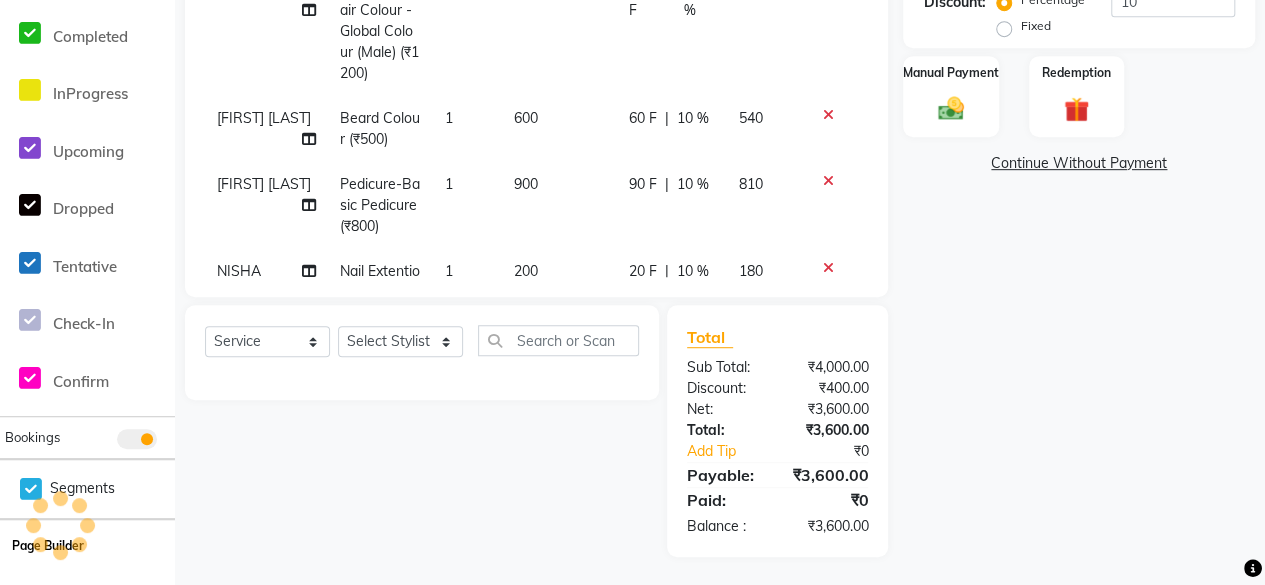 click on "Page Builder" 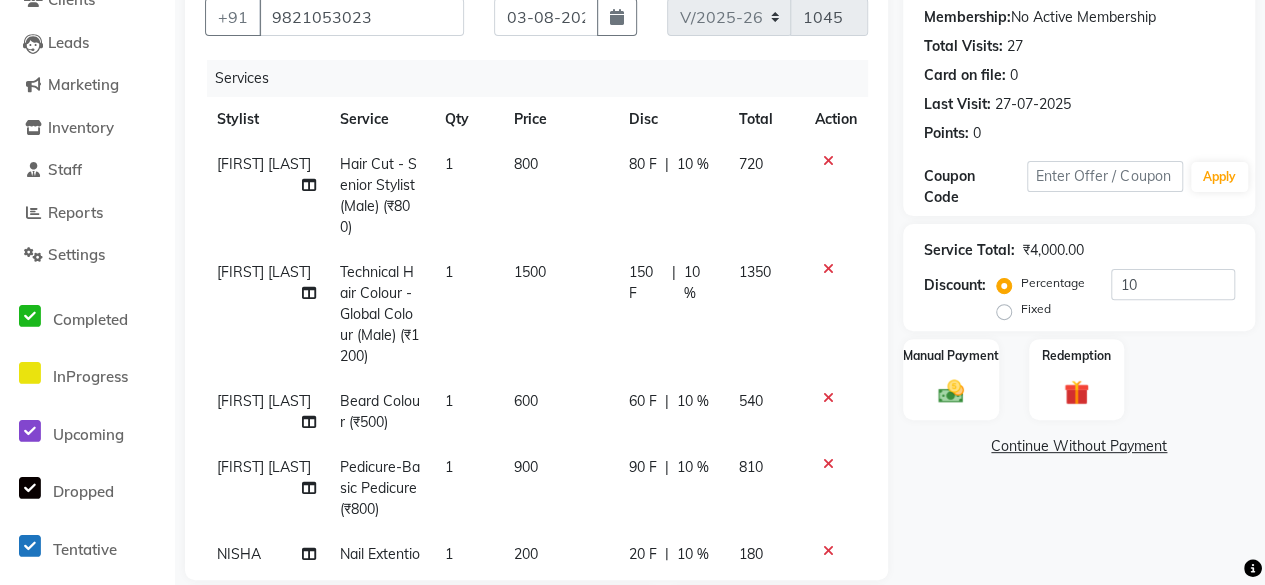 scroll, scrollTop: 0, scrollLeft: 0, axis: both 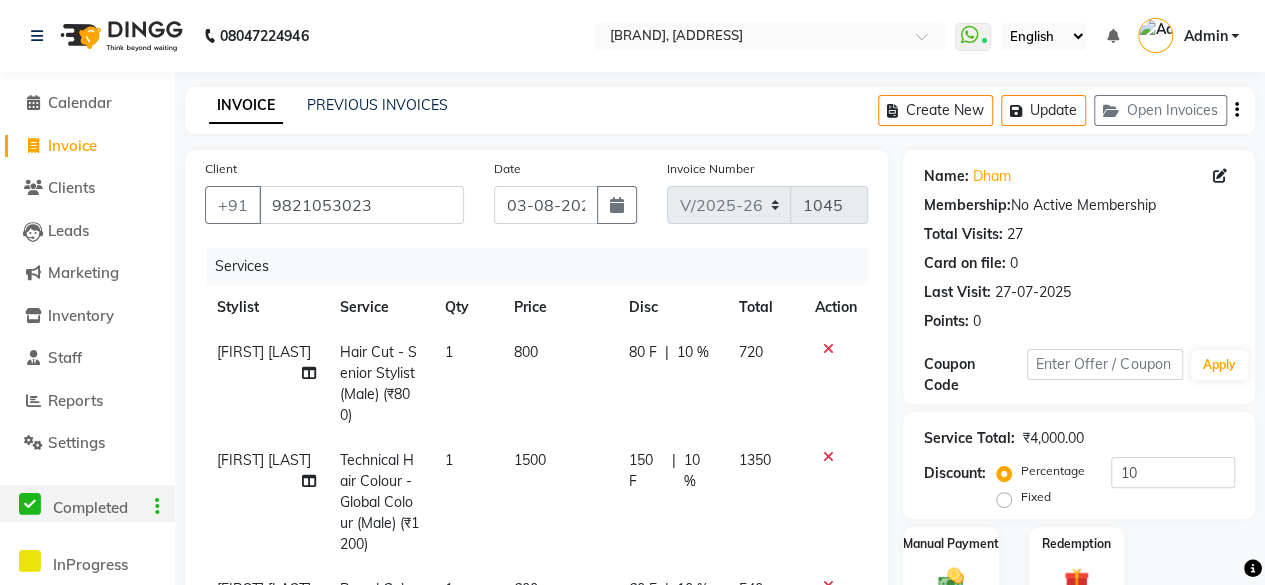 click 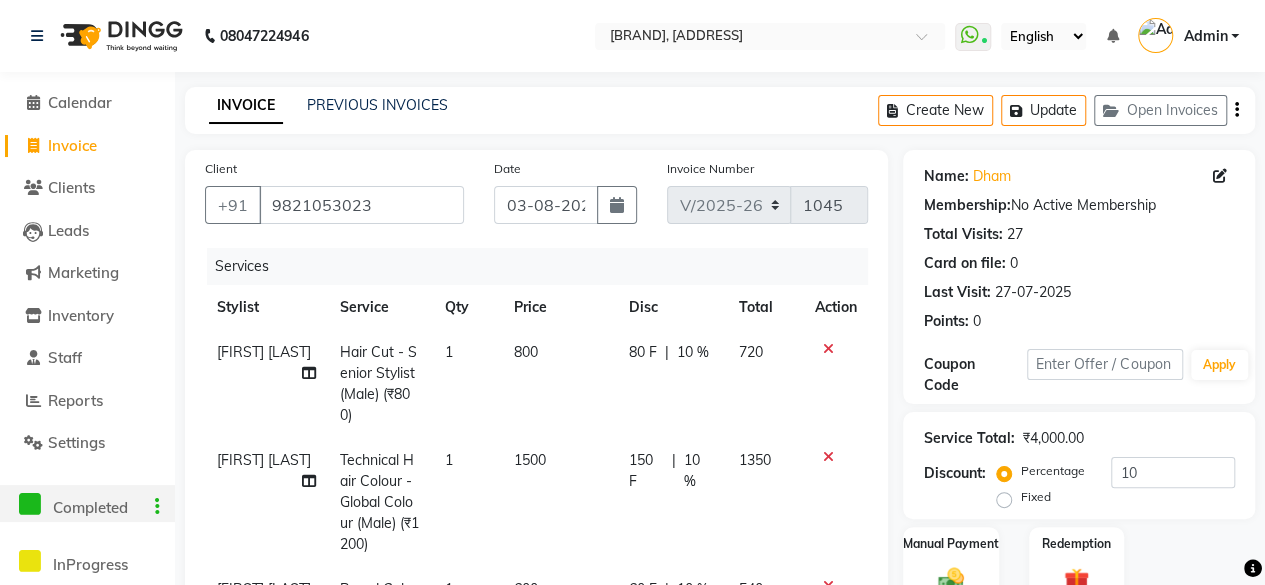 click on "Completed" 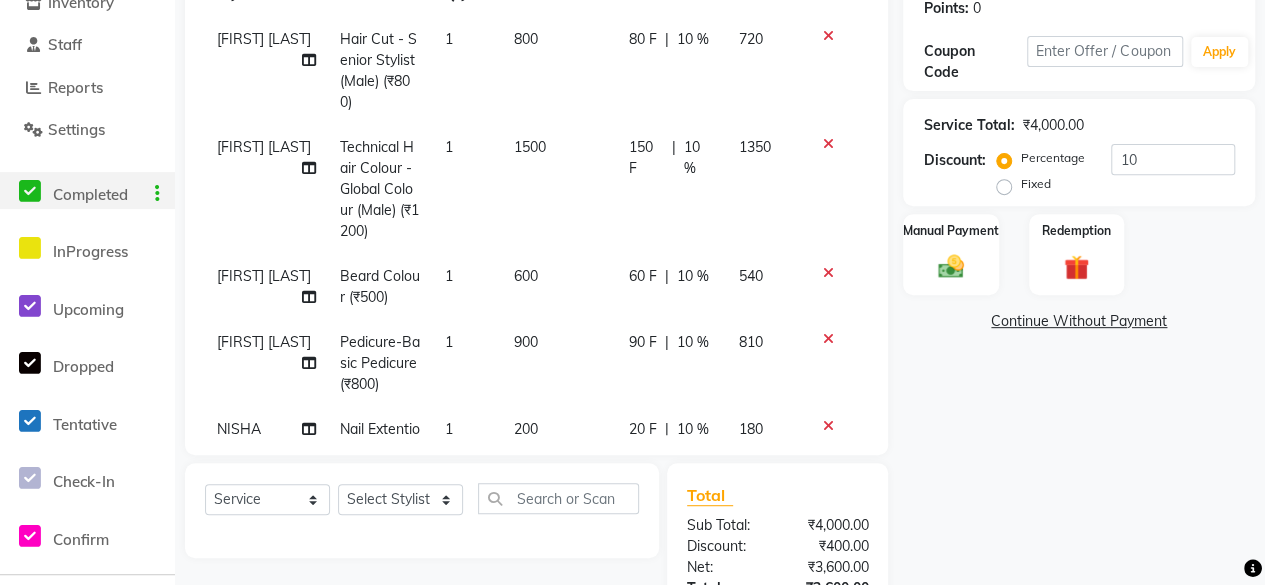 scroll, scrollTop: 320, scrollLeft: 0, axis: vertical 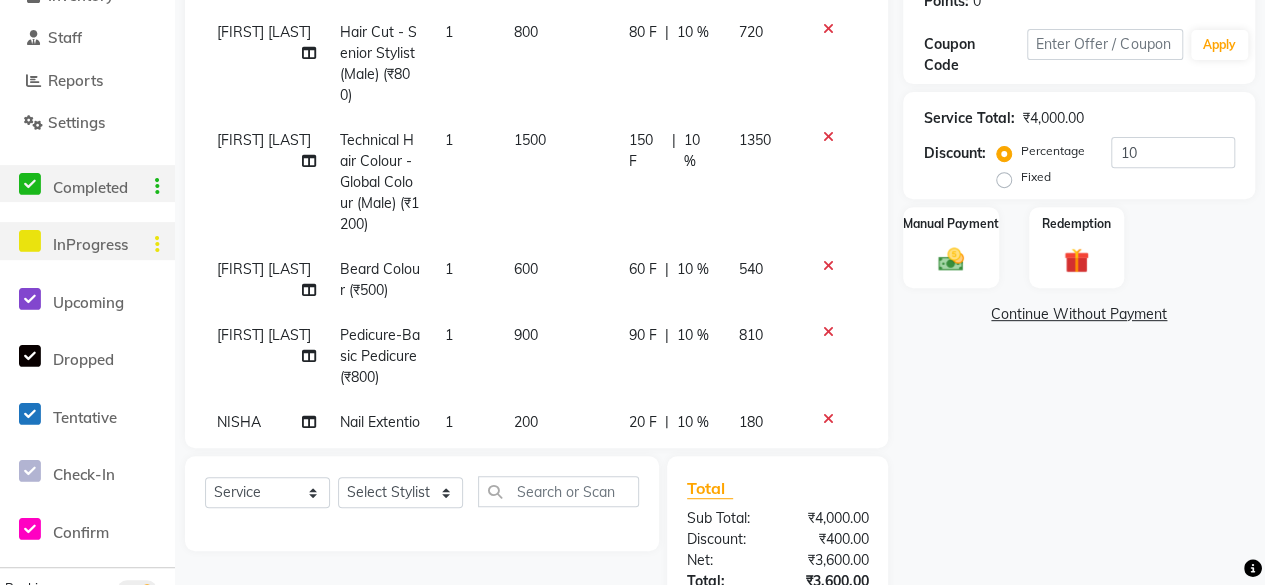 click 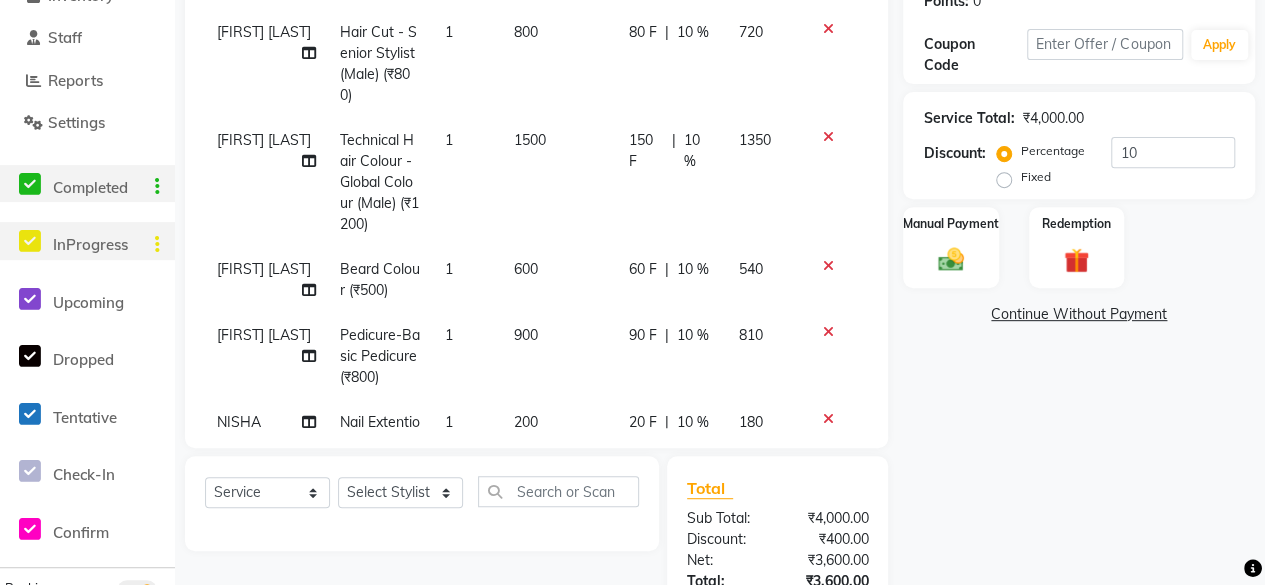 scroll, scrollTop: 471, scrollLeft: 0, axis: vertical 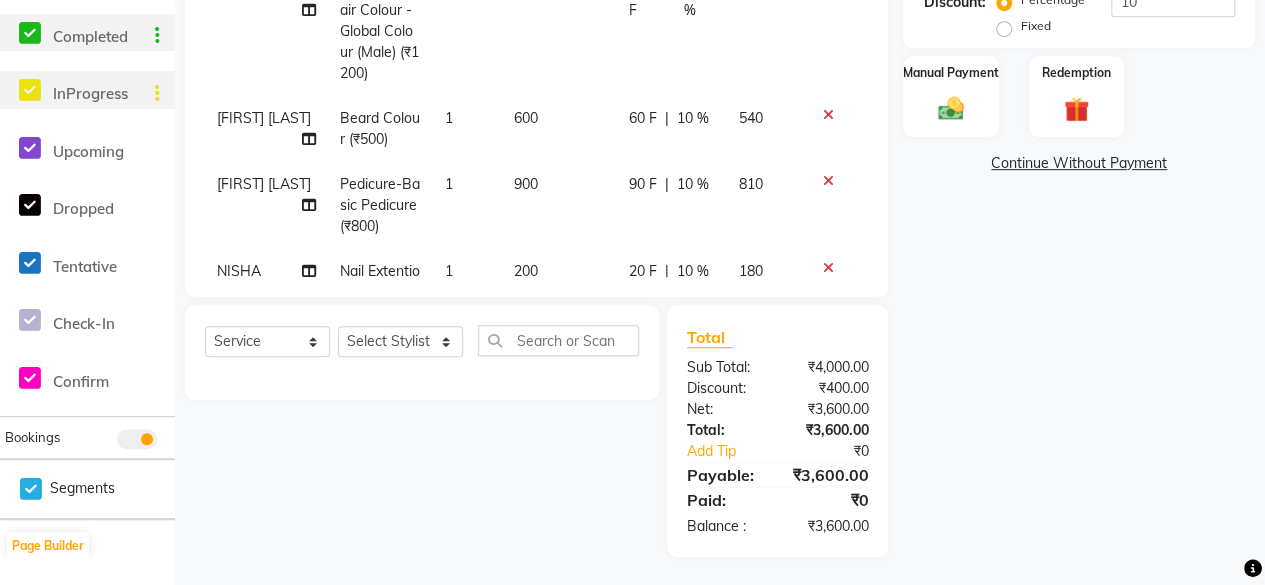 click 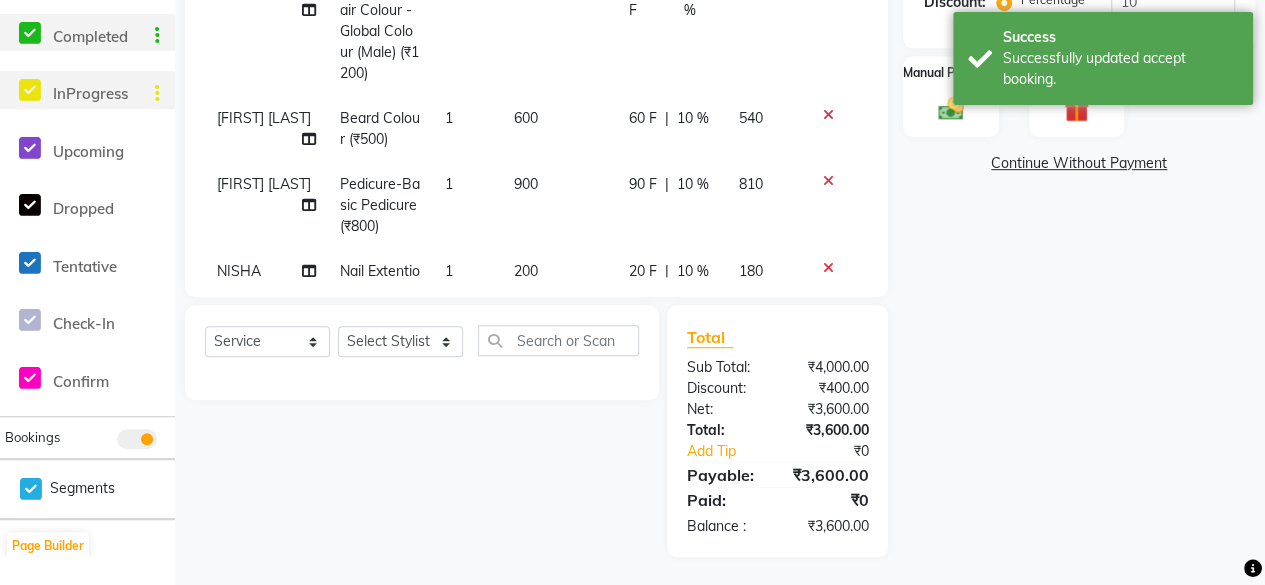 click 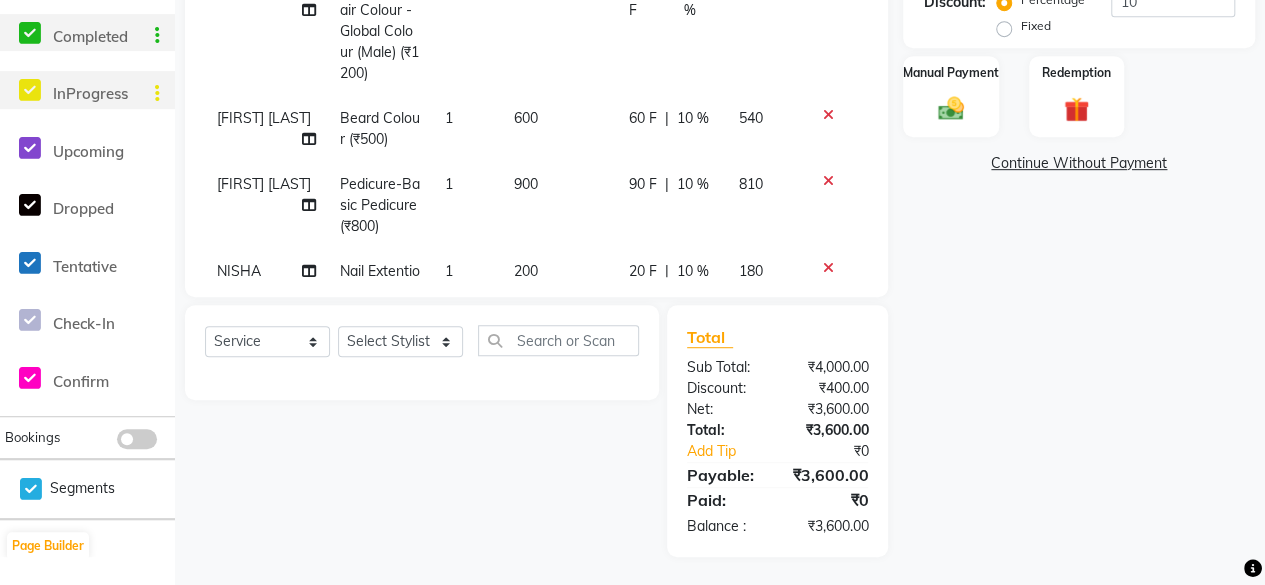 click 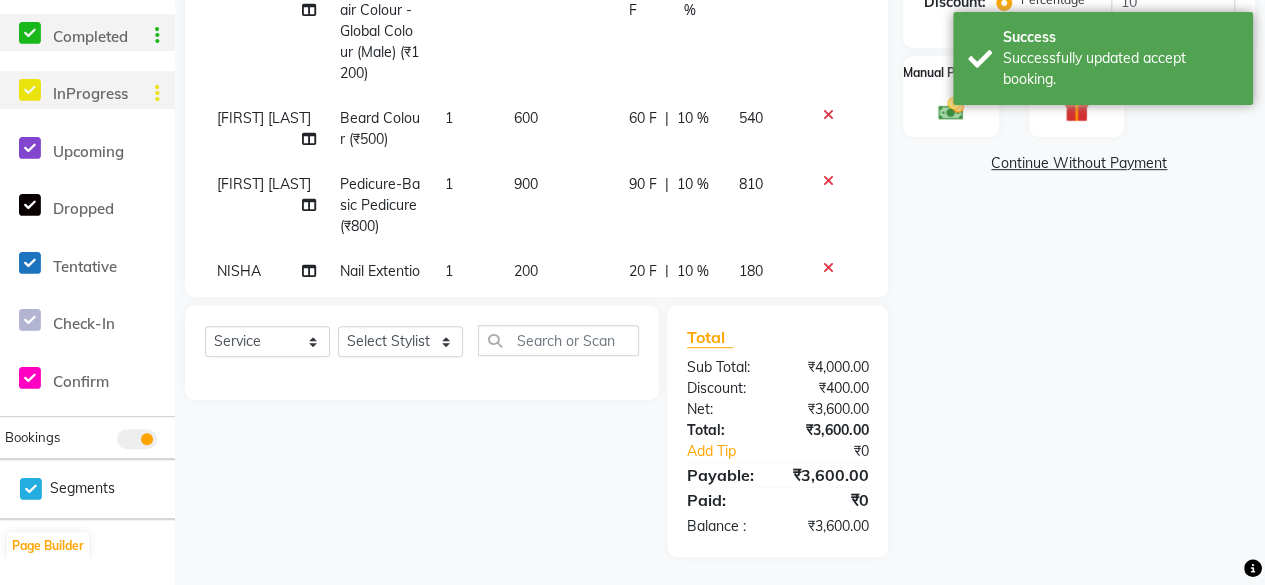click 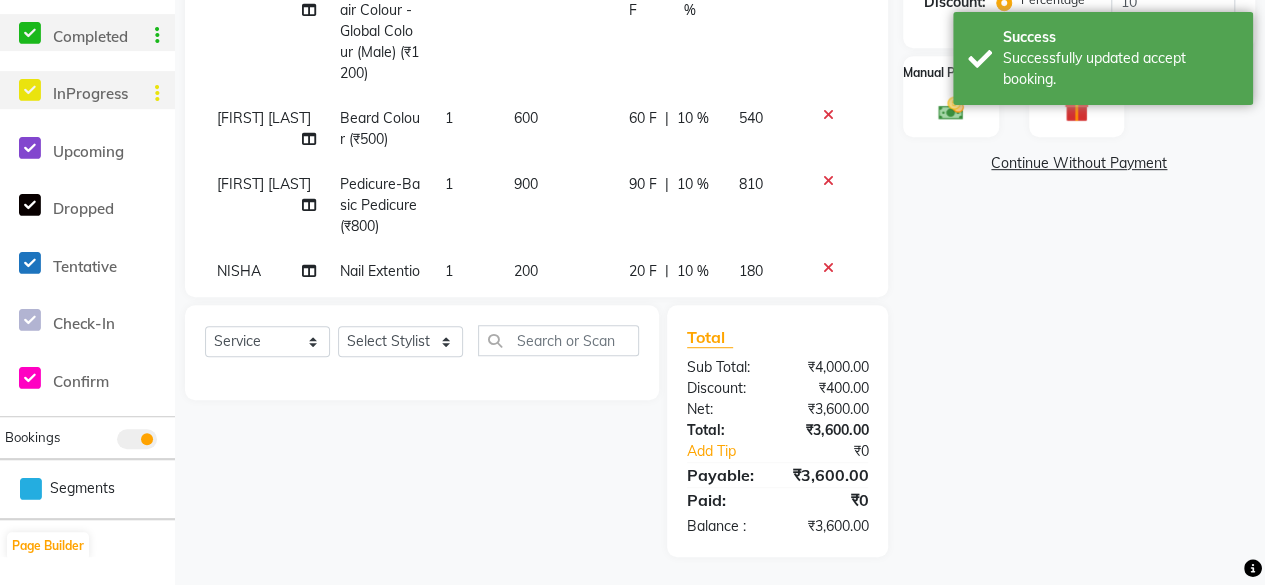 click 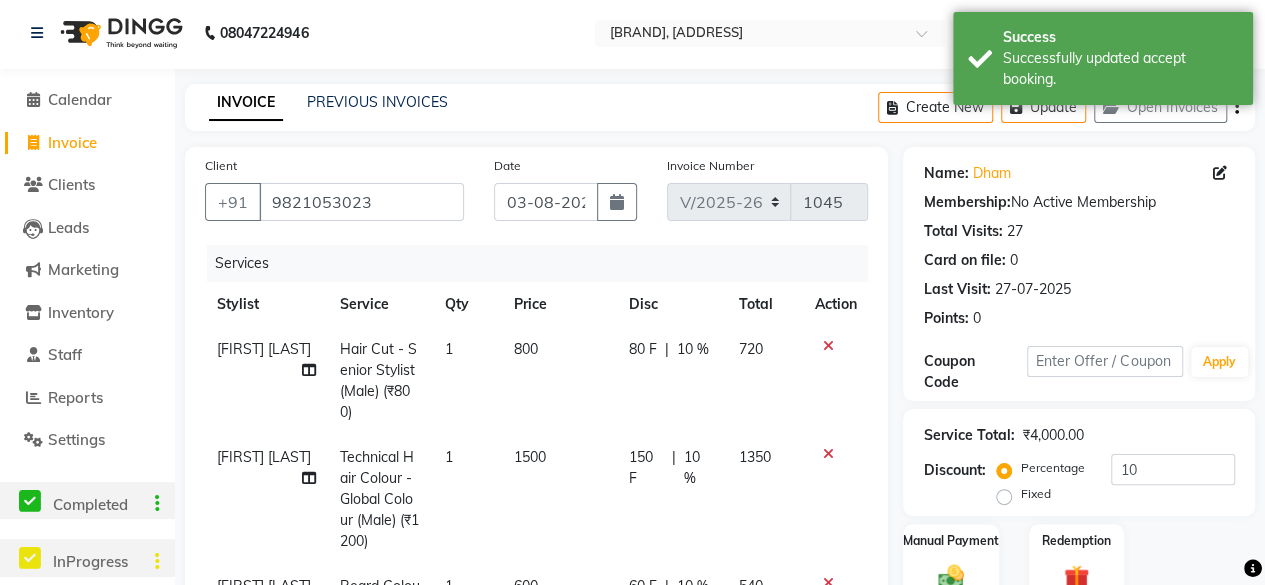 scroll, scrollTop: 0, scrollLeft: 0, axis: both 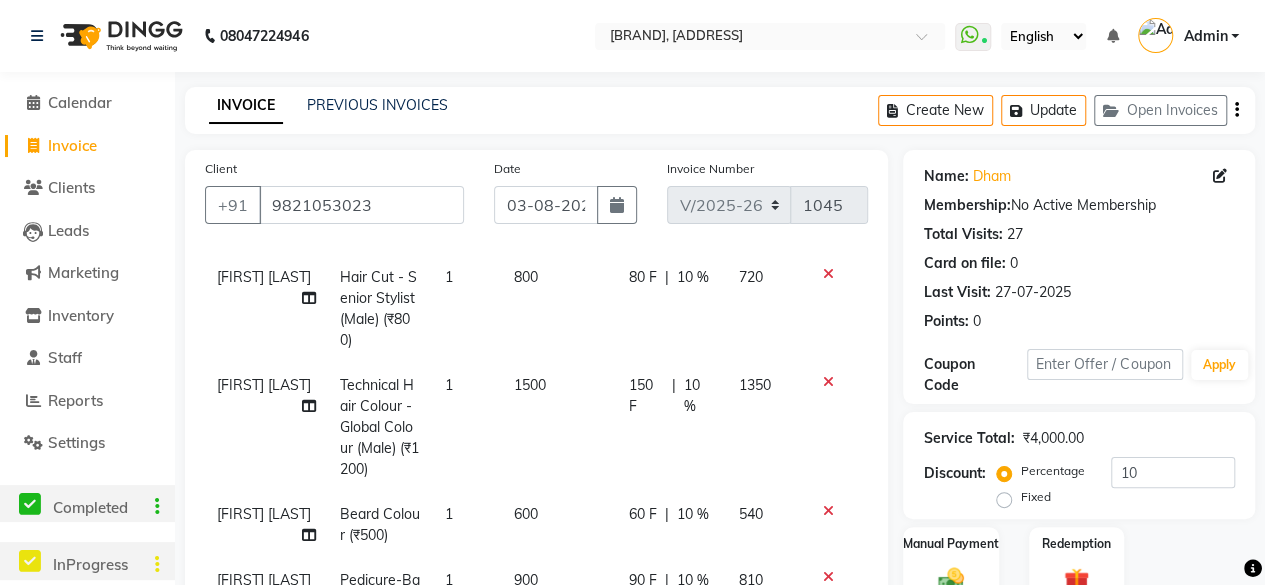 click on "Leads" 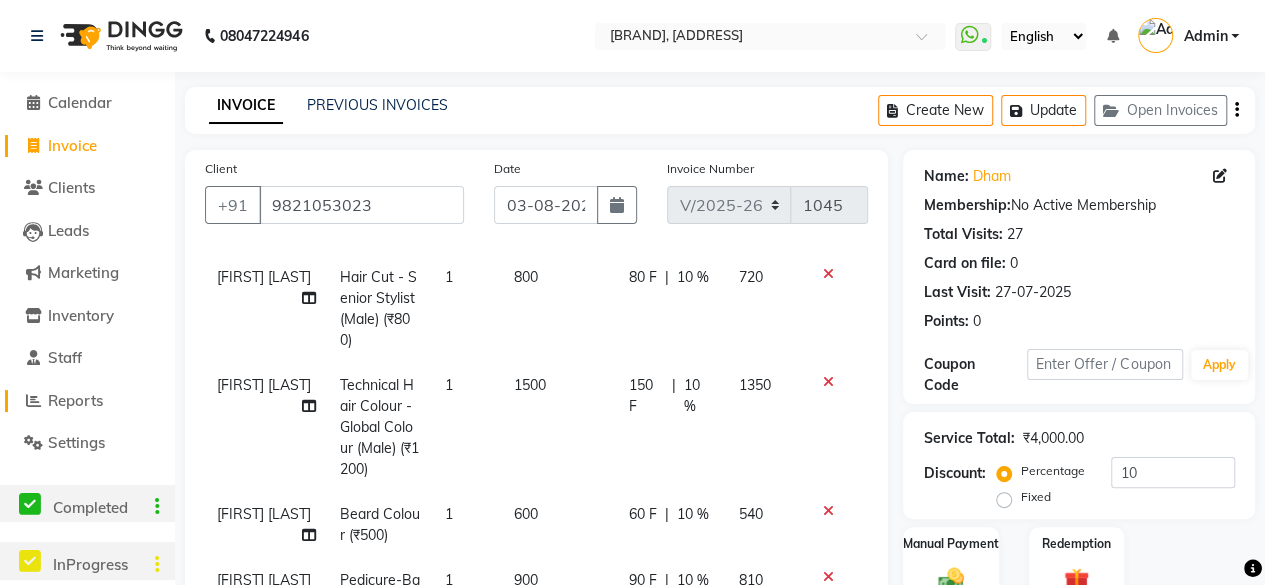 click on "Reports" 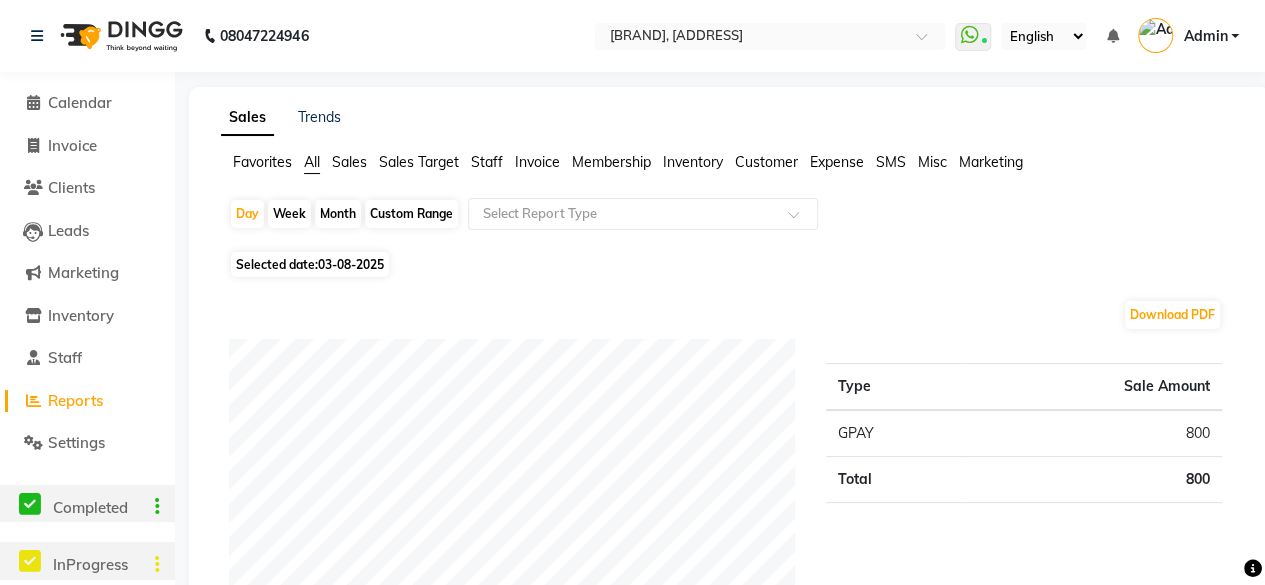 click on "Selected date:  03-08-2025" 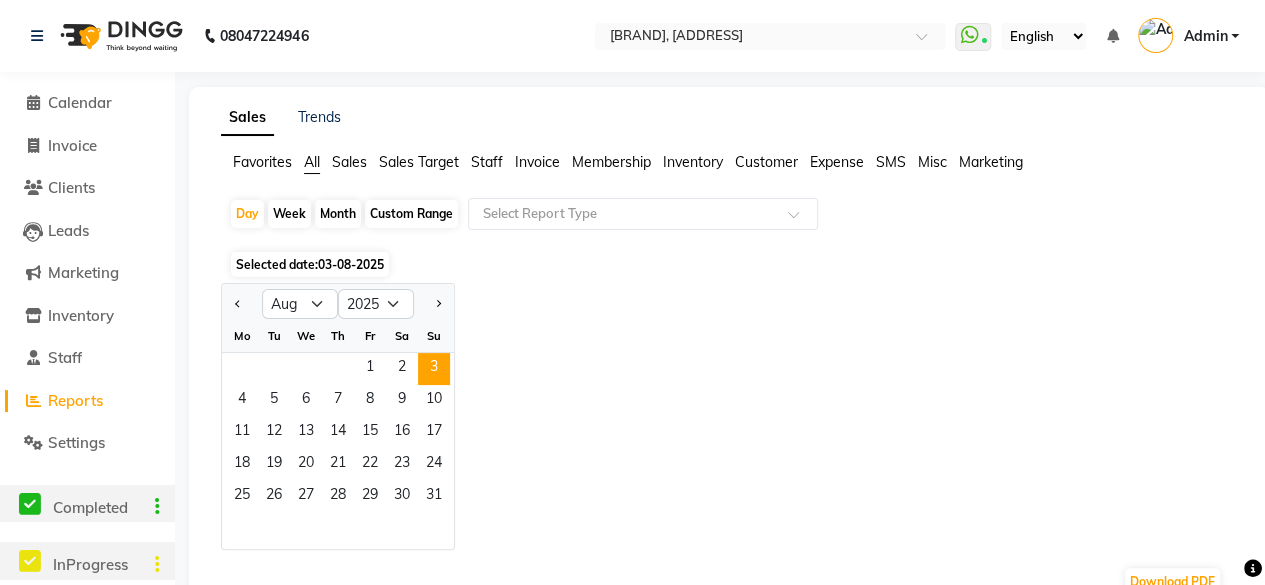click on "Month" 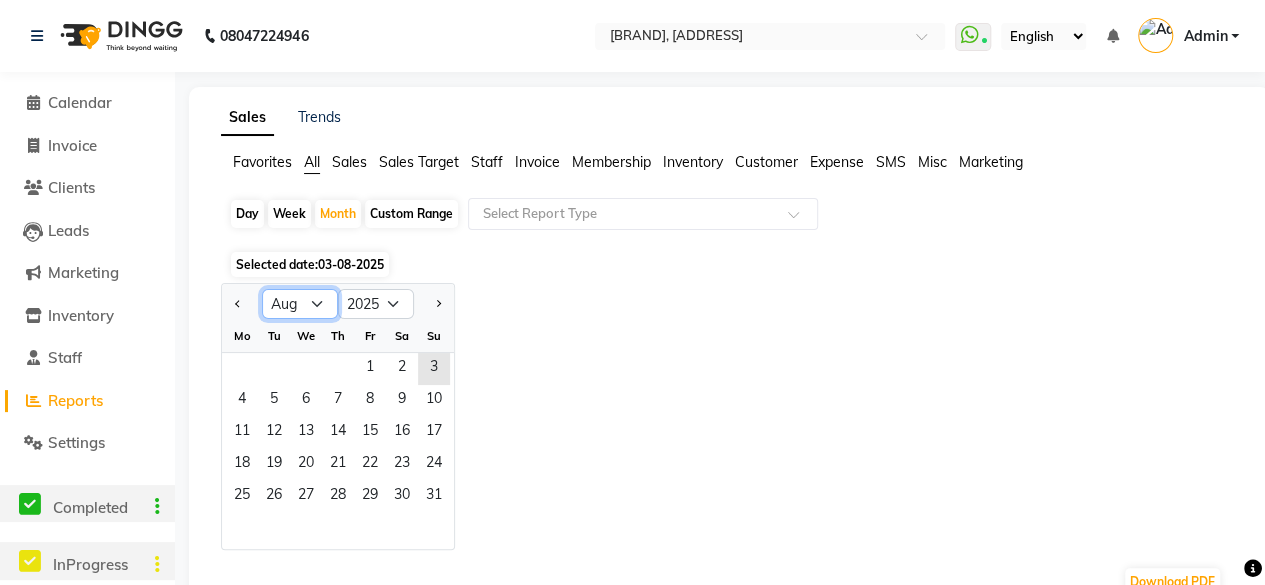 click on "Jan Feb Mar Apr May Jun Jul Aug Sep Oct Nov Dec" 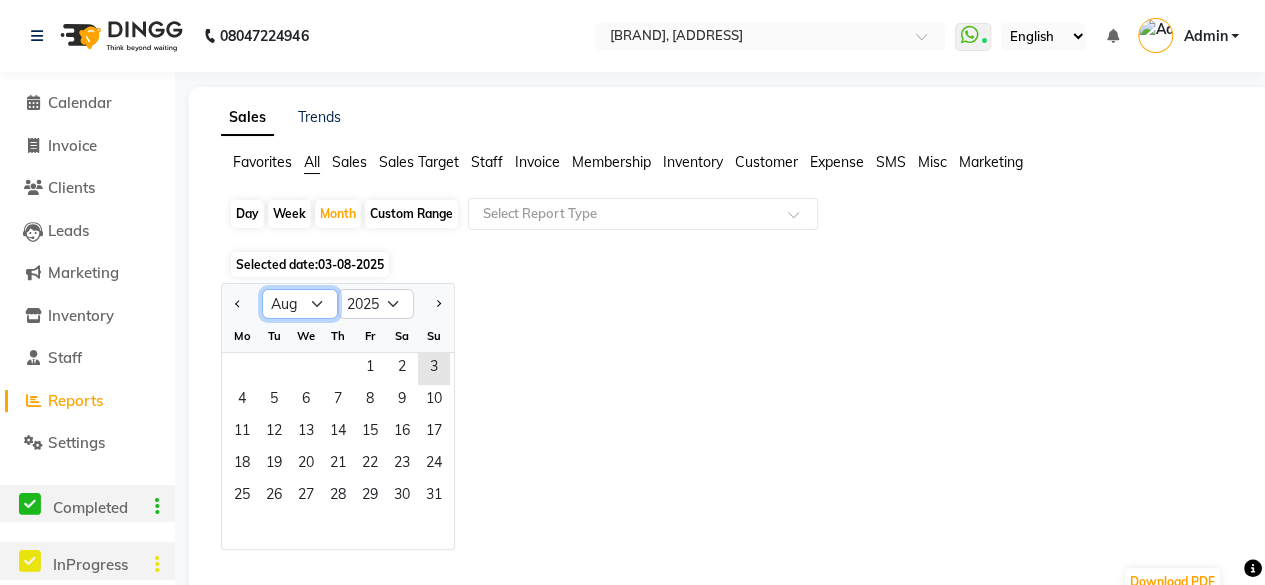 select on "7" 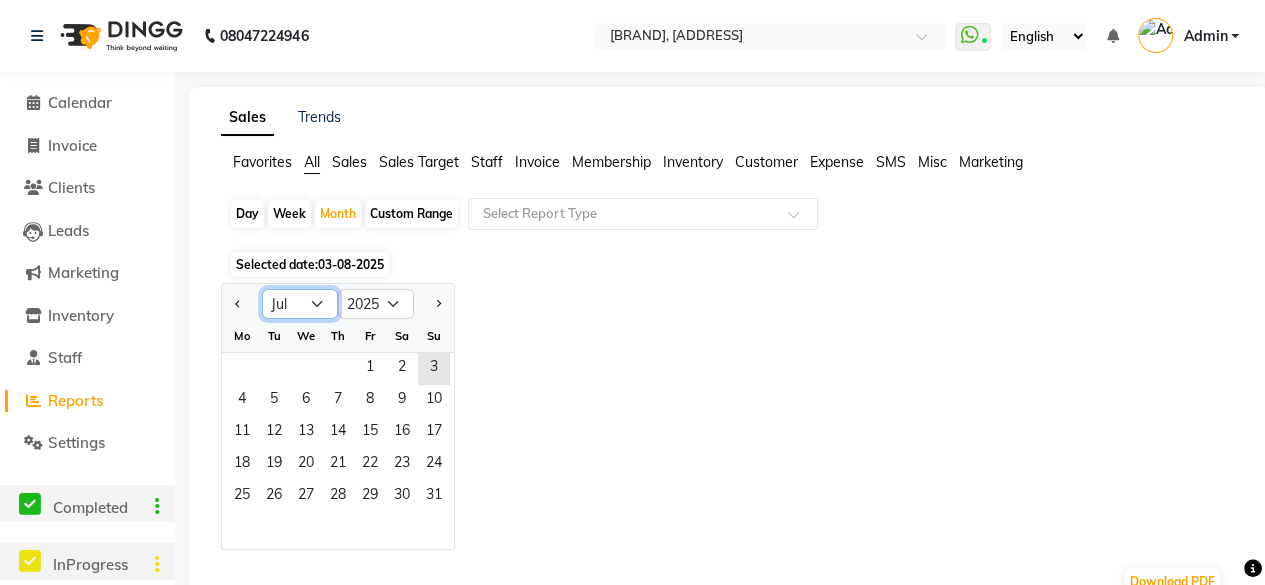 click on "Jan Feb Mar Apr May Jun Jul Aug Sep Oct Nov Dec" 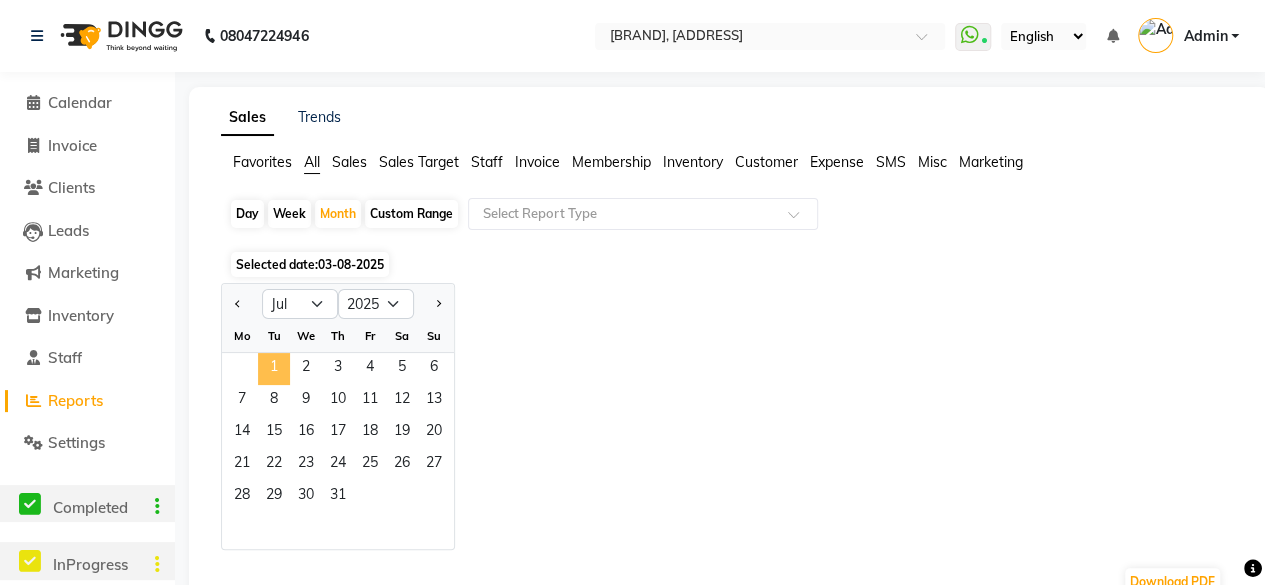 click on "1" 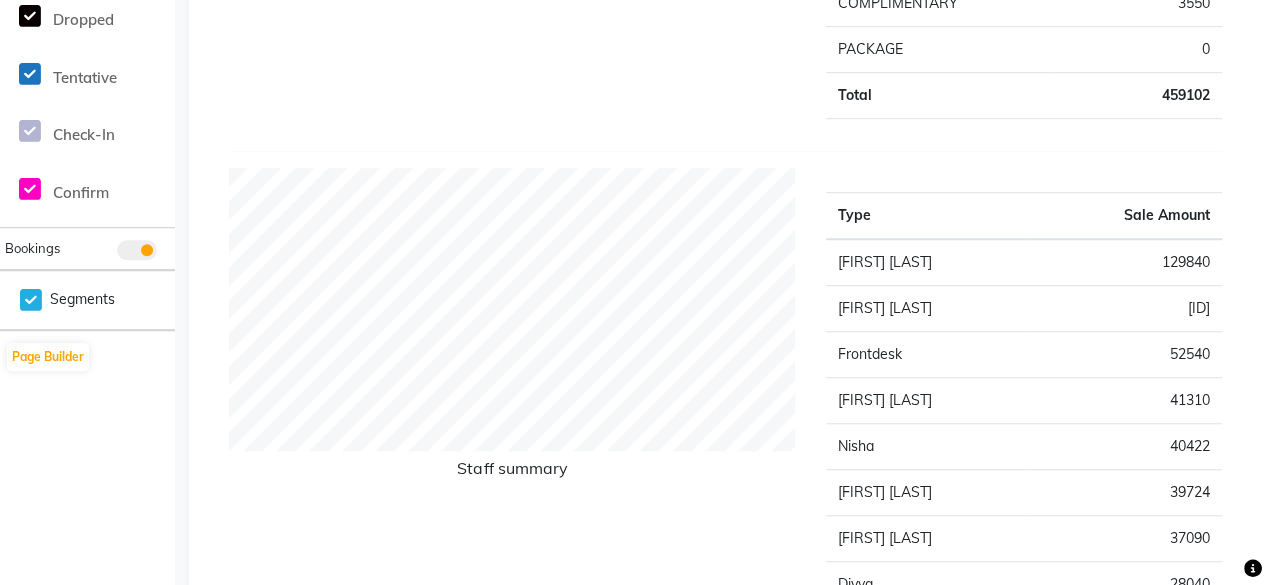 scroll, scrollTop: 671, scrollLeft: 0, axis: vertical 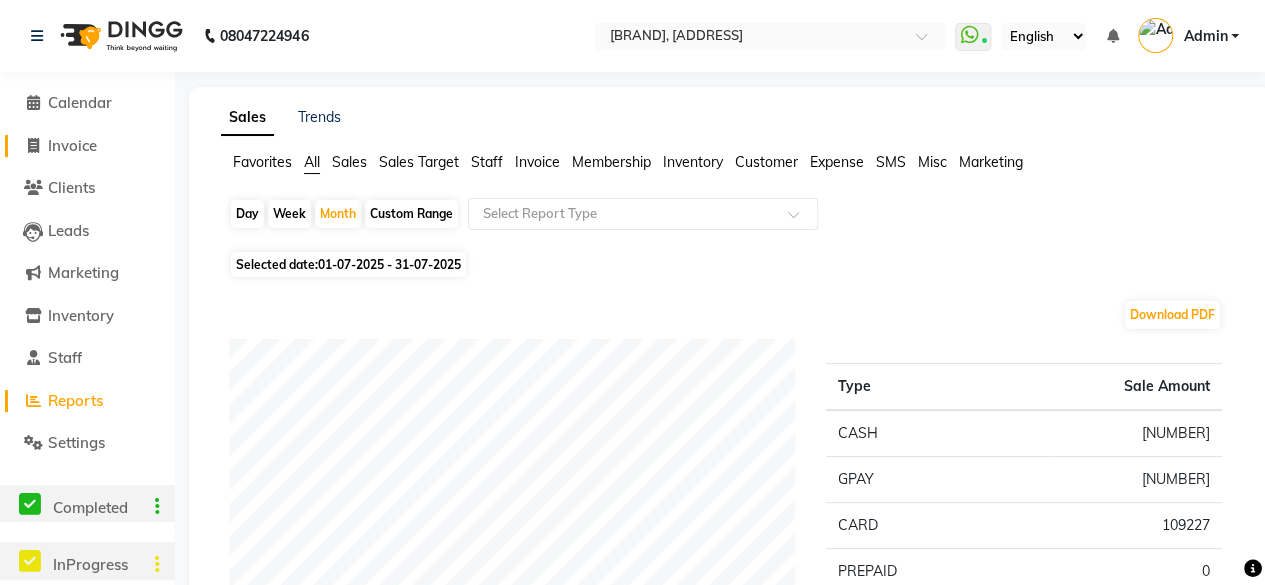 click on "Invoice" 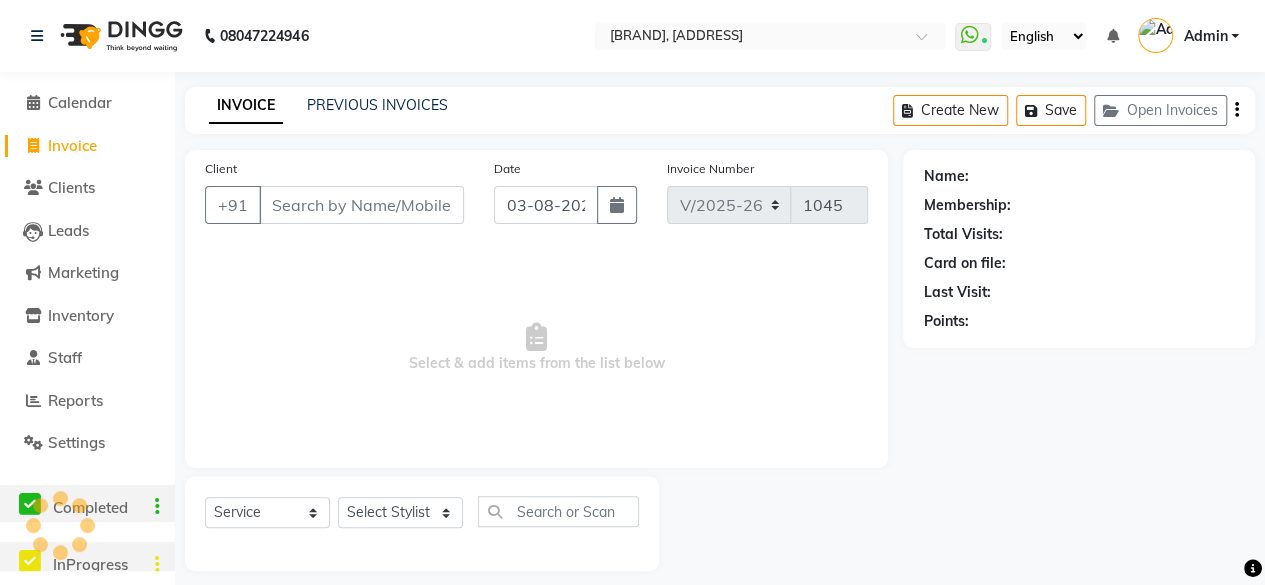 scroll, scrollTop: 15, scrollLeft: 0, axis: vertical 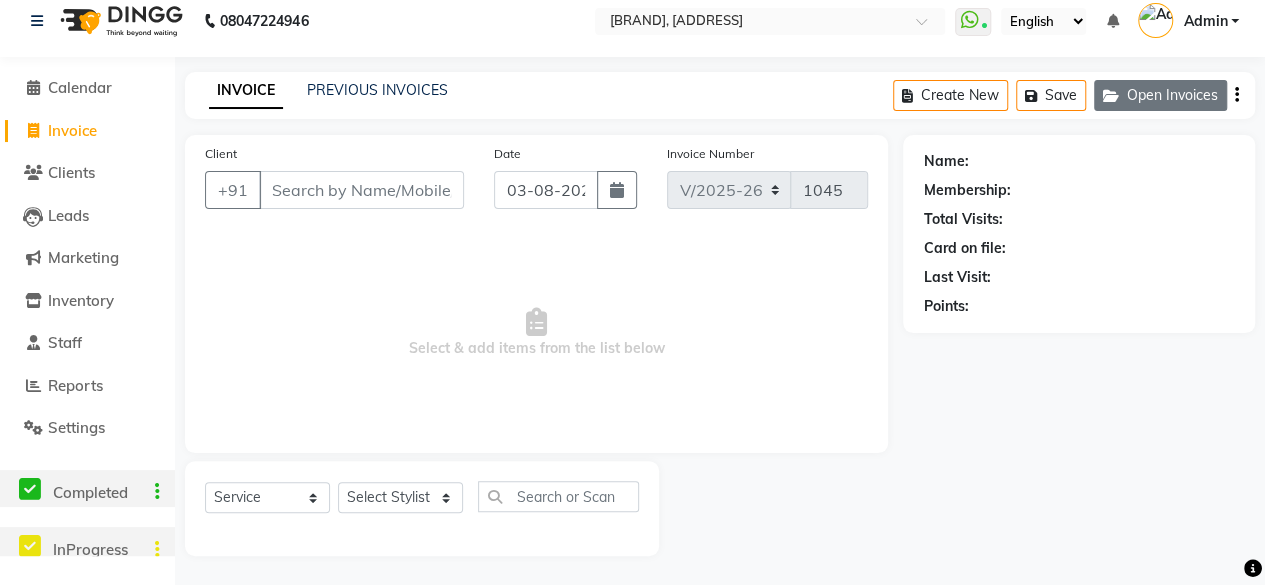 click on "Open Invoices" 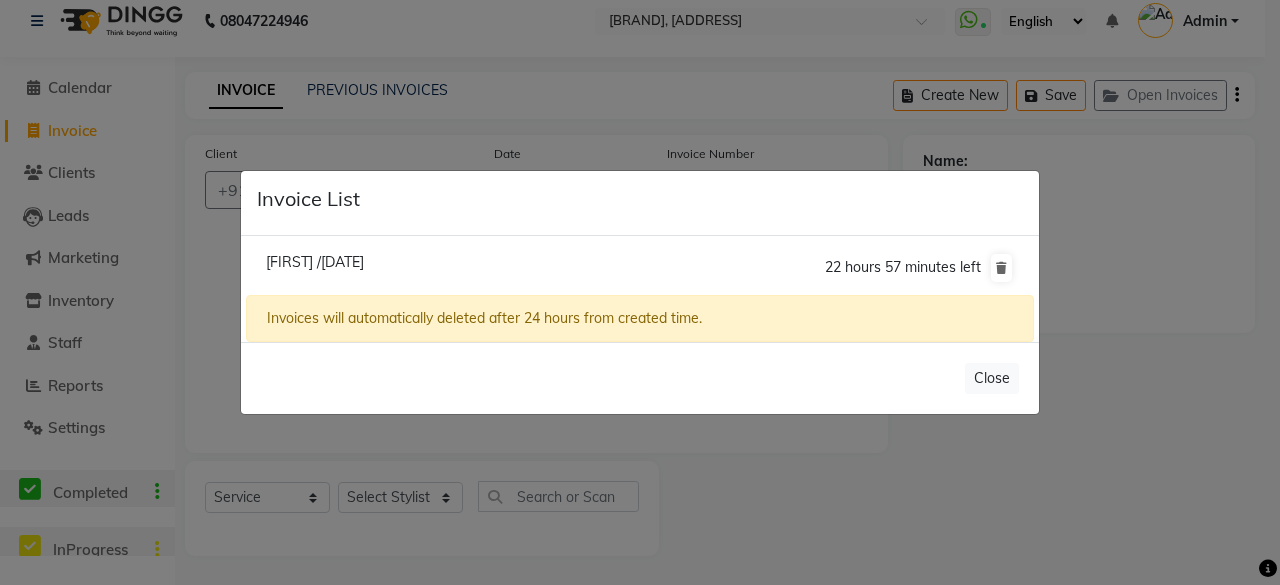 click on "[FIRST] /[DATE]" 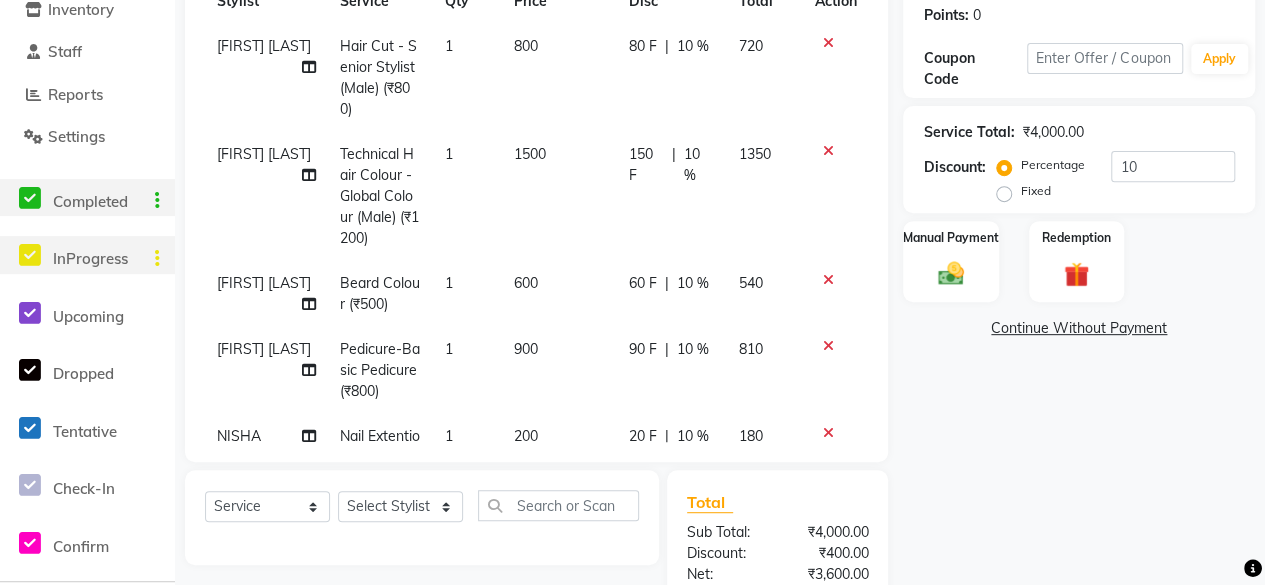 scroll, scrollTop: 305, scrollLeft: 0, axis: vertical 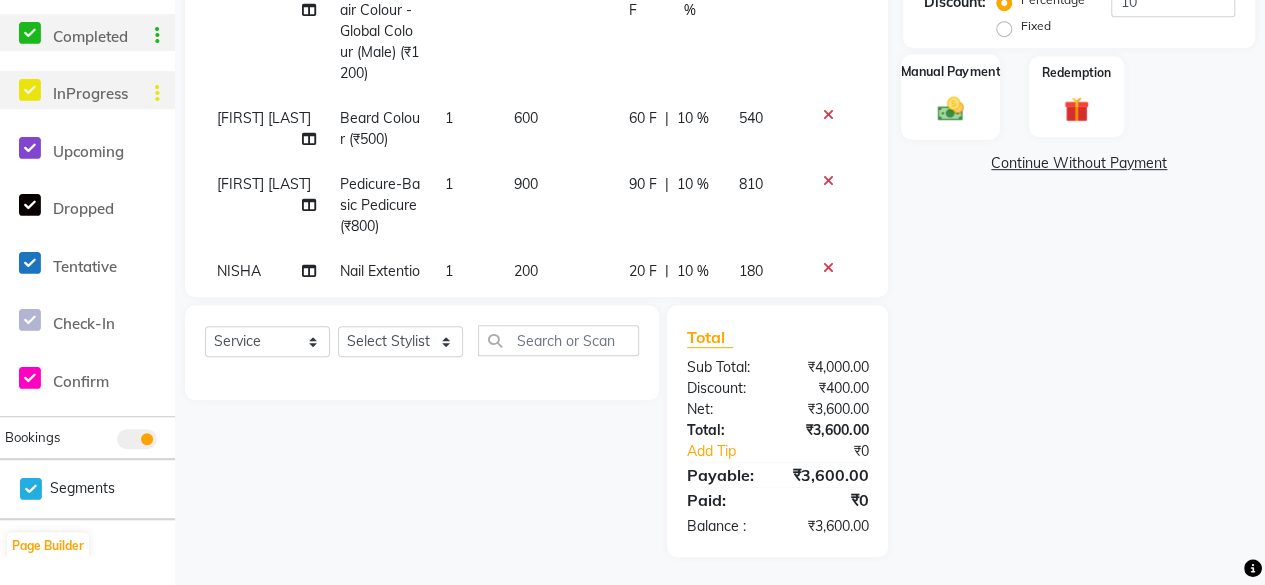 click on "Manual Payment" 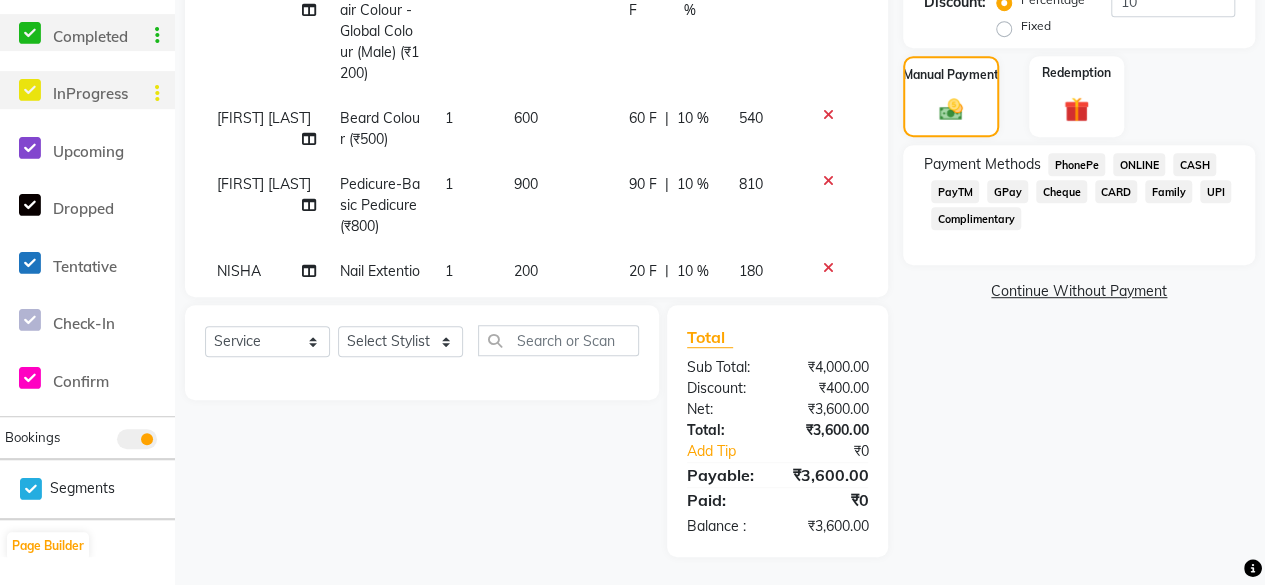 click on "CASH" 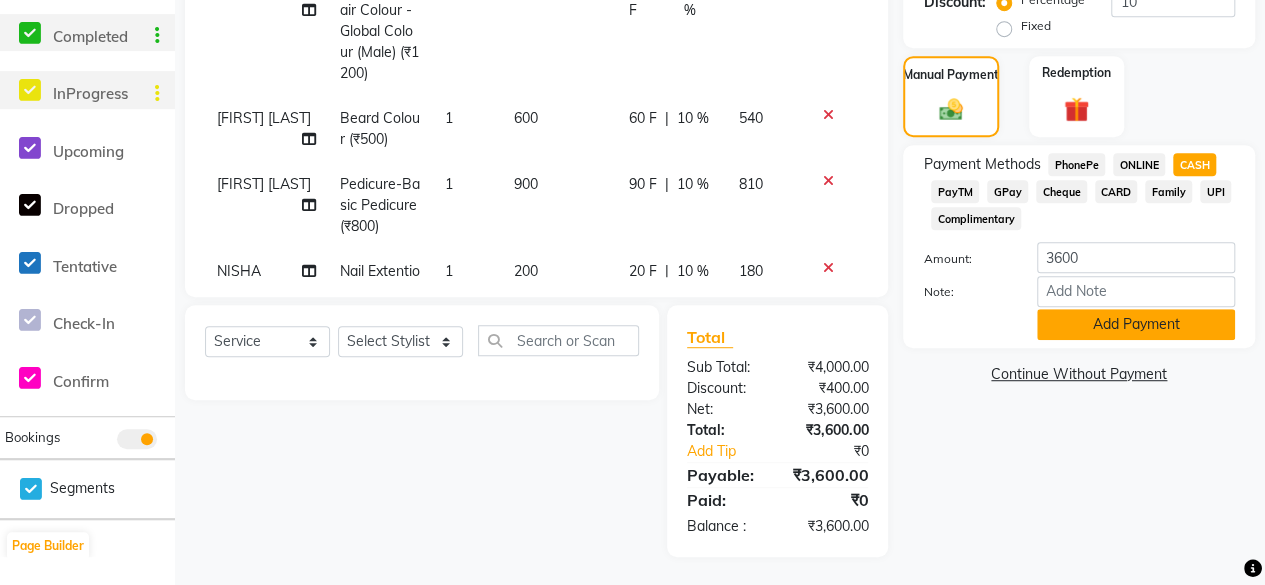 click on "Add Payment" 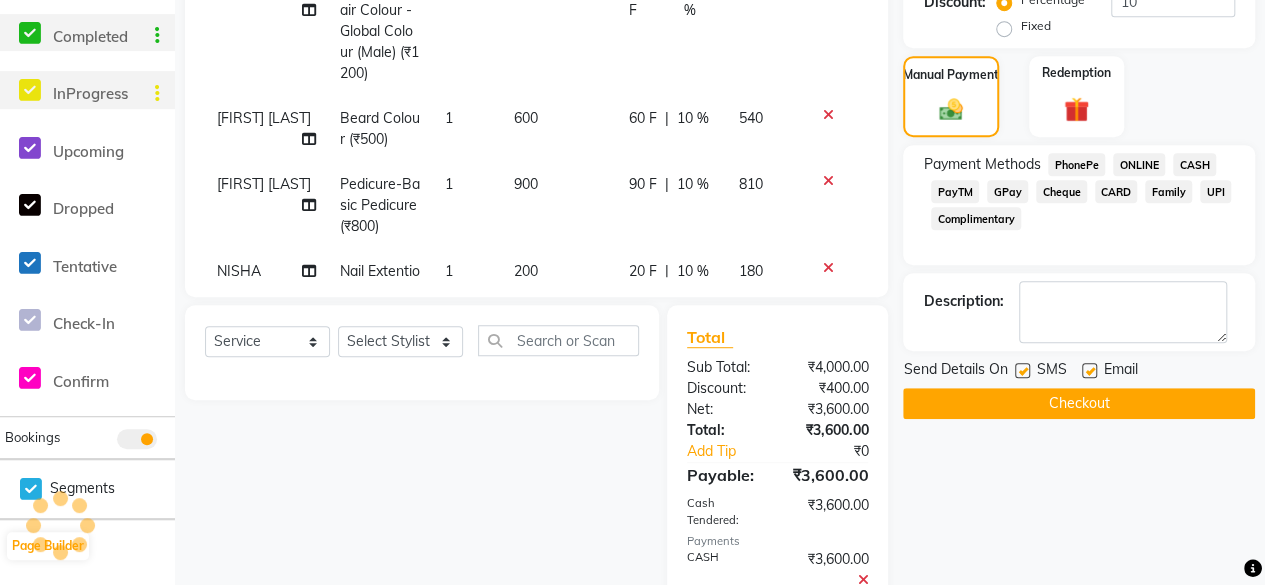 click 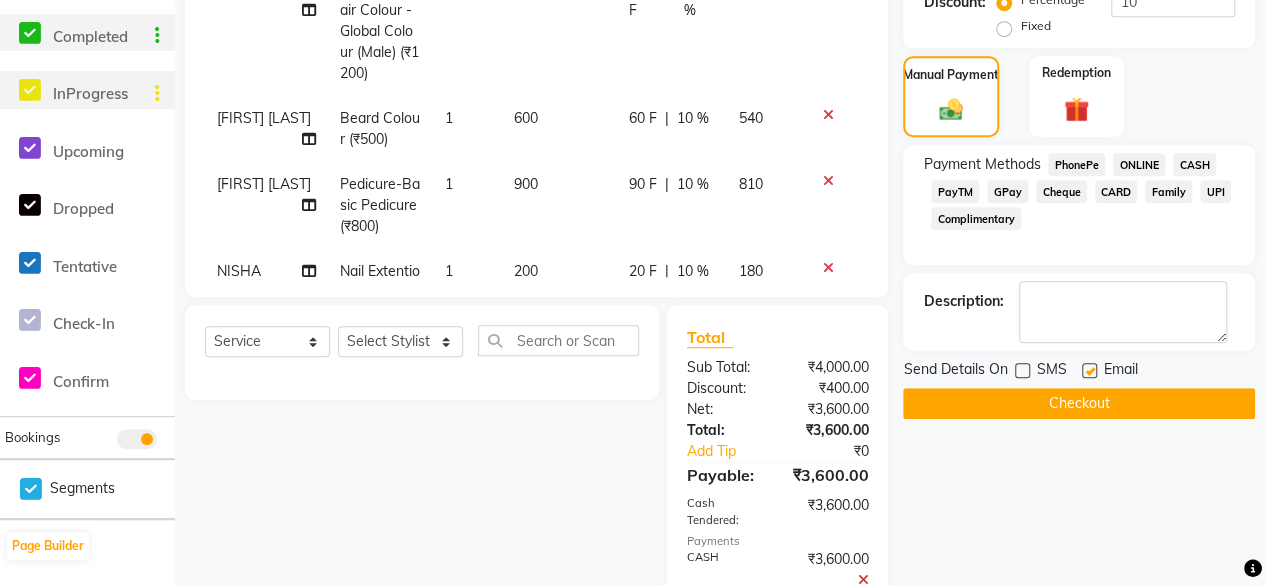 click on "Checkout" 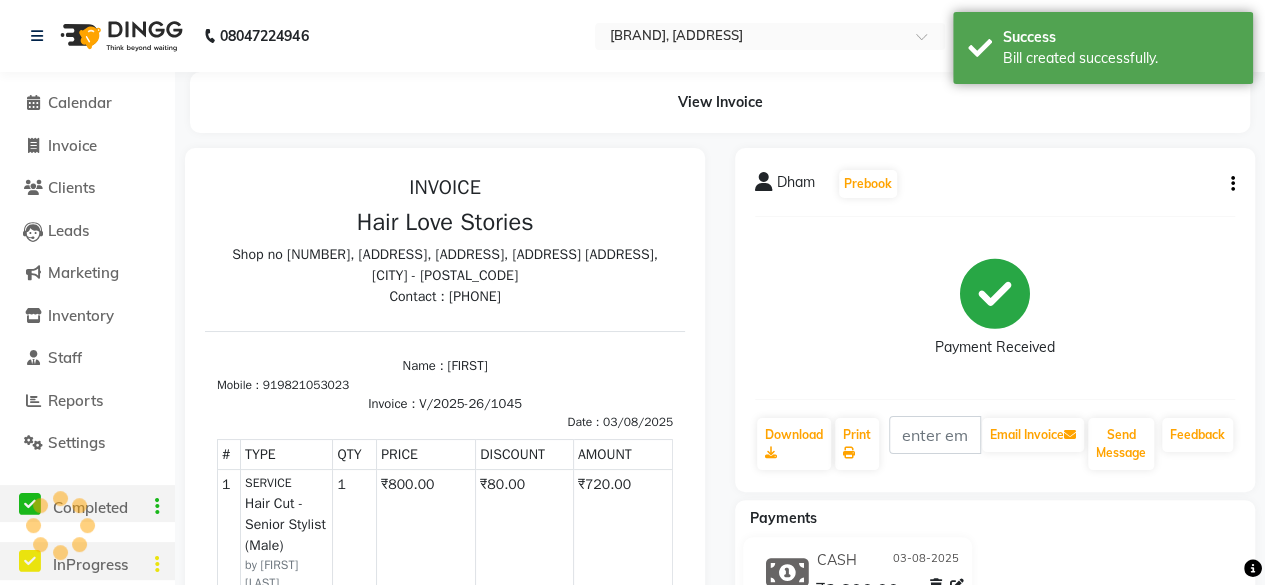 scroll, scrollTop: 0, scrollLeft: 0, axis: both 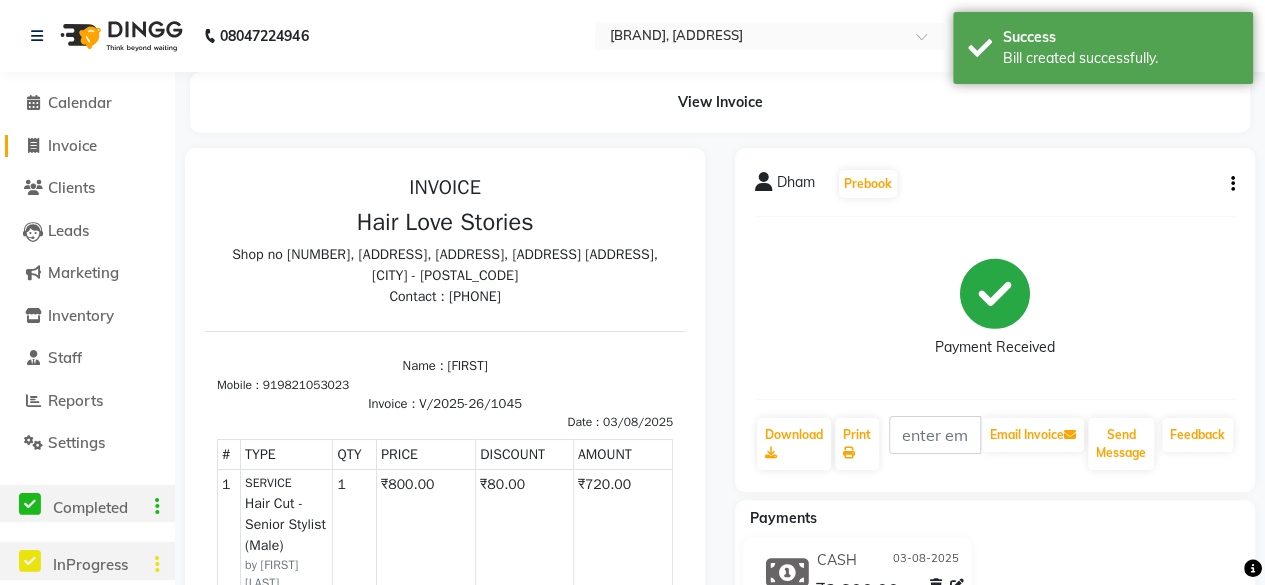 click on "Invoice" 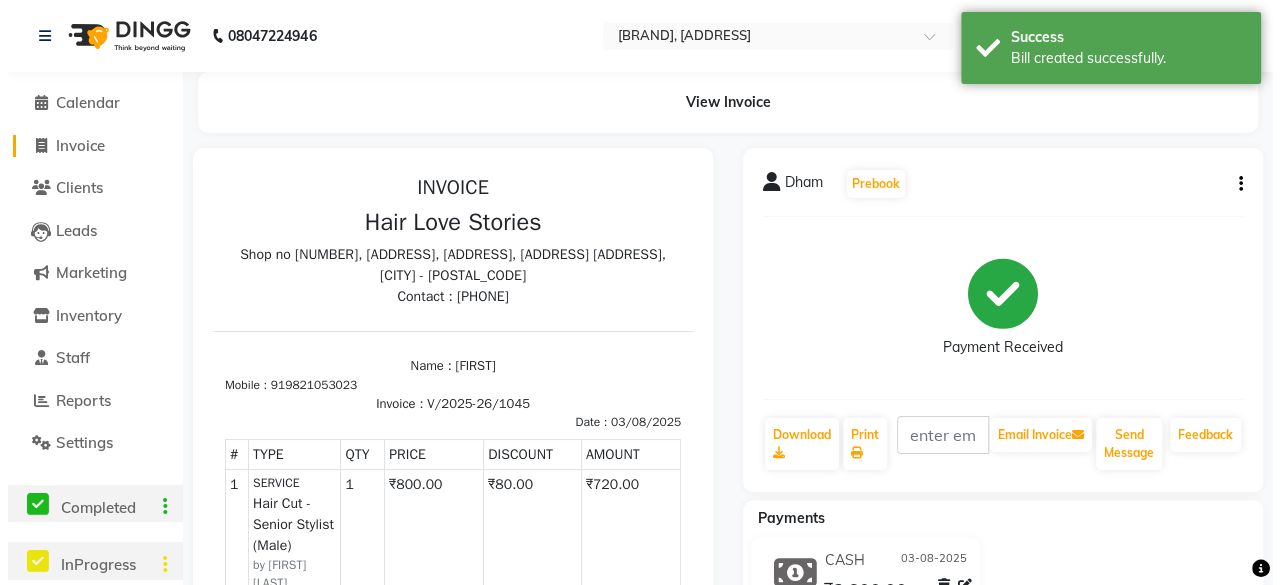 scroll, scrollTop: 15, scrollLeft: 0, axis: vertical 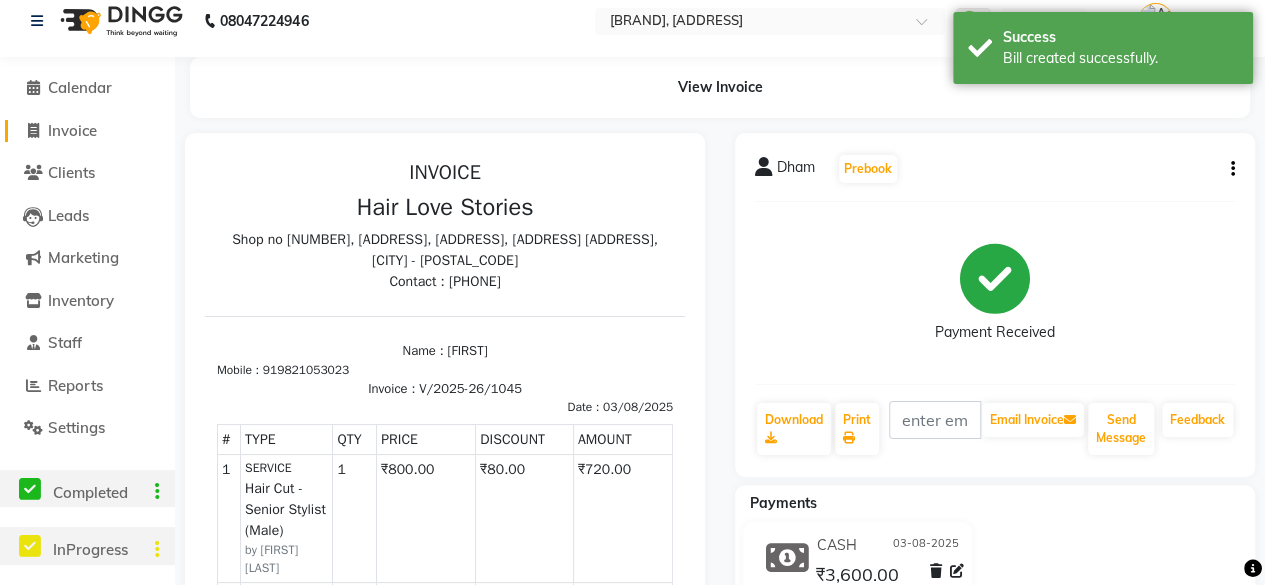 select on "3886" 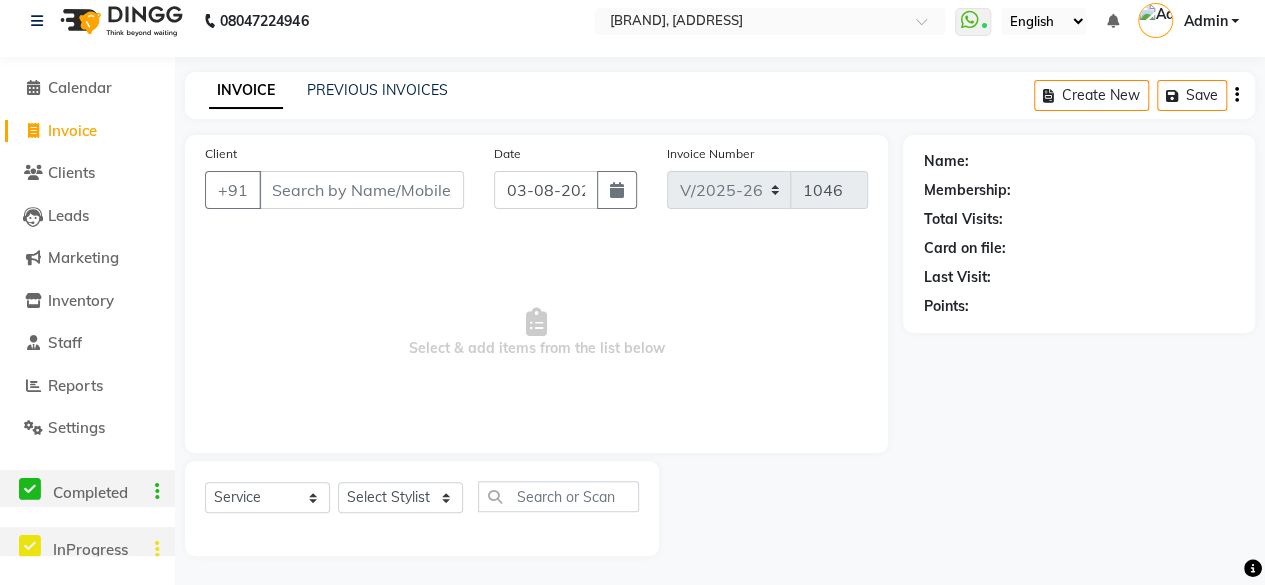 type on "[" 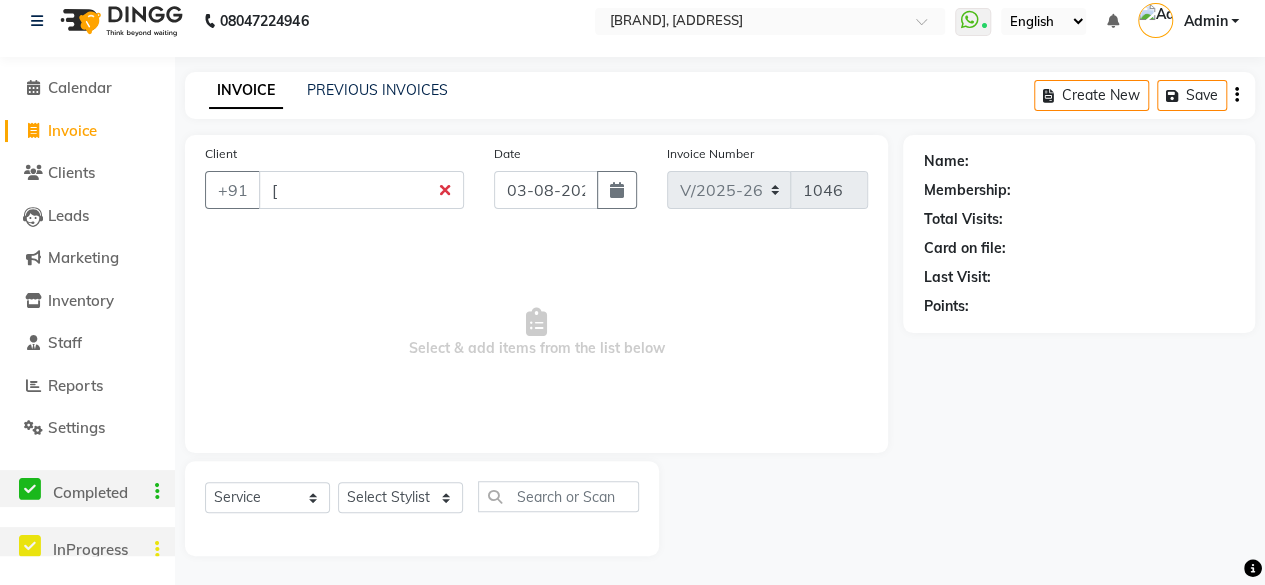 type 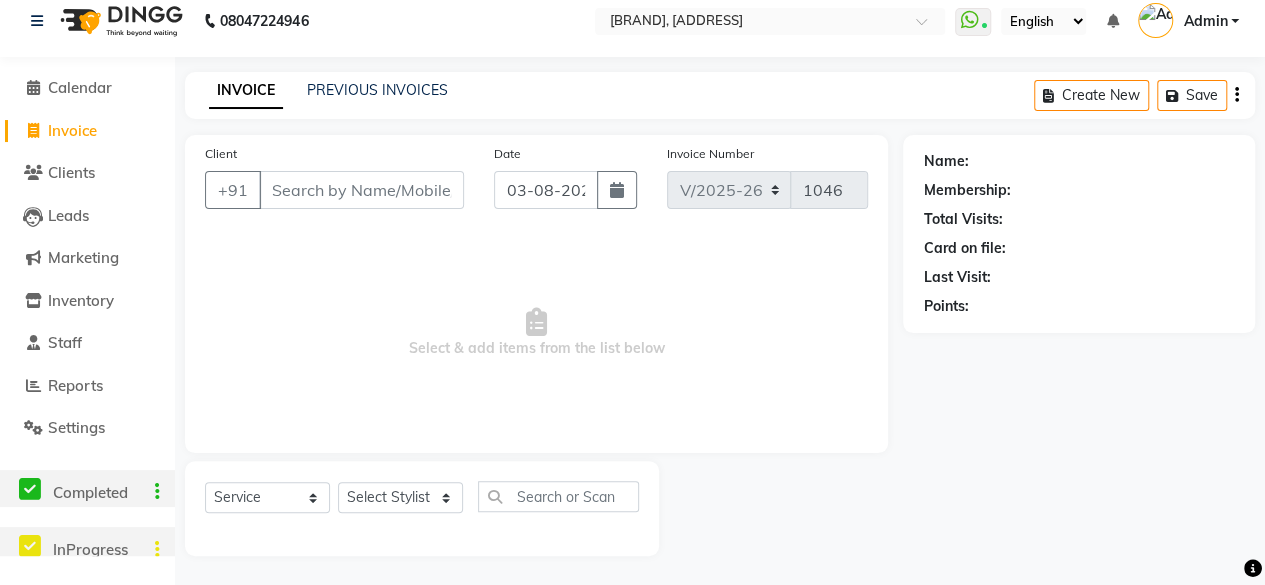 click on "Leads" 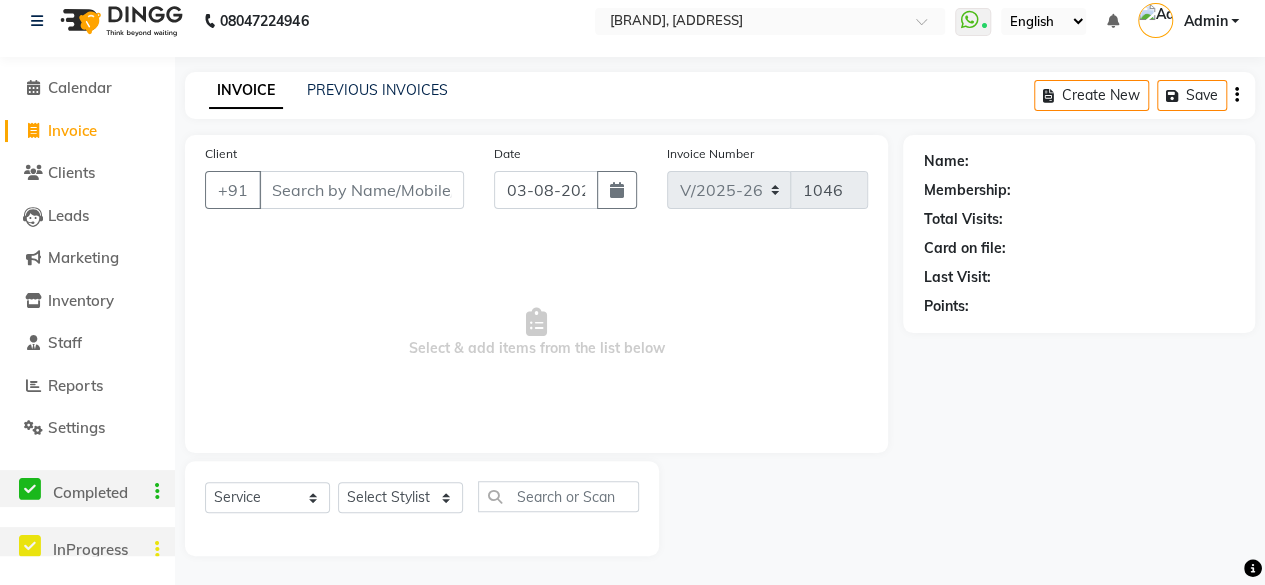 click on "Leads" 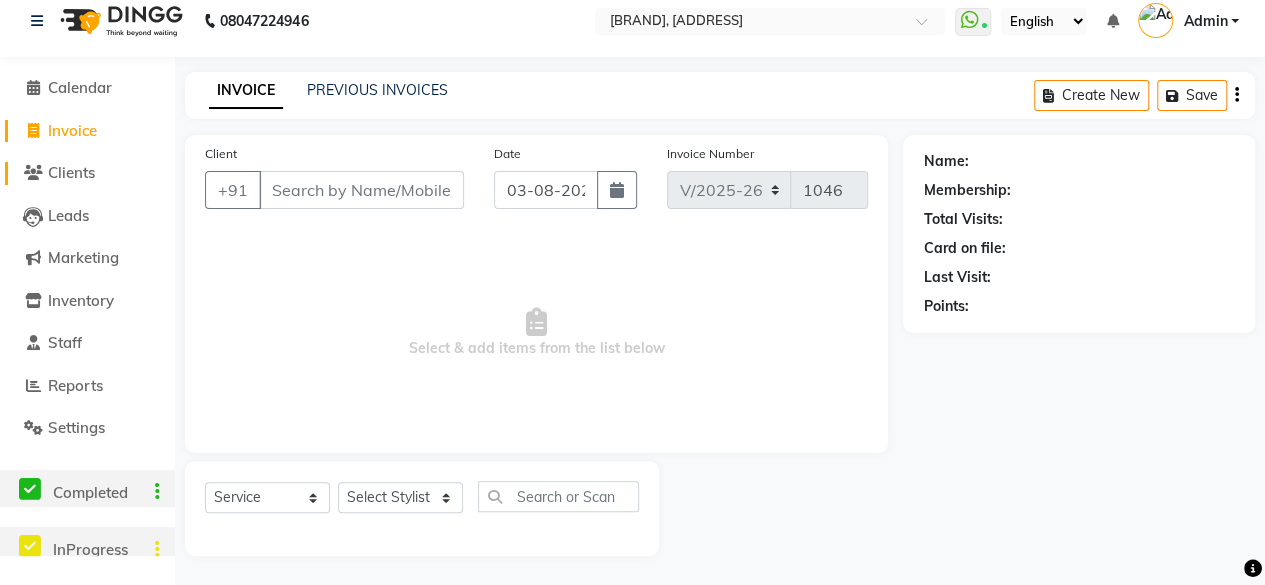 click on "Clients" 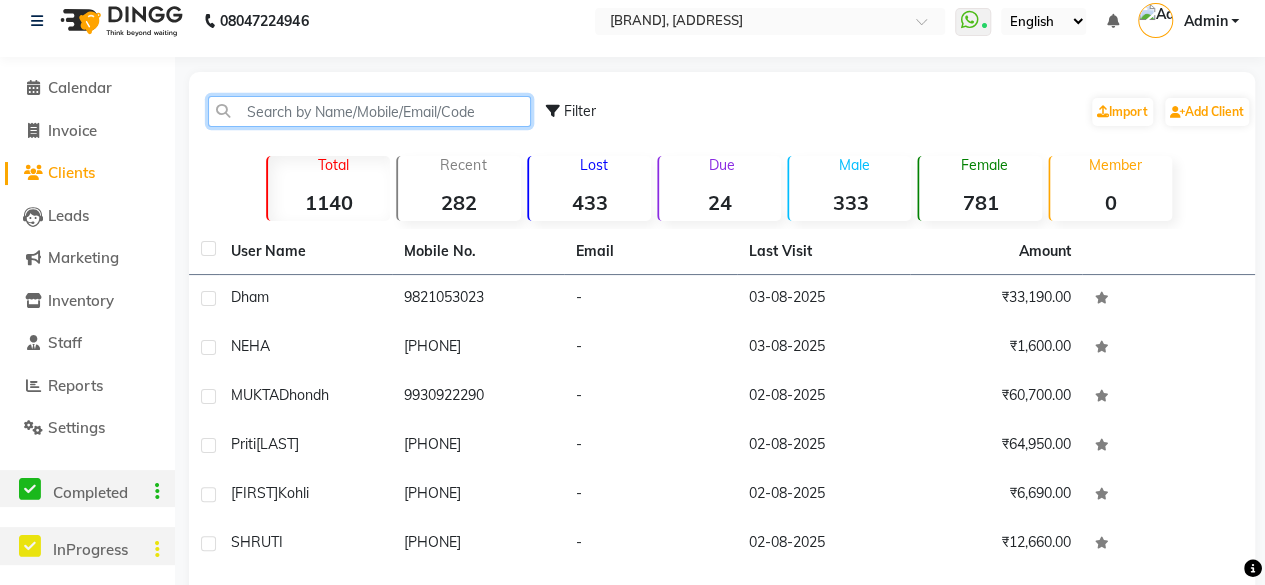 click 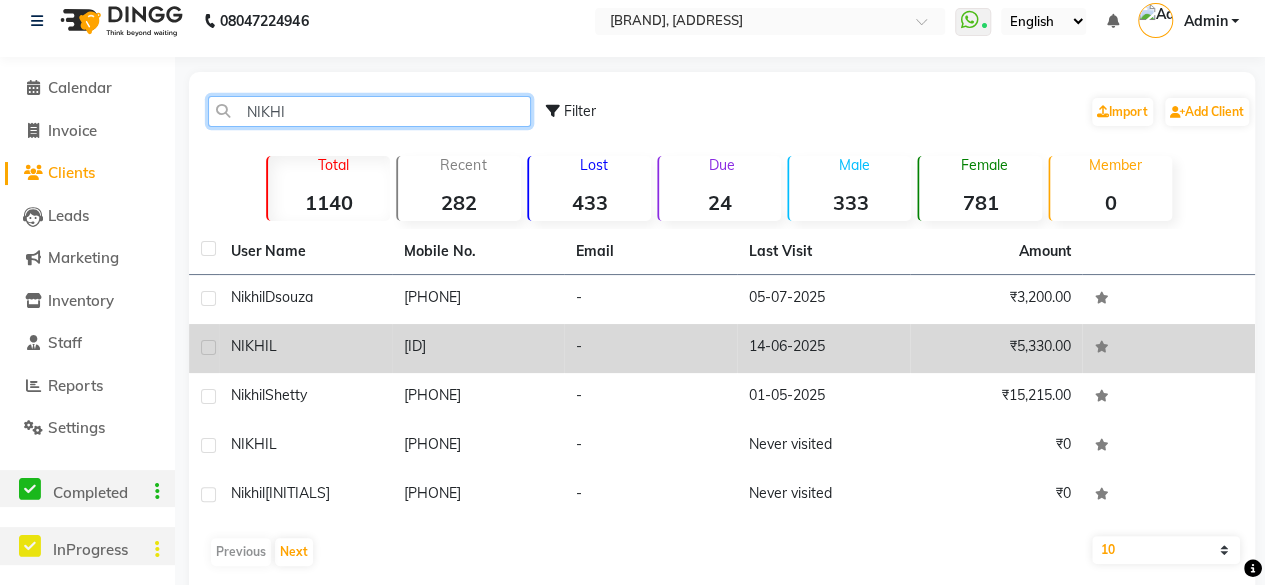 type on "NIKHI" 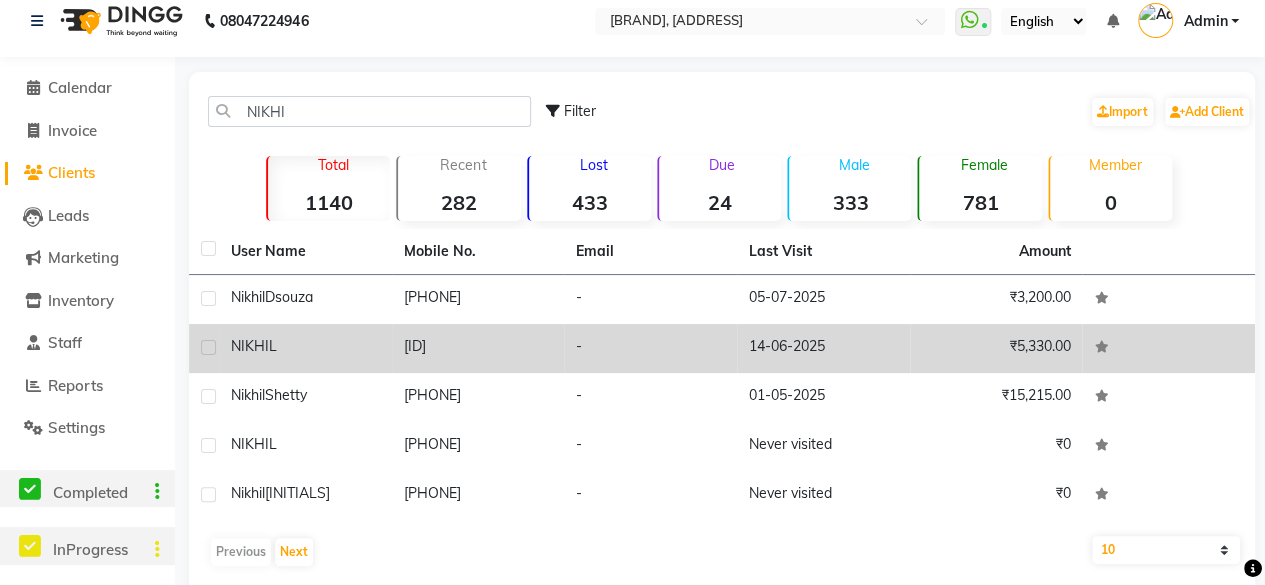 click on "NIKHIL" 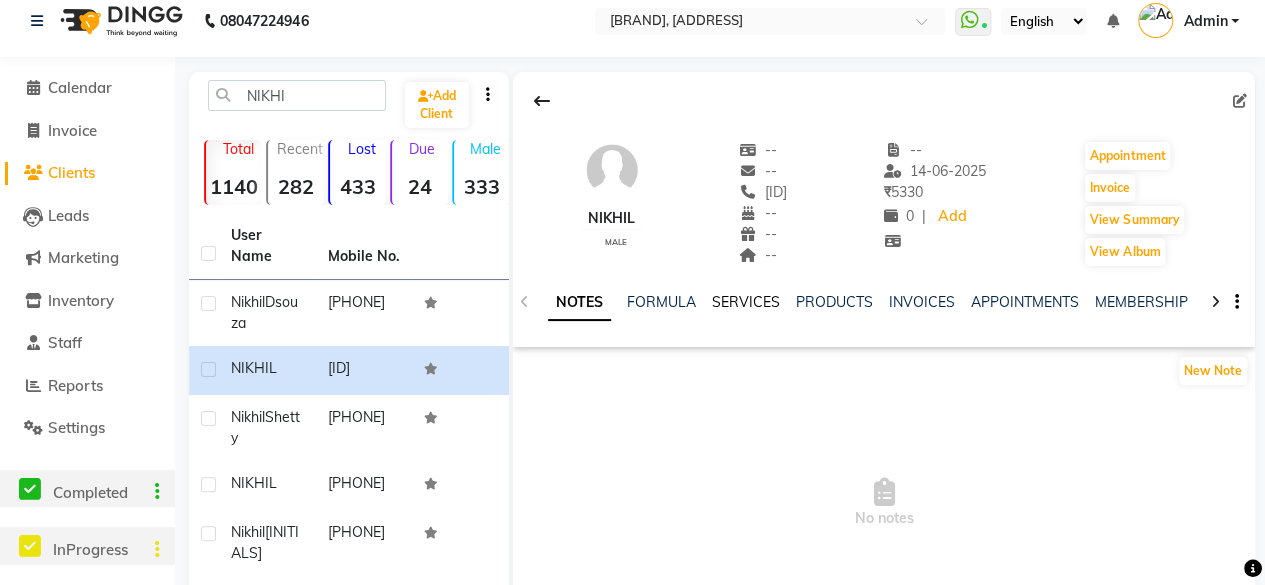 click on "SERVICES" 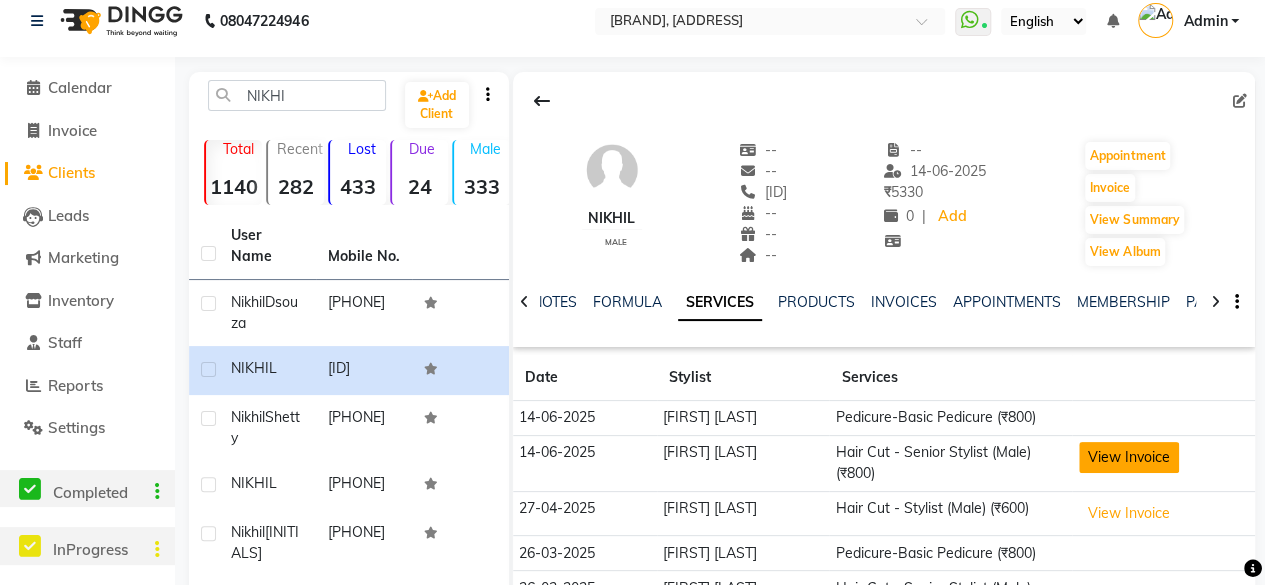 click on "View Invoice" 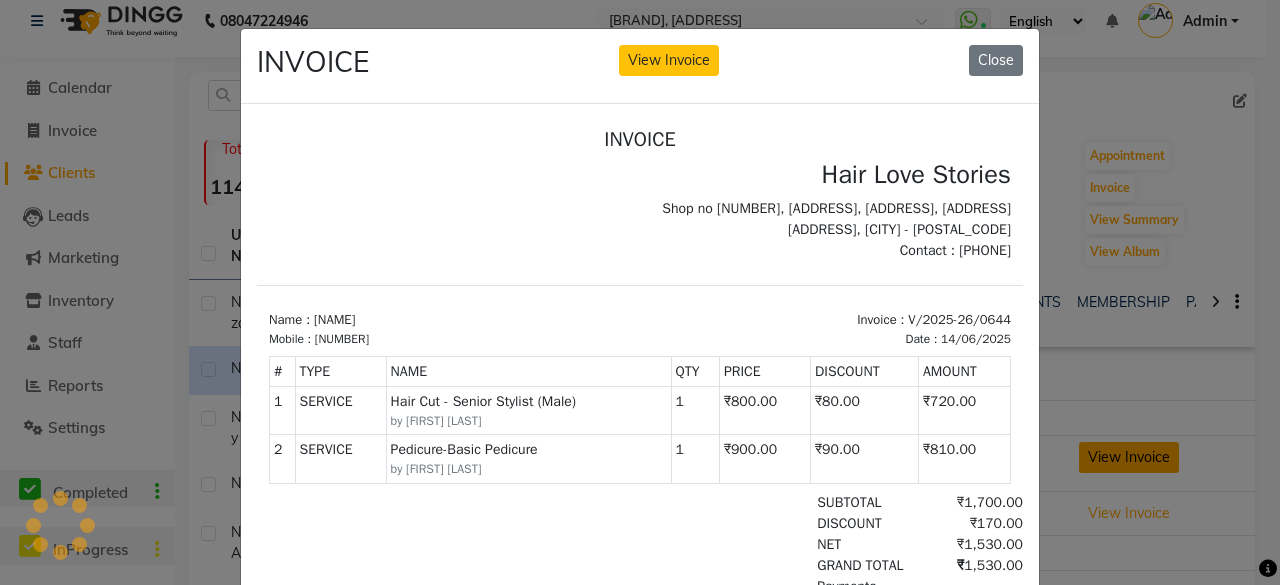 scroll, scrollTop: 0, scrollLeft: 0, axis: both 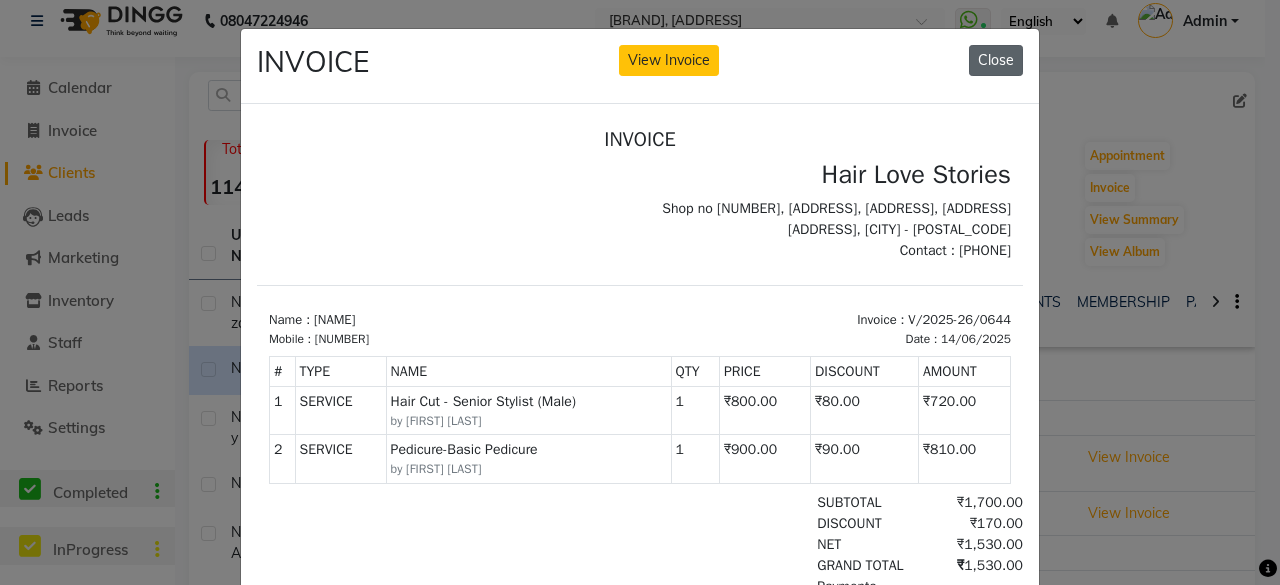 click on "Close" 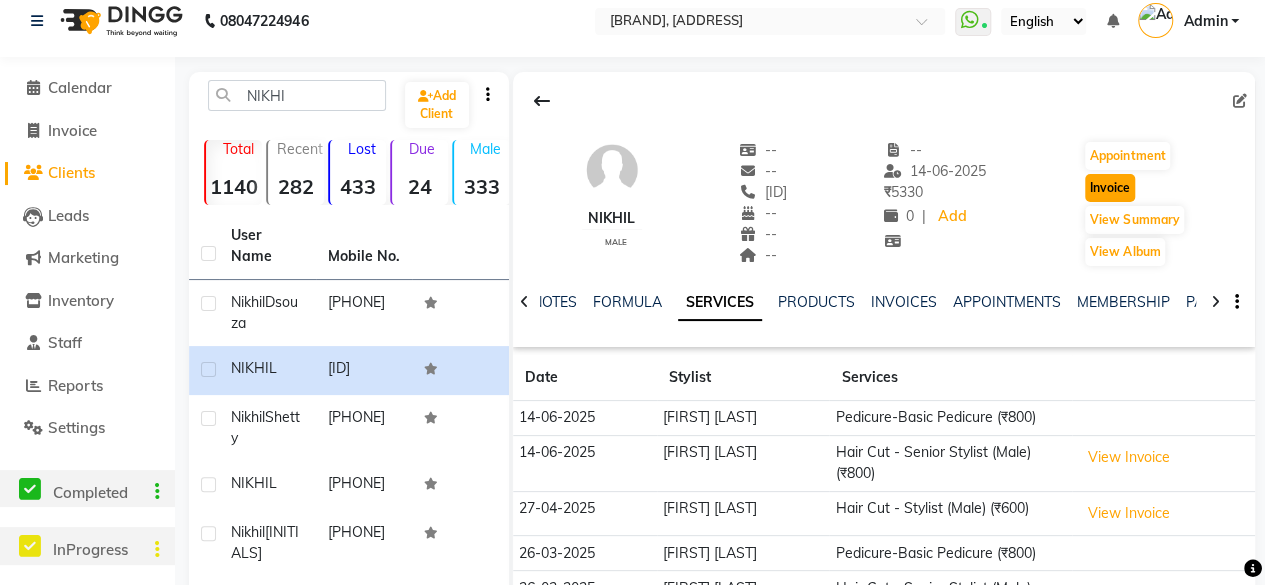 click on "Invoice" 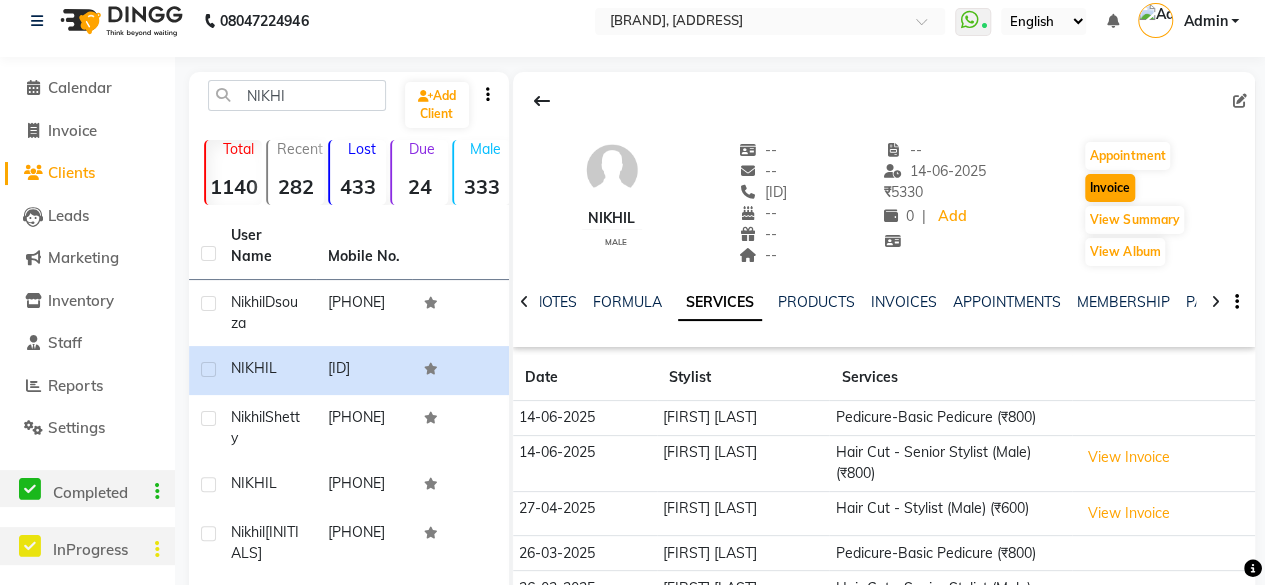 select on "service" 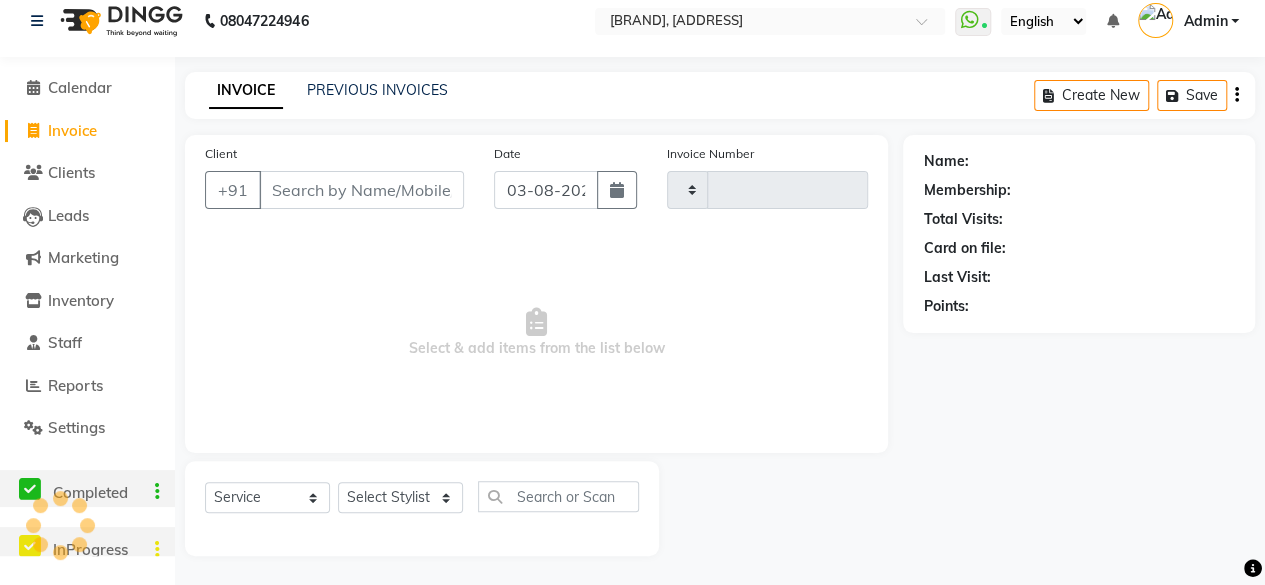 type on "1046" 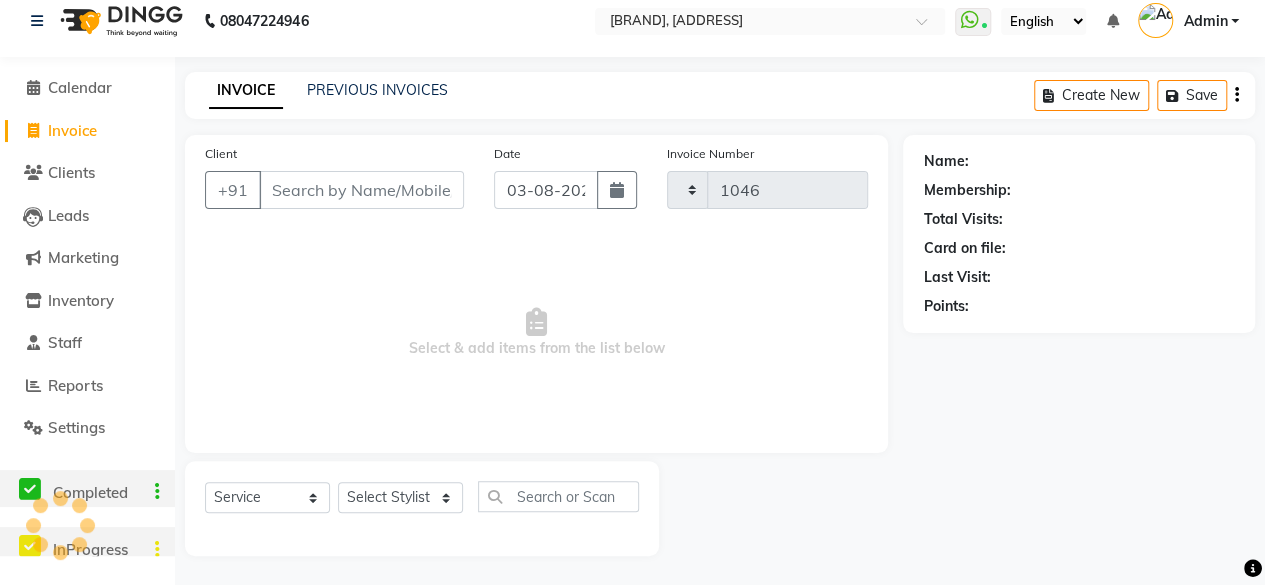 select on "3886" 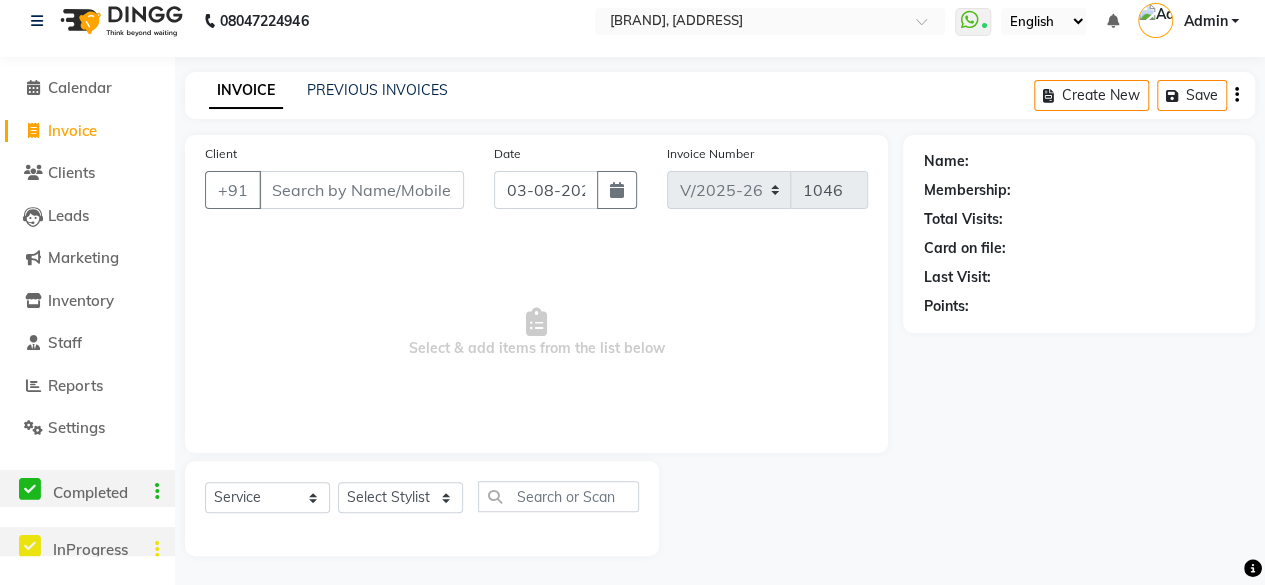 type on "[ID]" 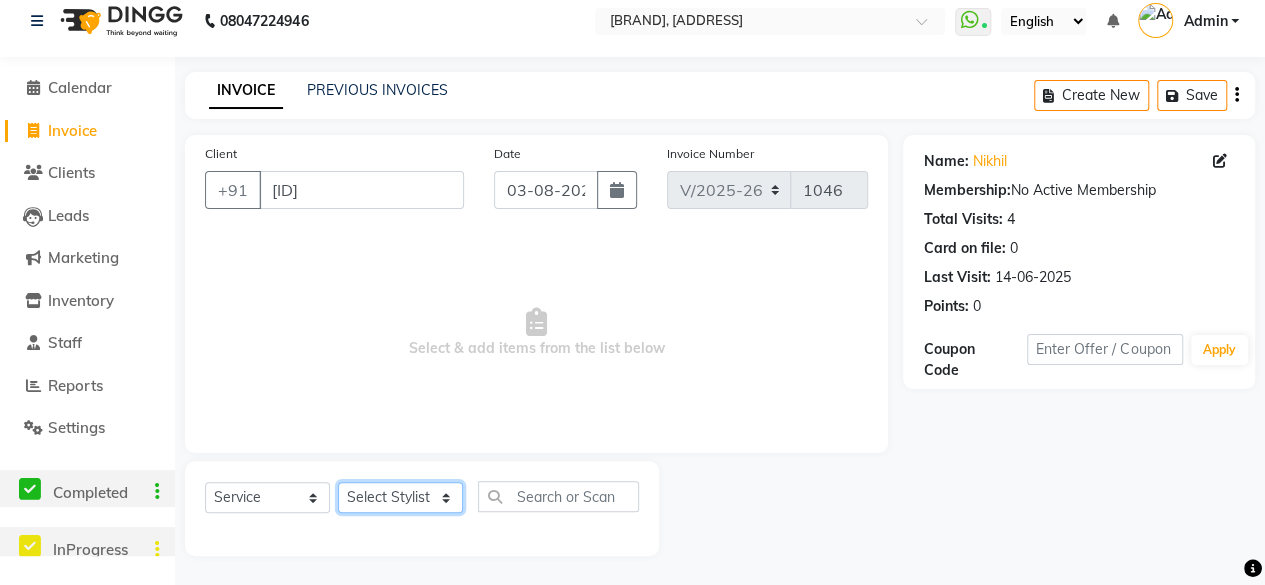 click on "Select Stylist [FIRST] [LAST] [FIRST] [FIRST] [FIRST] [FIRST] [FIRST] [FIRST] [FIRST] [FIRST] [FIRST]" 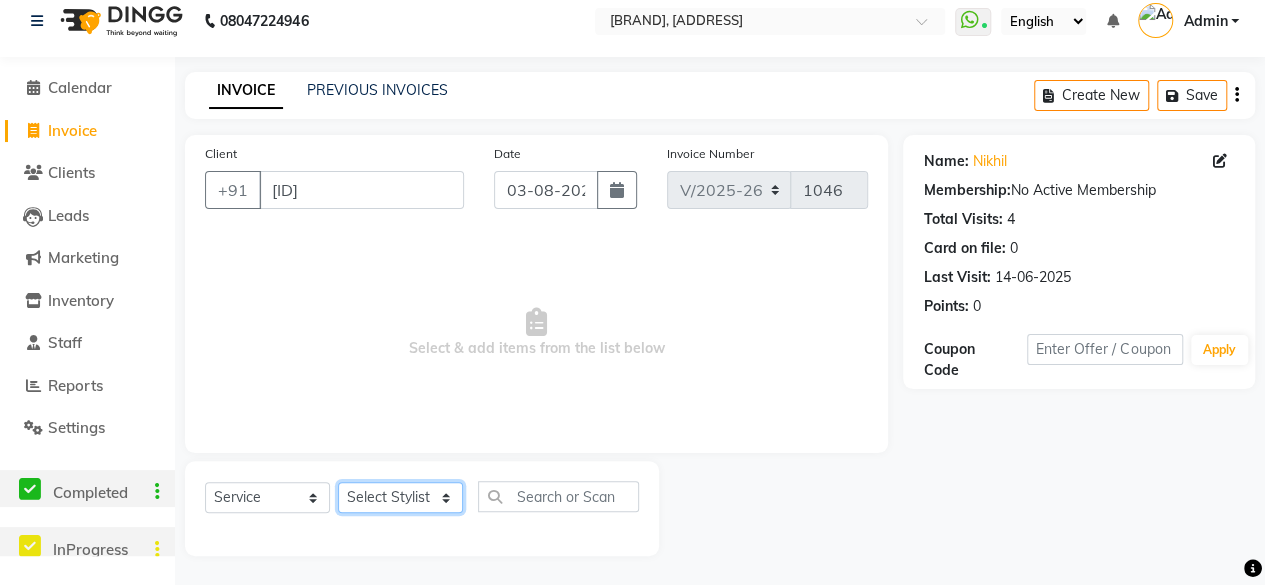 select on "19891" 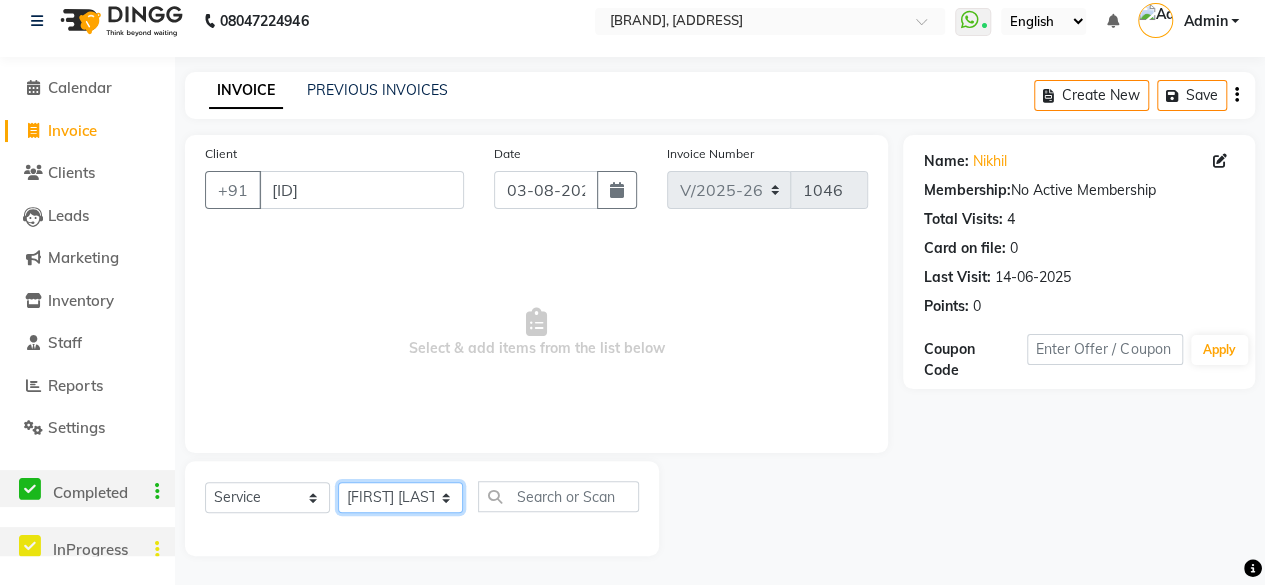 click on "Select Stylist [FIRST] [LAST] [FIRST] [FIRST] [FIRST] [FIRST] [FIRST] [FIRST] [FIRST] [FIRST] [FIRST]" 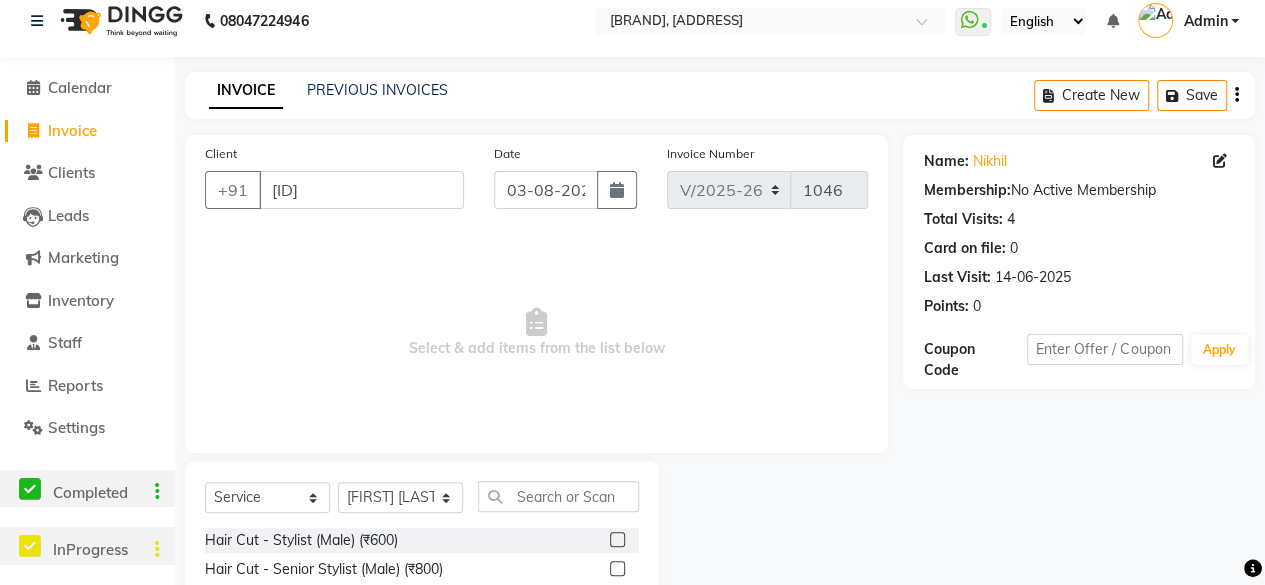 click 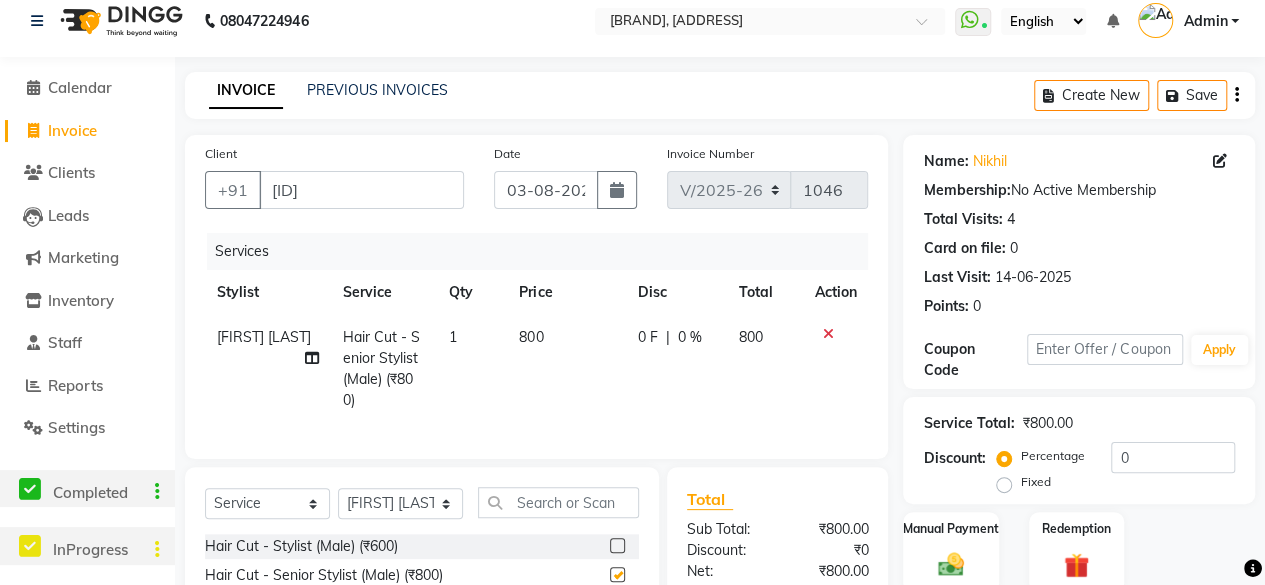 checkbox on "false" 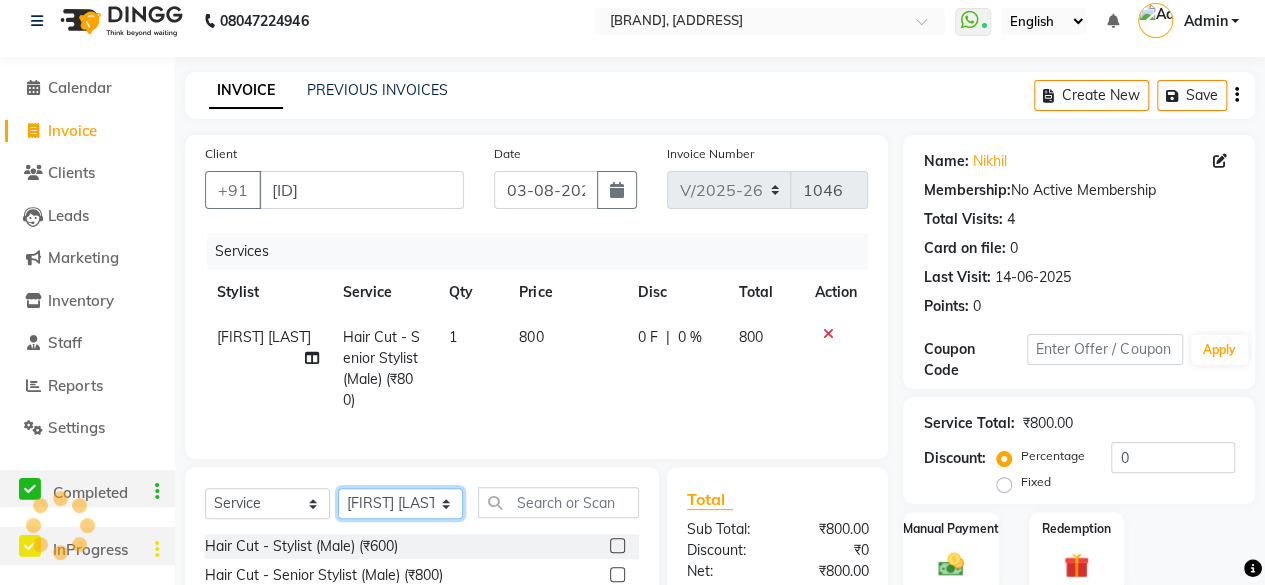 click on "Select Stylist [FIRST] [LAST] [FIRST] [FIRST] [FIRST] [FIRST] [FIRST] [FIRST] [FIRST] [FIRST] [FIRST]" 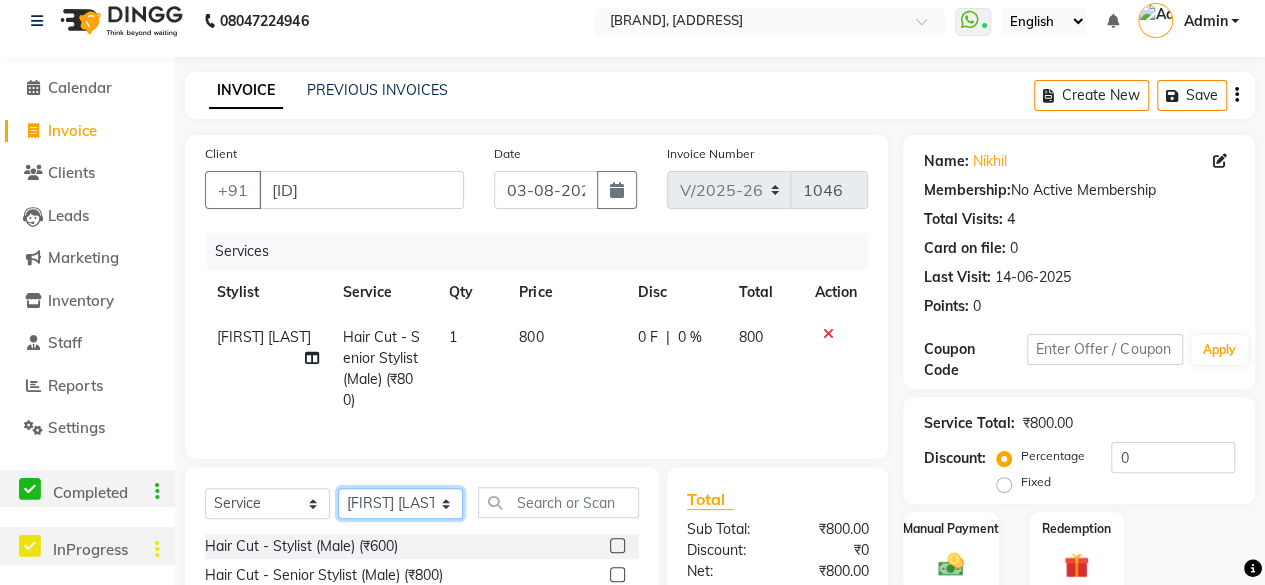 select on "19053" 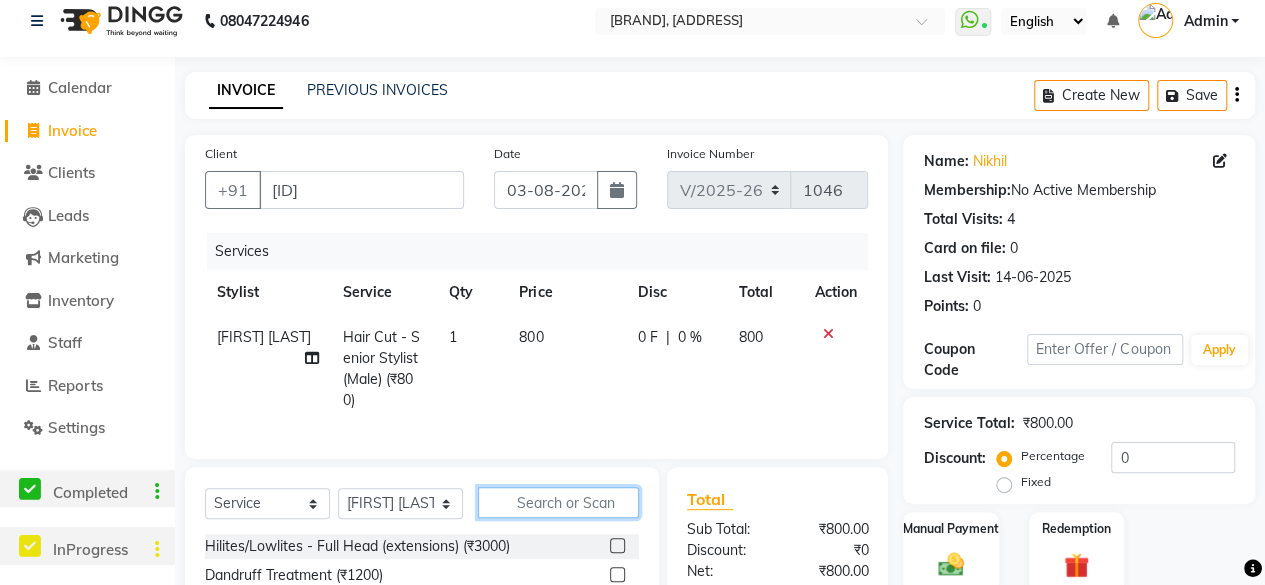 click 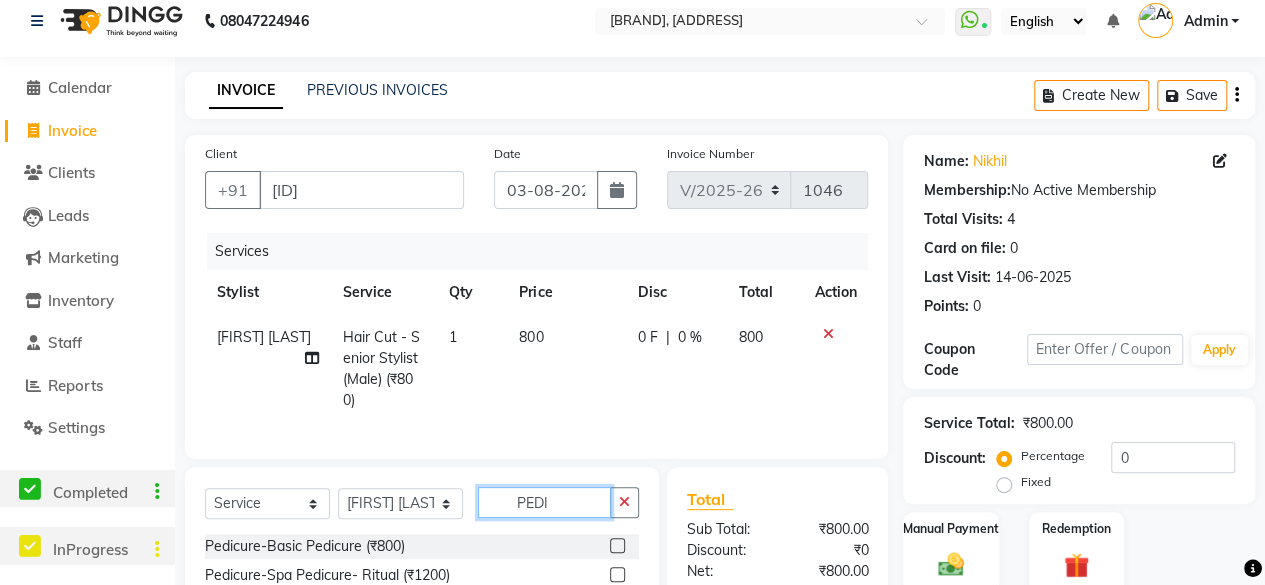 type on "PEDI" 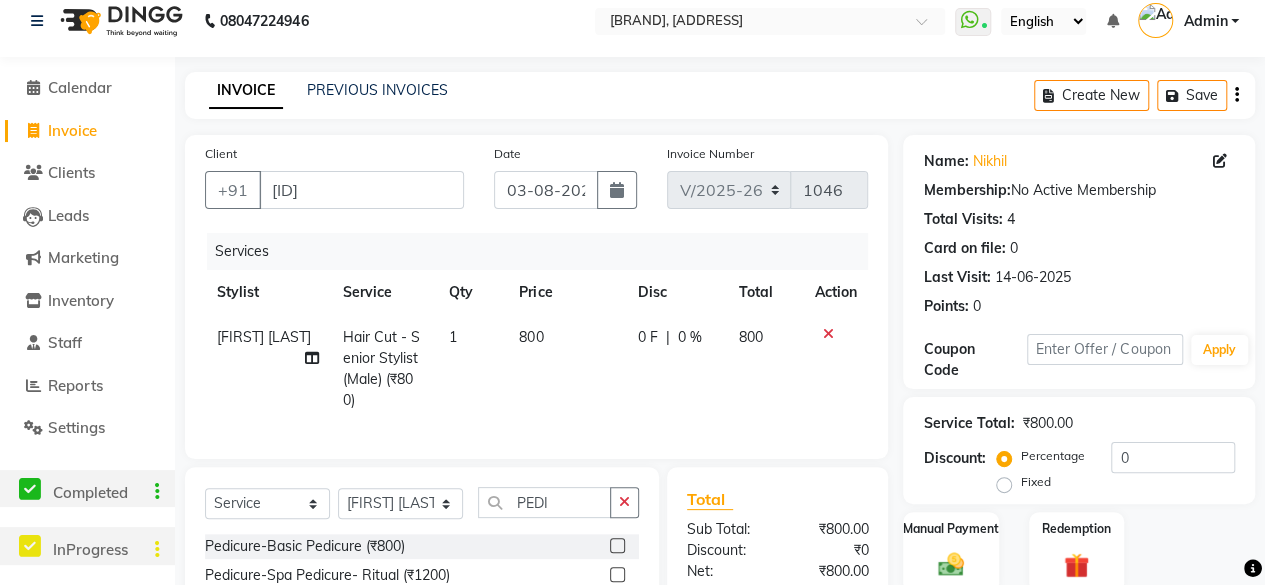 click 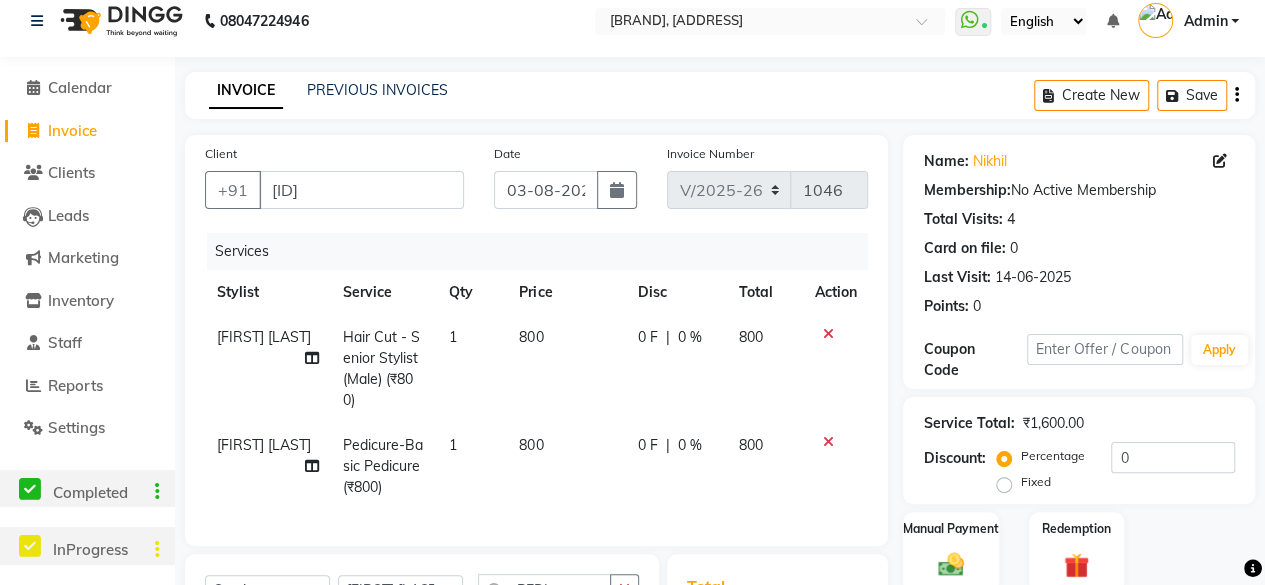 checkbox on "false" 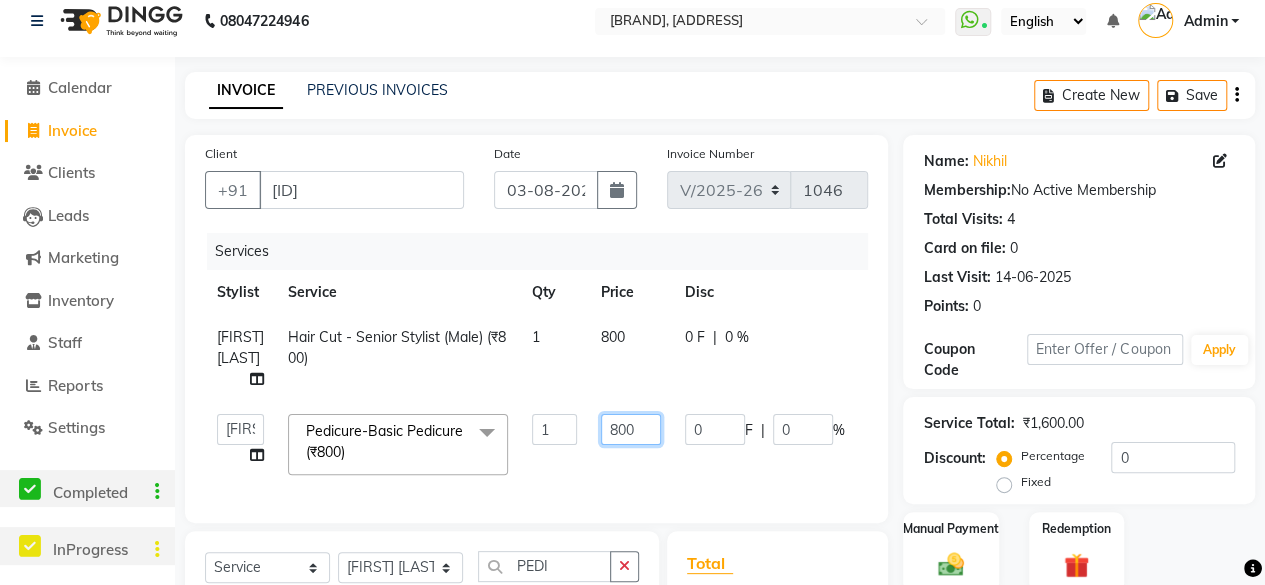 click on "800" 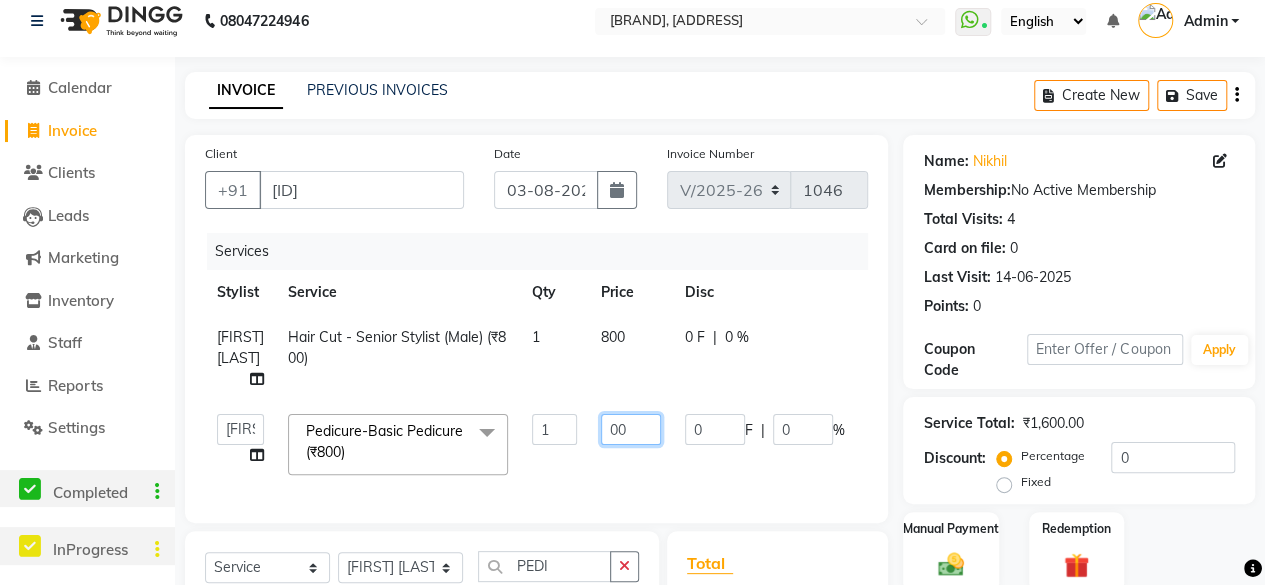 type on "900" 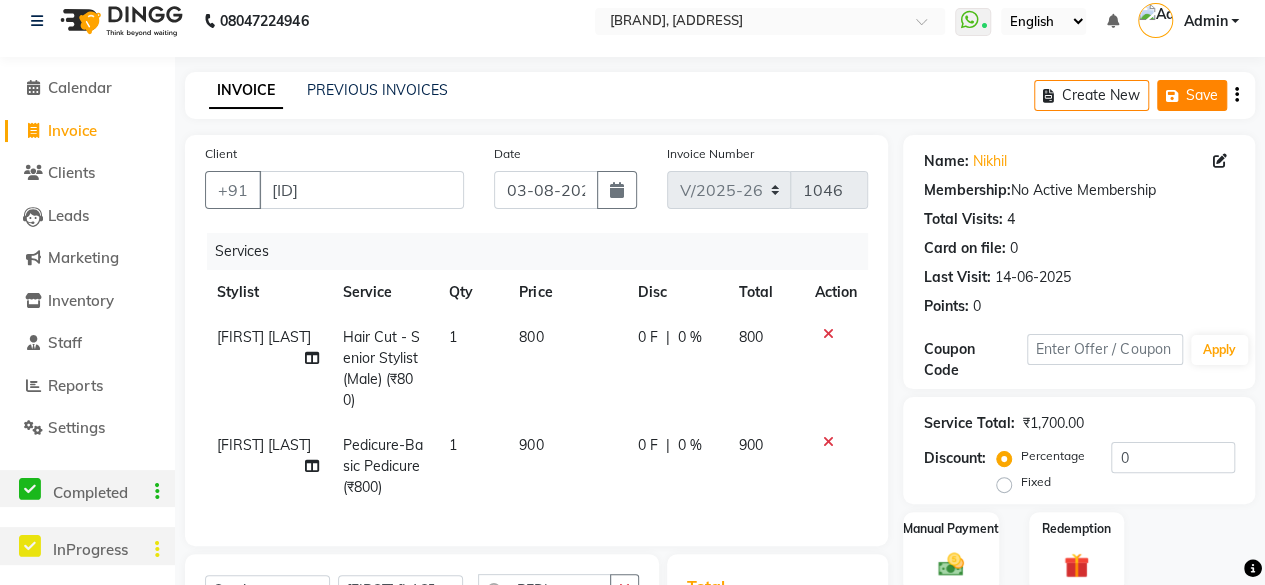 click on "Save" 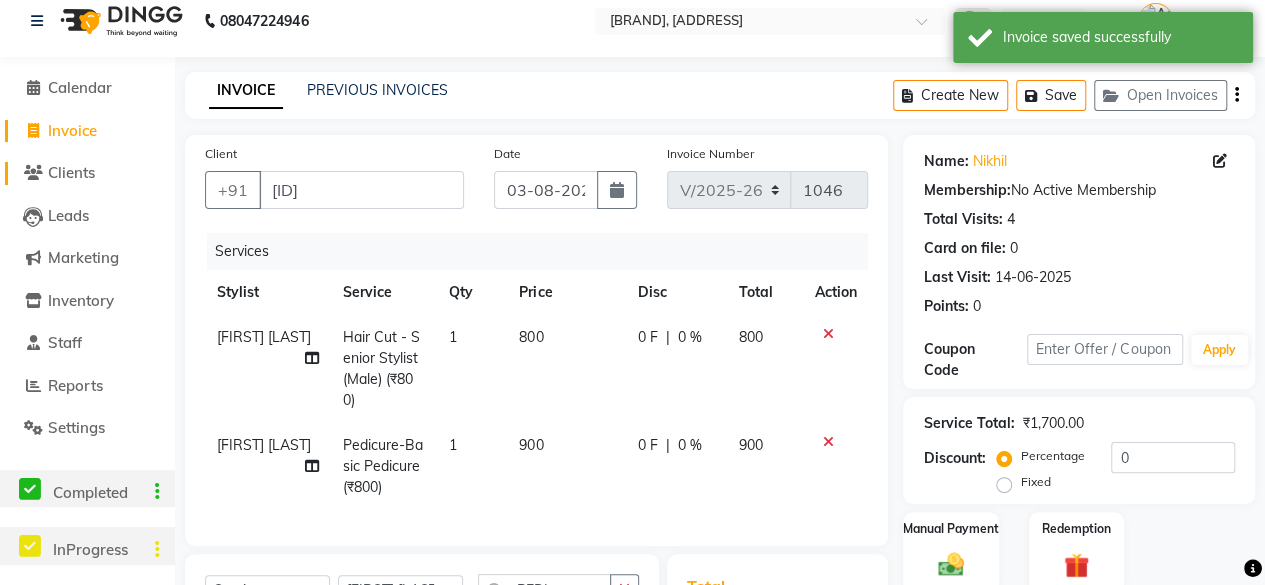 click on "Clients" 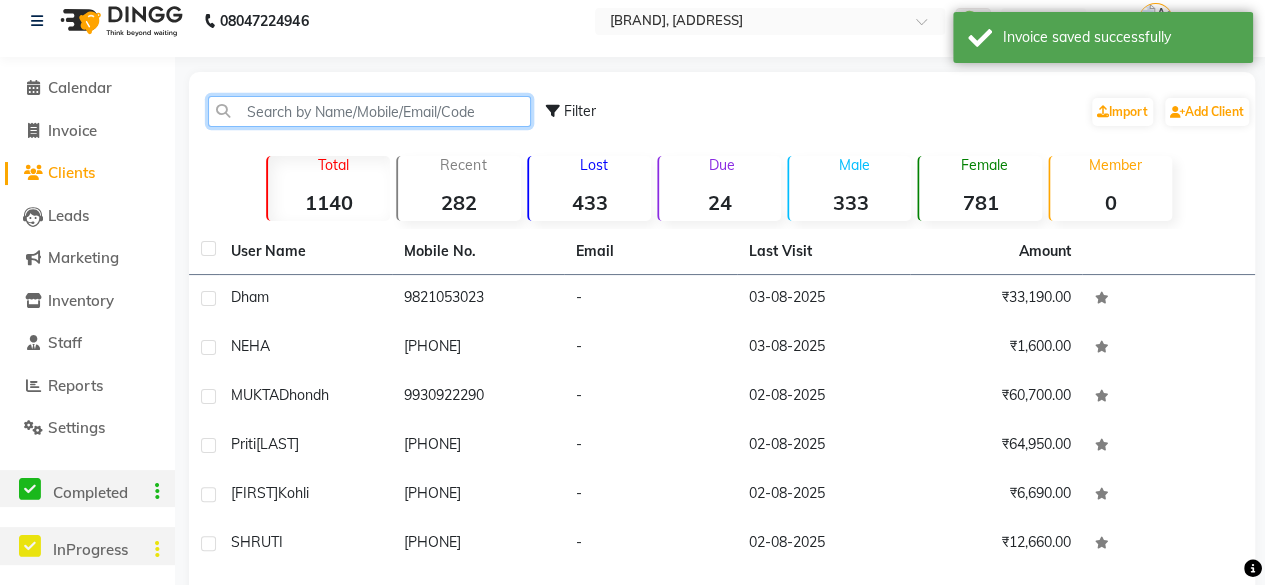 click 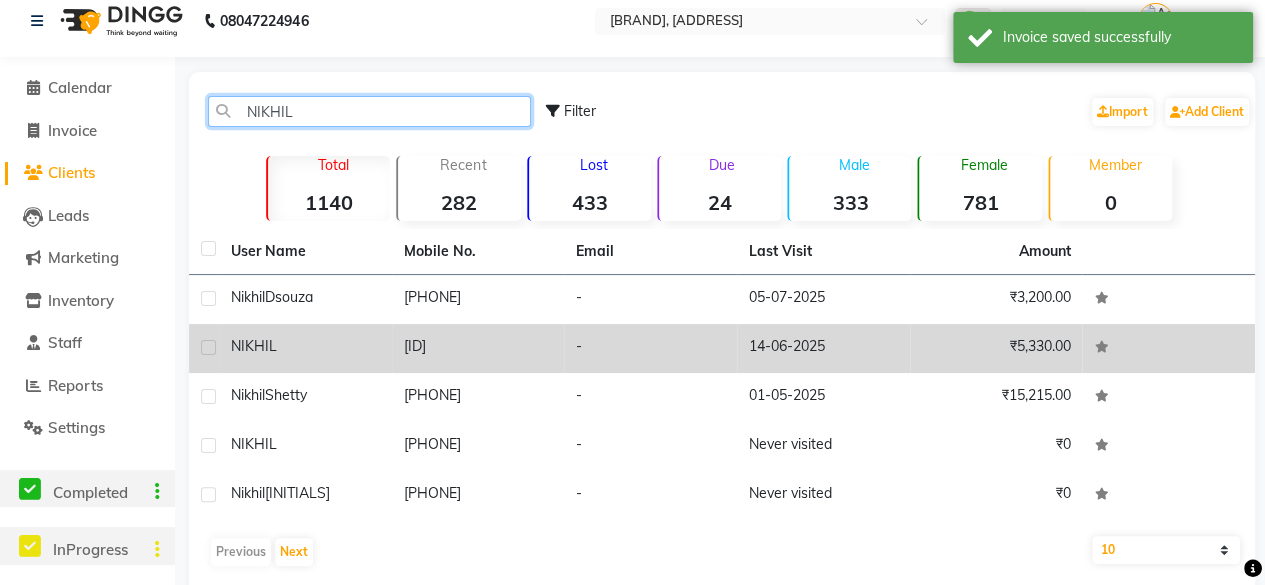 type on "NIKHIL" 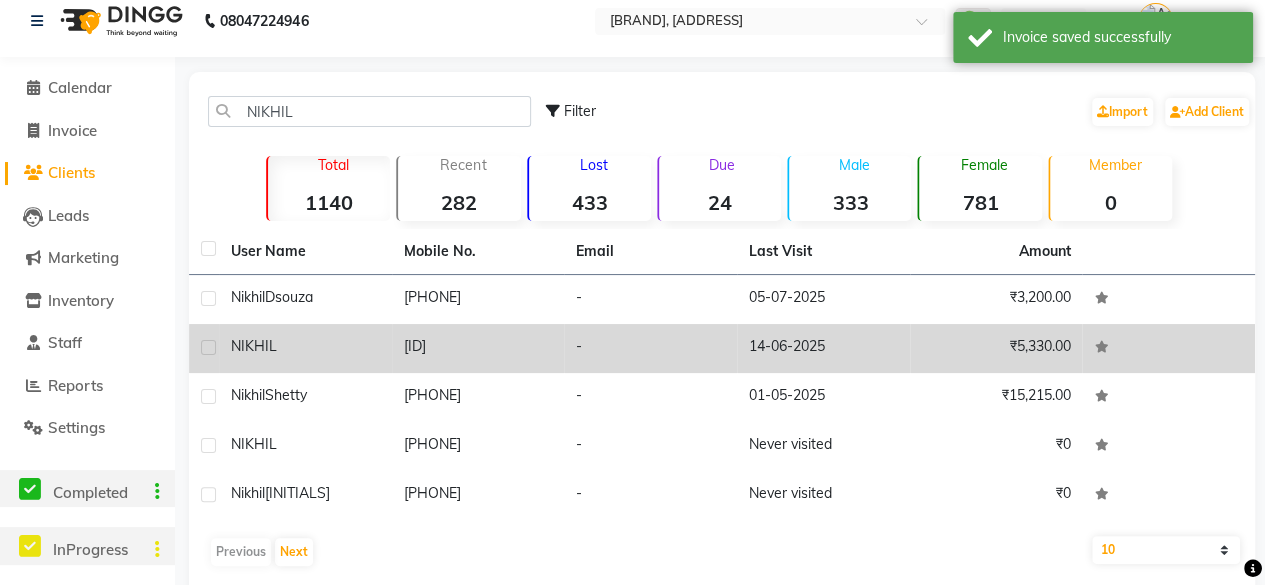 click on "[ID]" 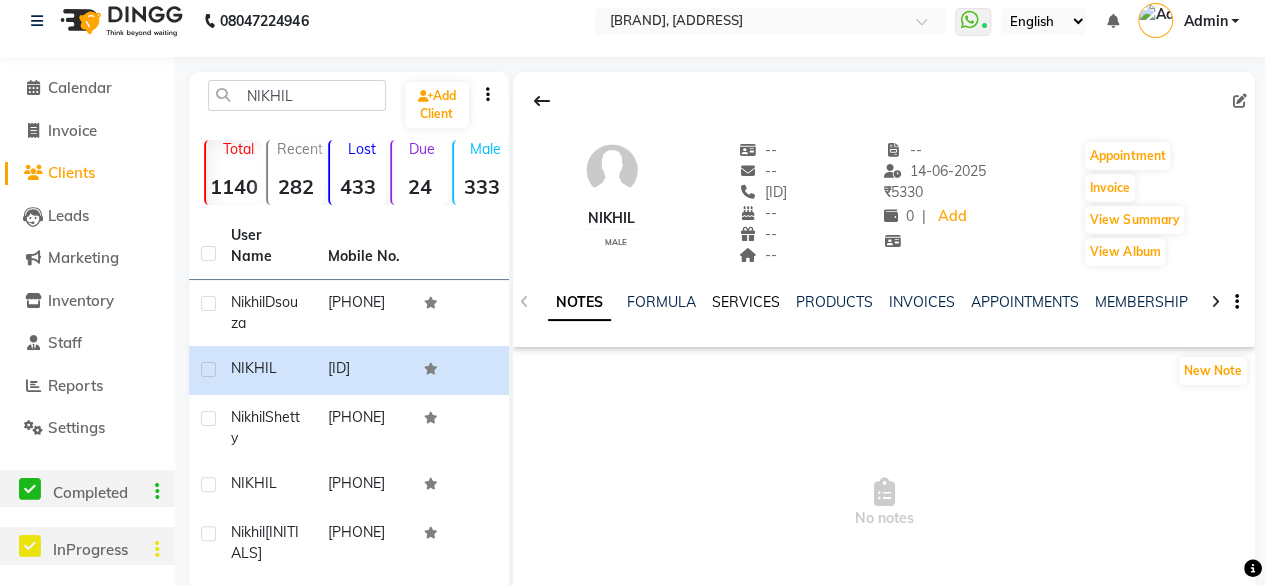 click on "SERVICES" 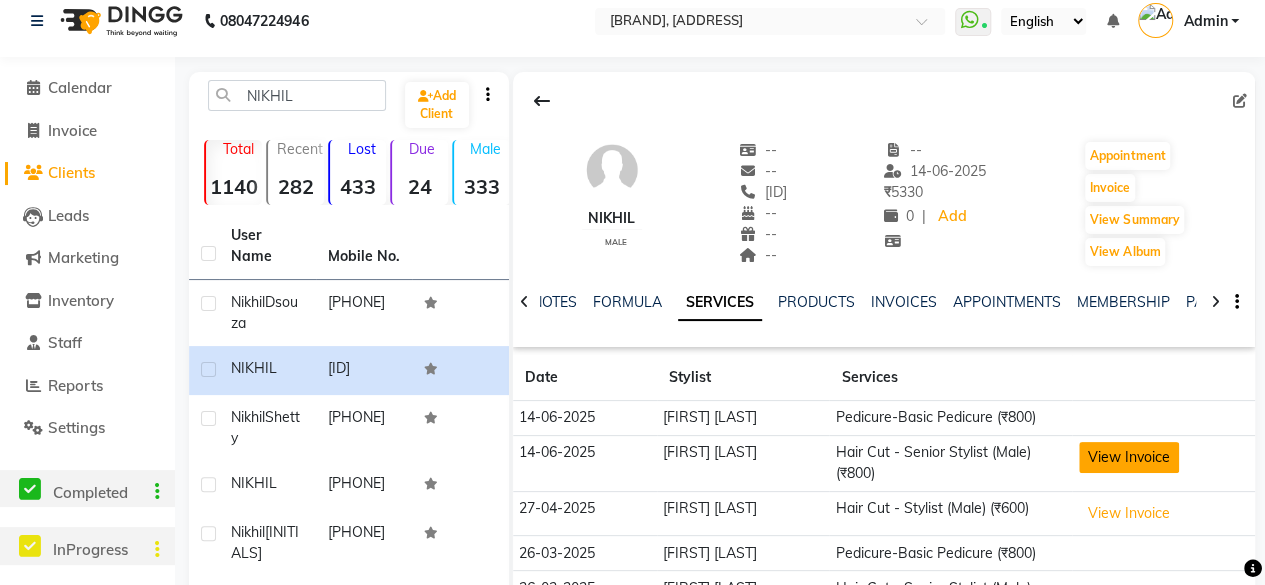 click on "View Invoice" 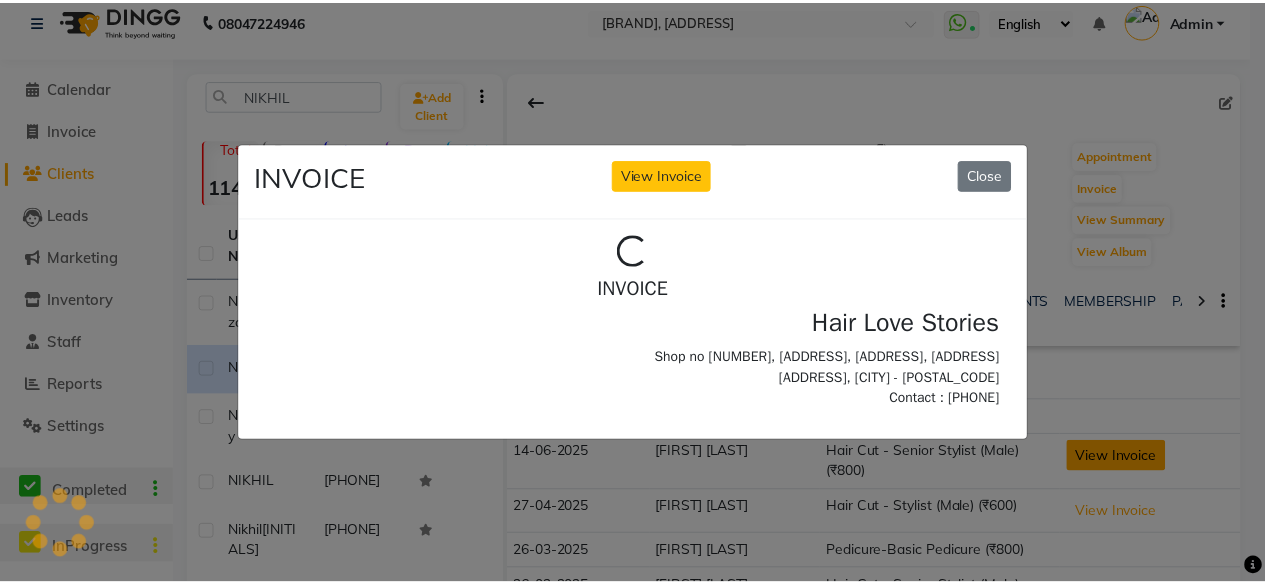 scroll, scrollTop: 0, scrollLeft: 0, axis: both 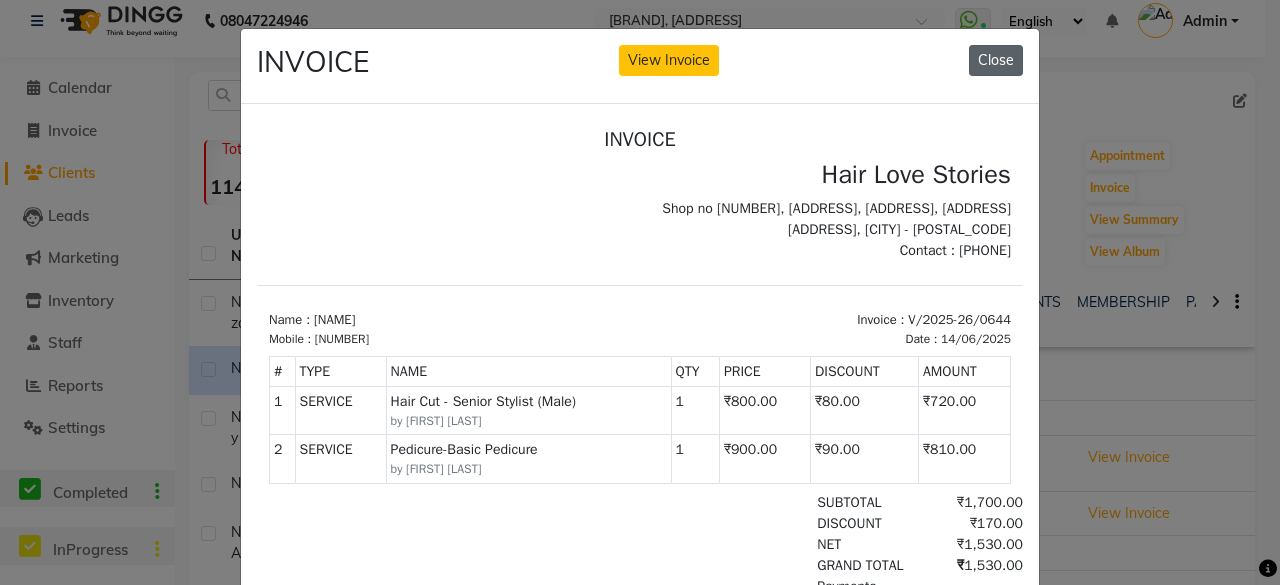 click on "Close" 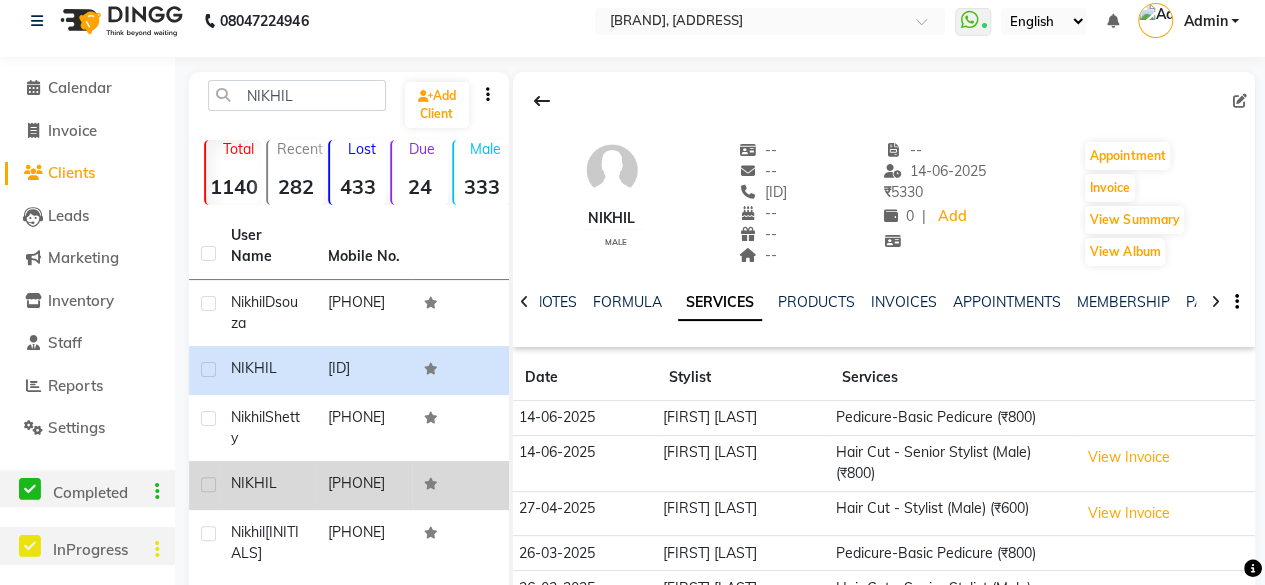 click on "NIKHIL" 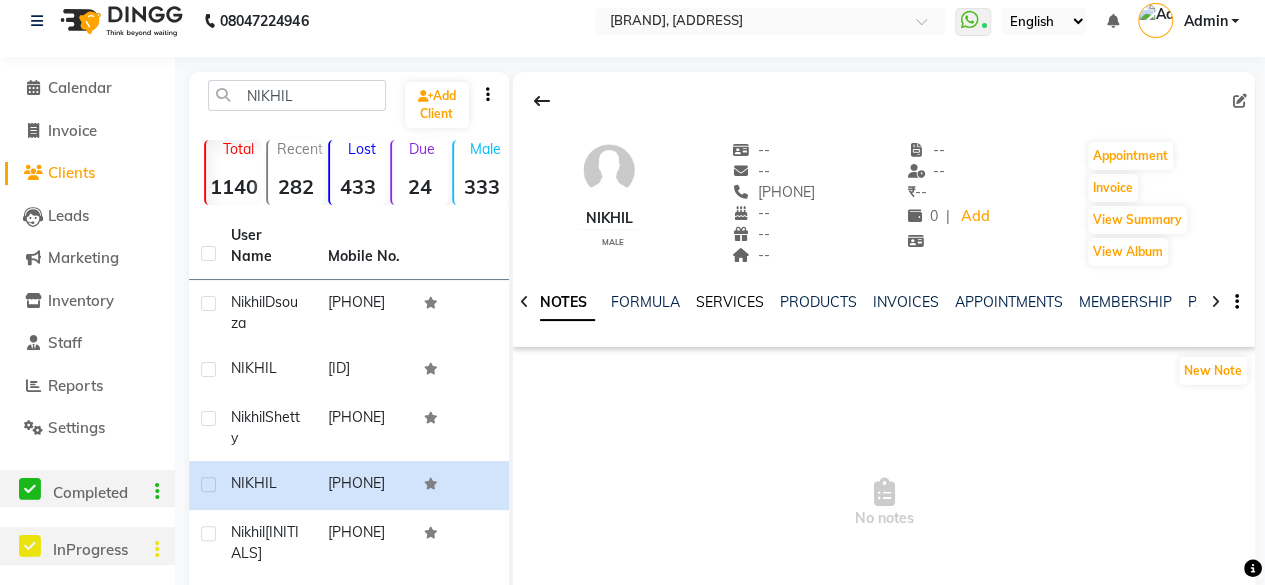 click on "SERVICES" 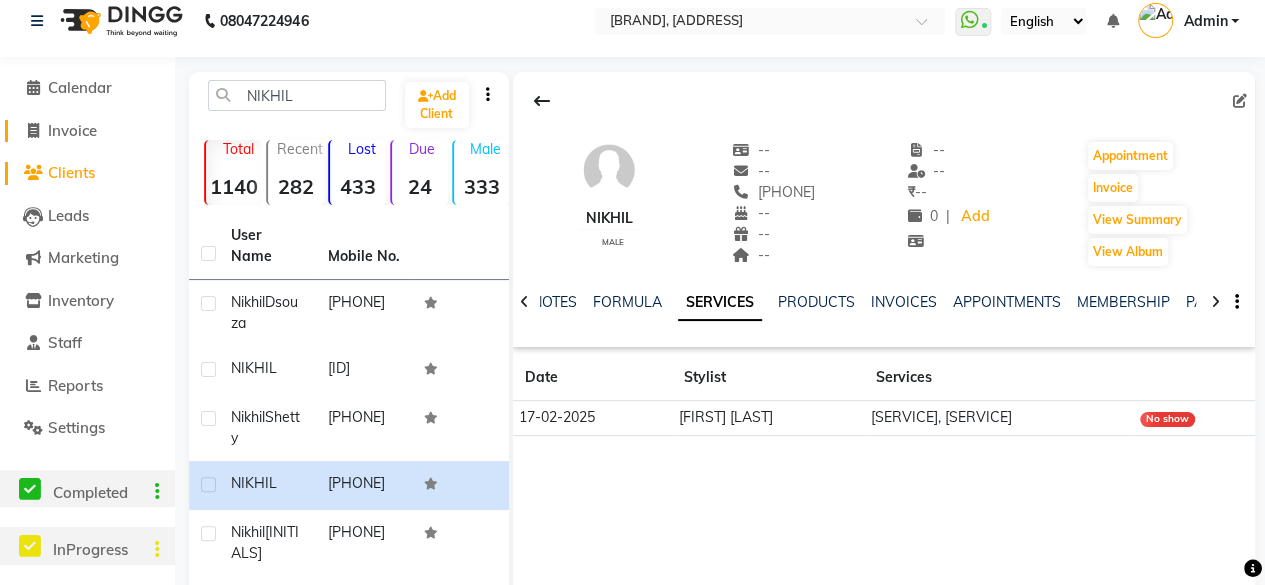click on "Invoice" 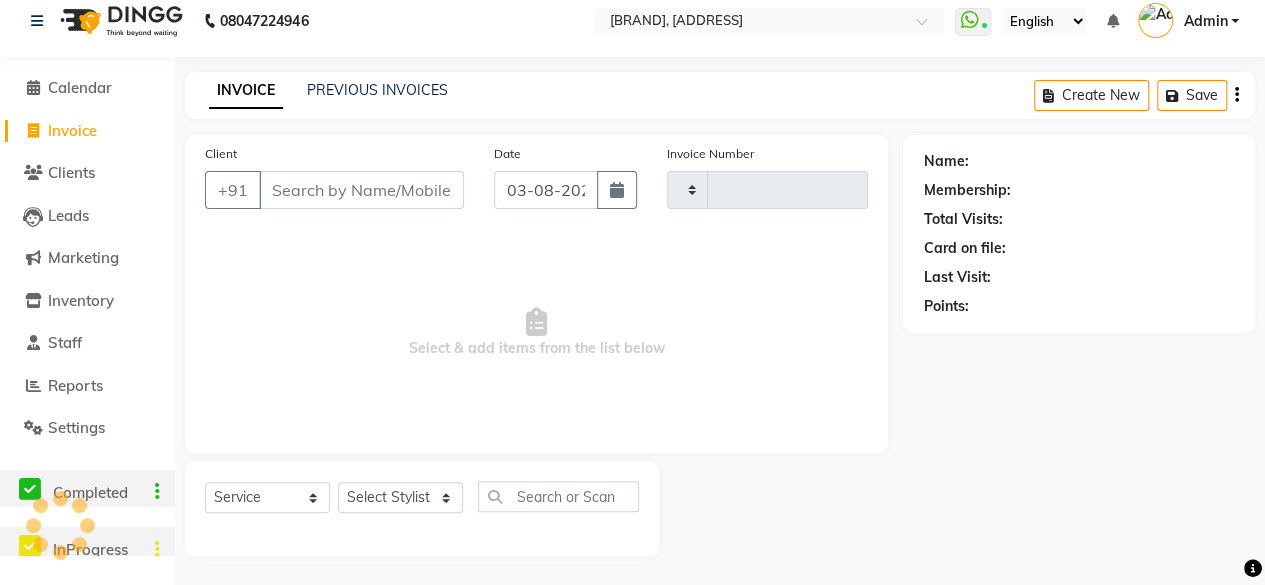 type on "1046" 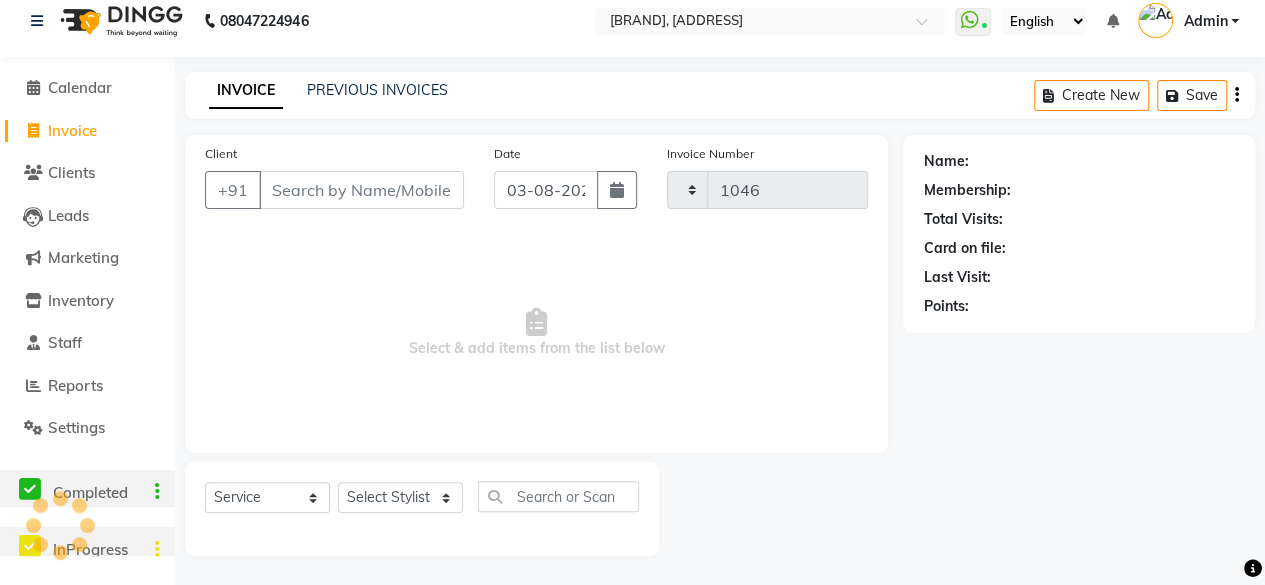 select on "3886" 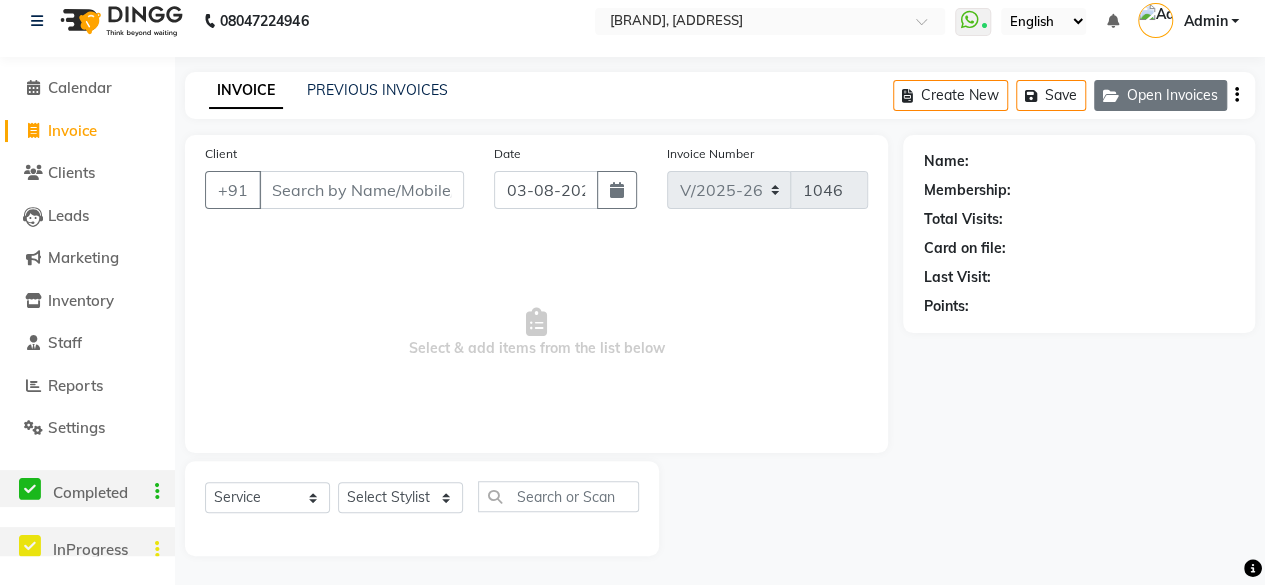 click on "Open Invoices" 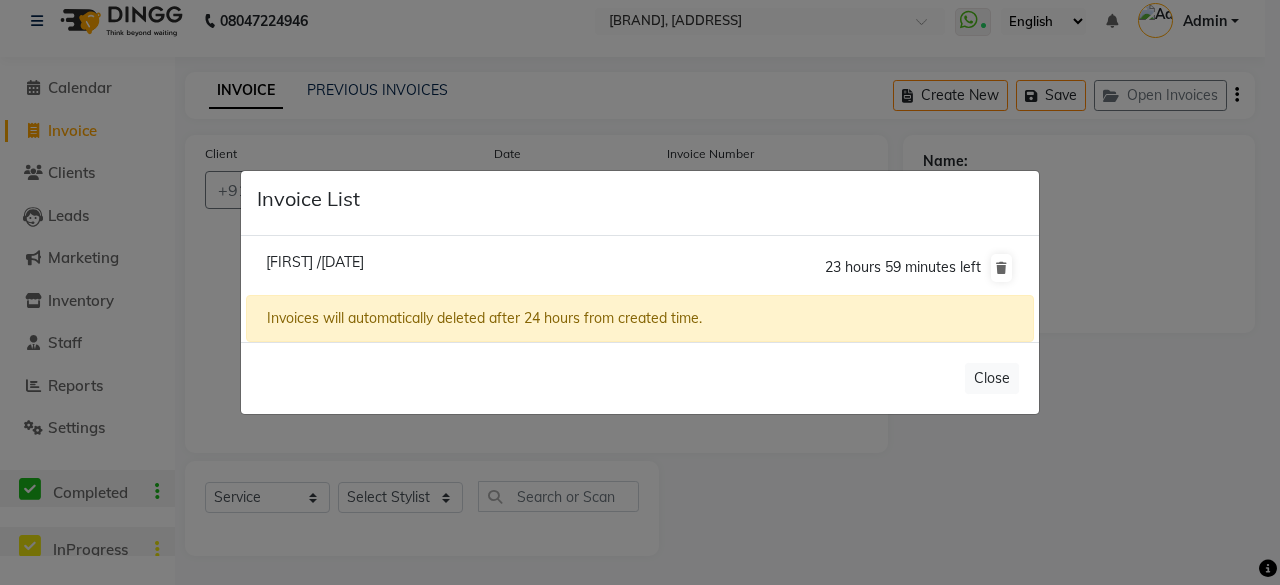 click on "[FIRST] /[DATE]" 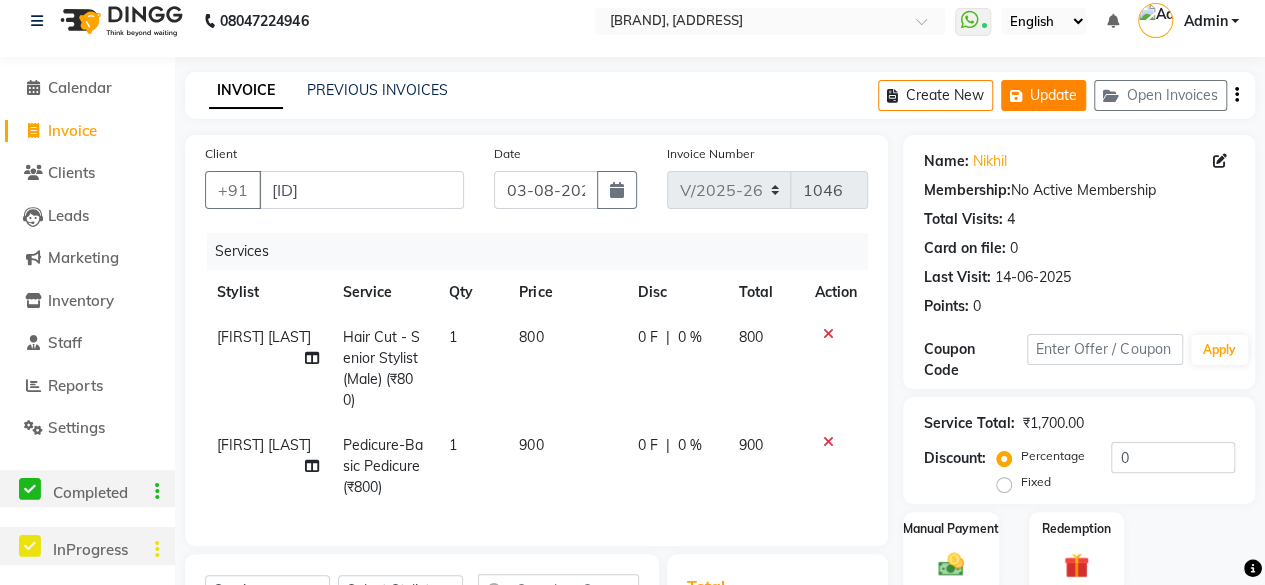 click on "Update" 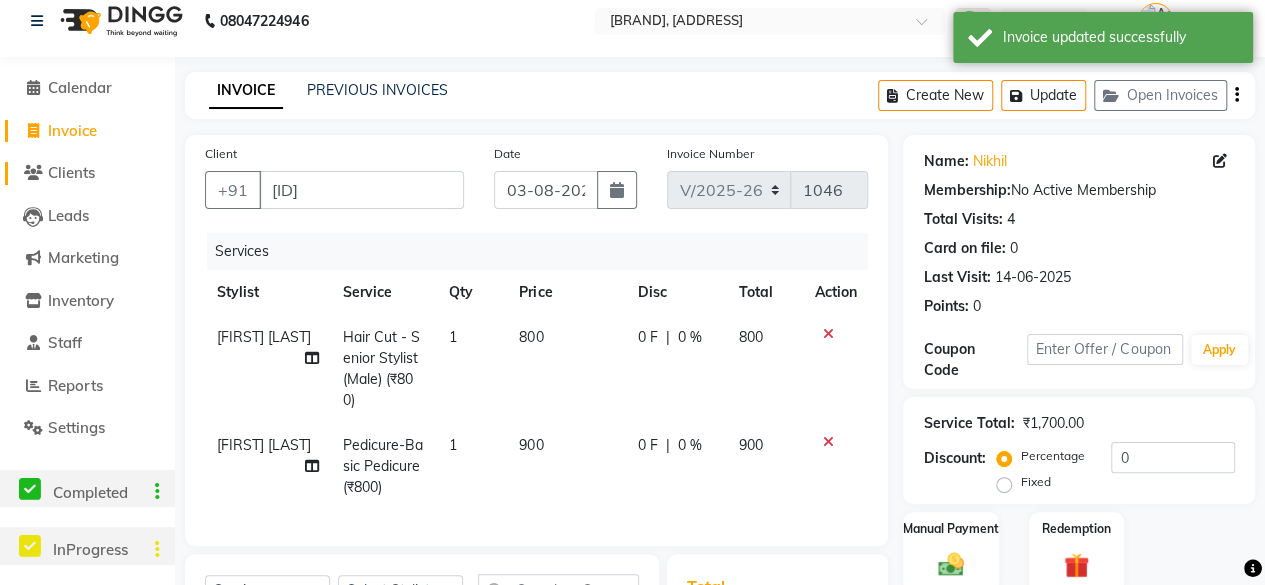 click on "Clients" 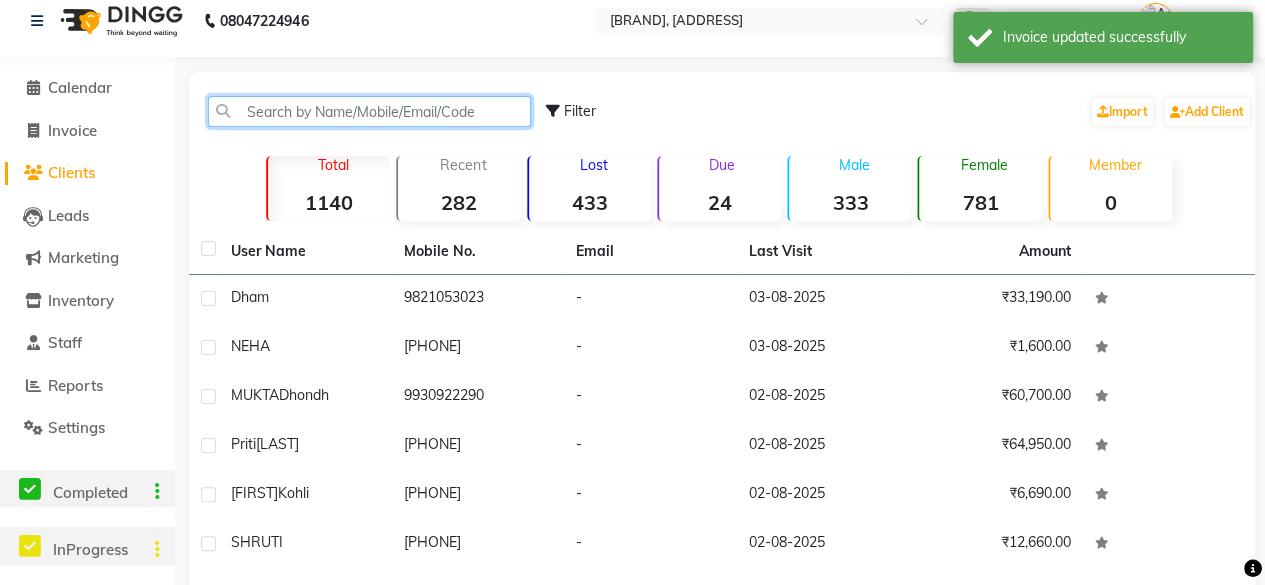 click 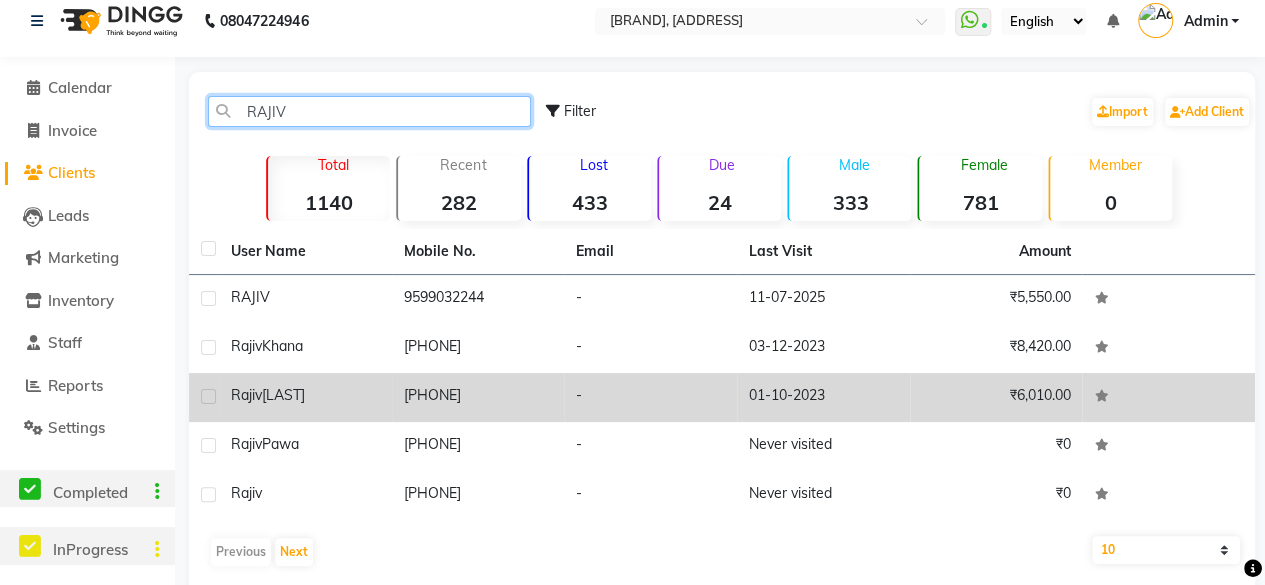 type on "RAJIV" 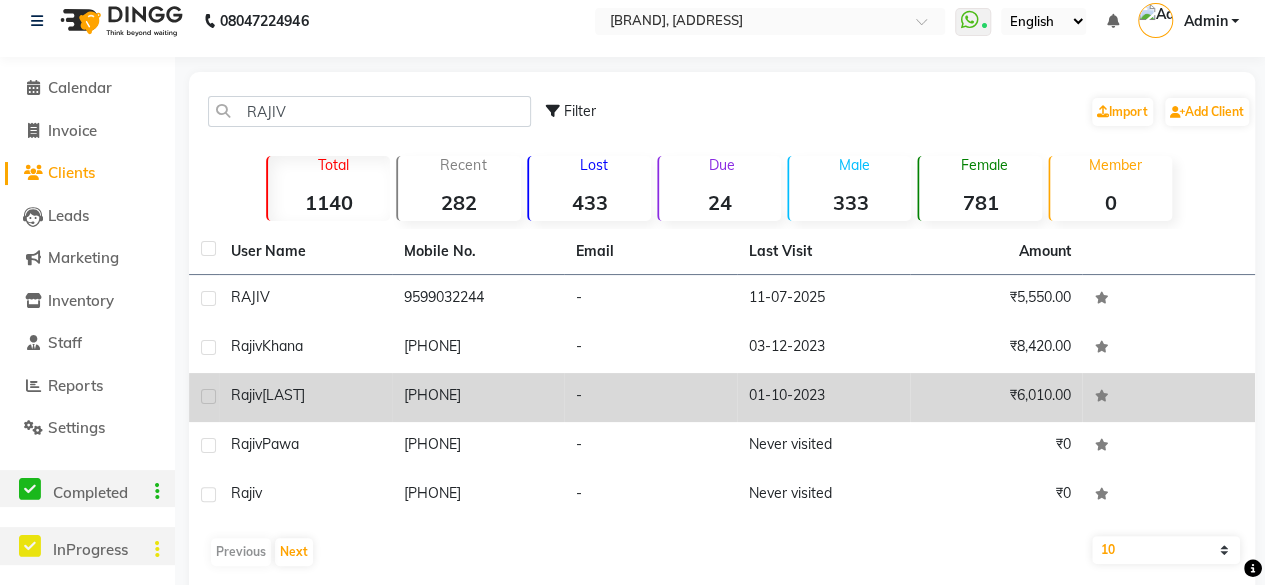 click on "[PHONE]" 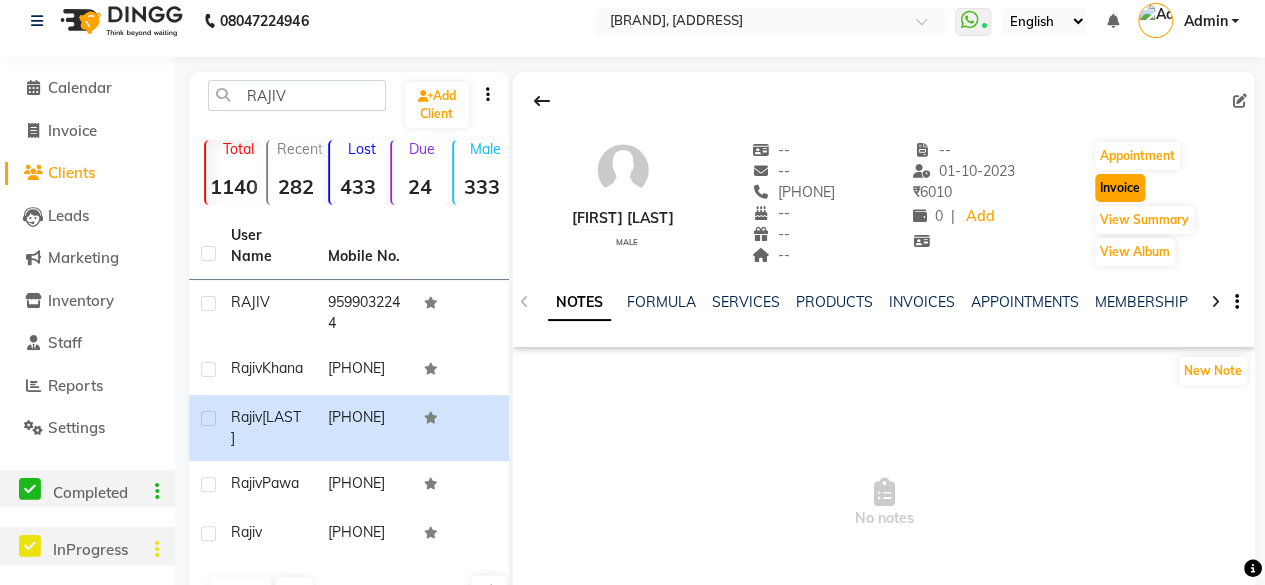 click on "Invoice" 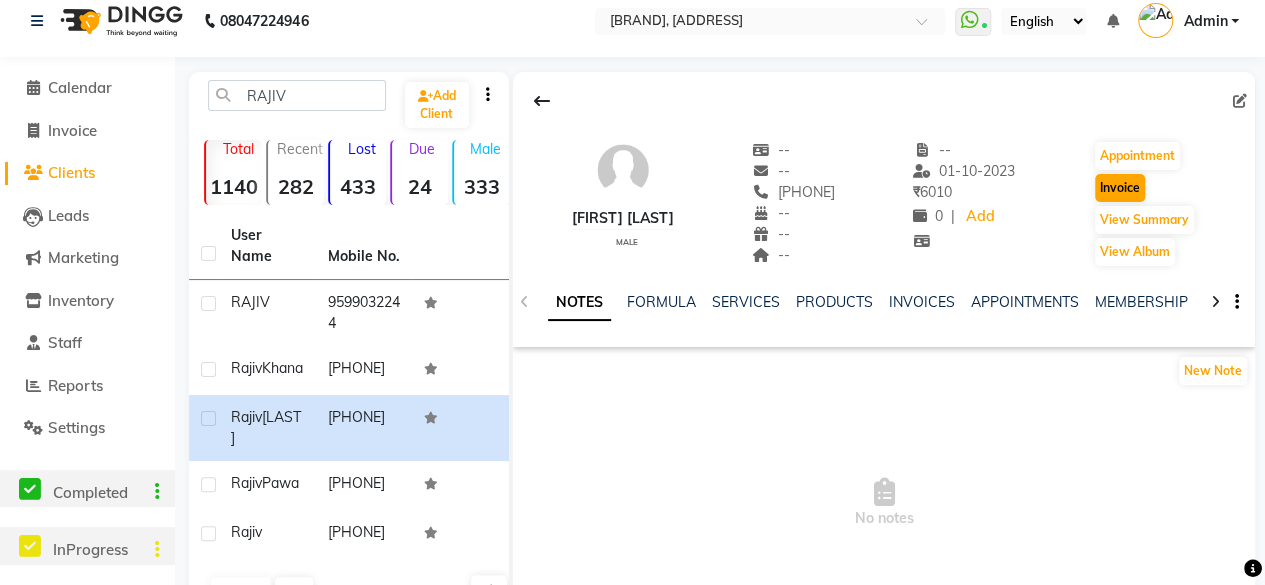 select on "service" 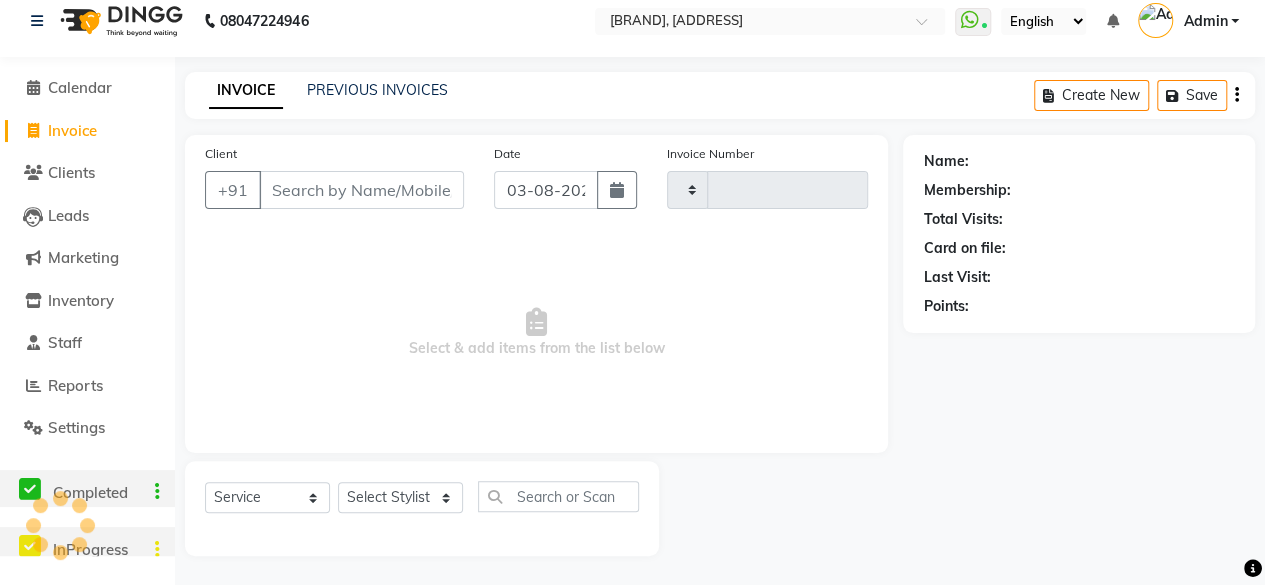 type on "1046" 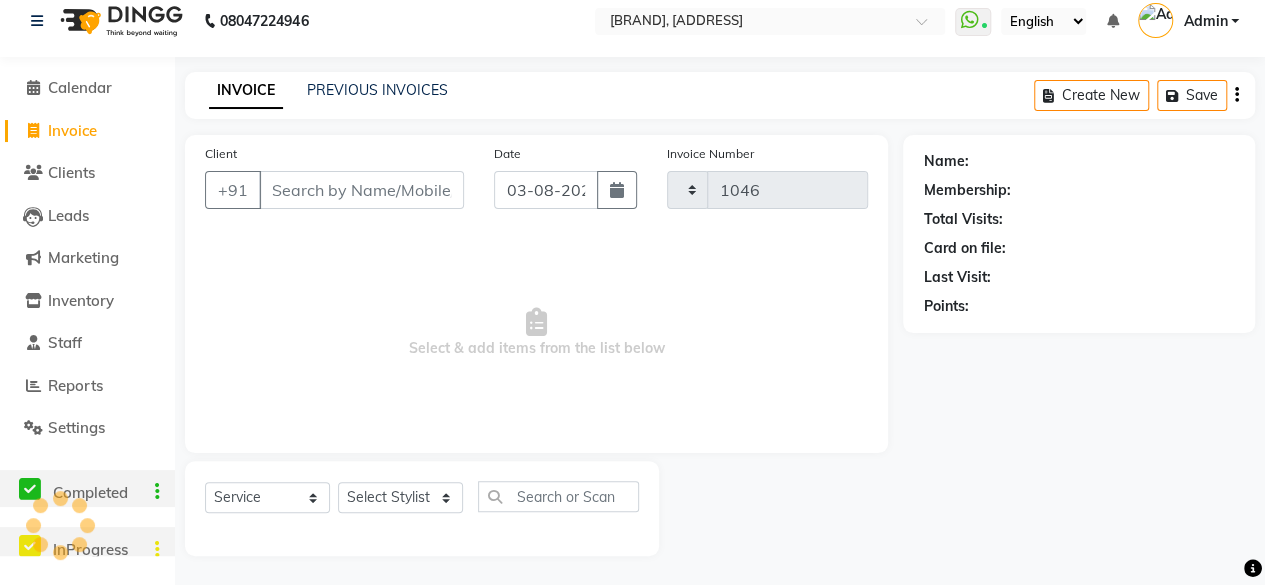 select on "3886" 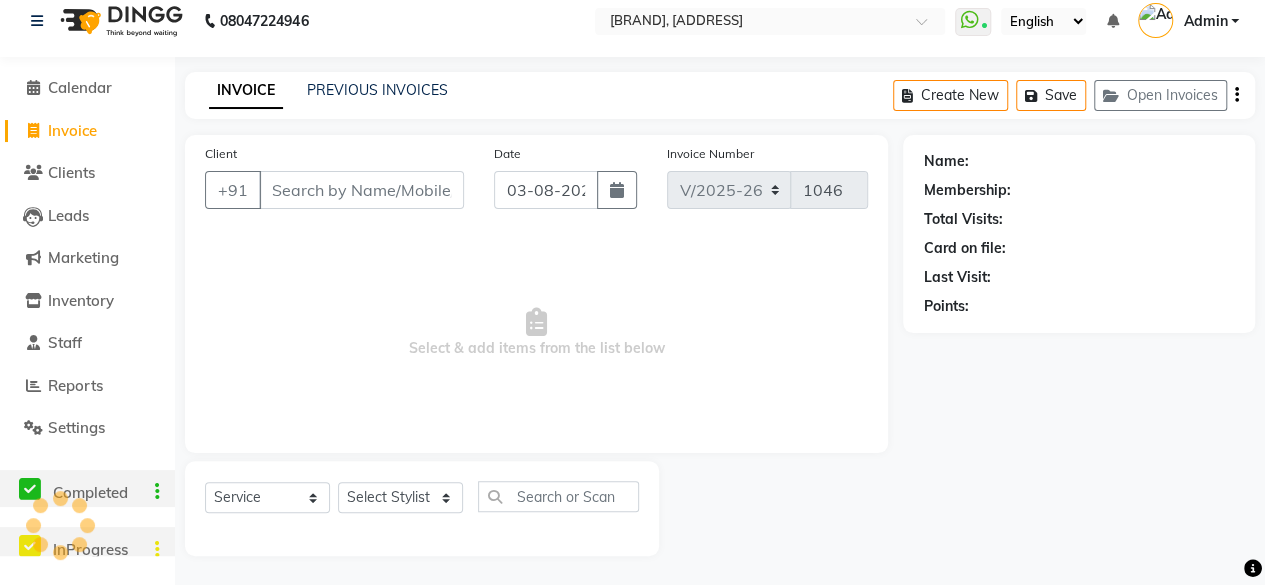 type on "[PHONE]" 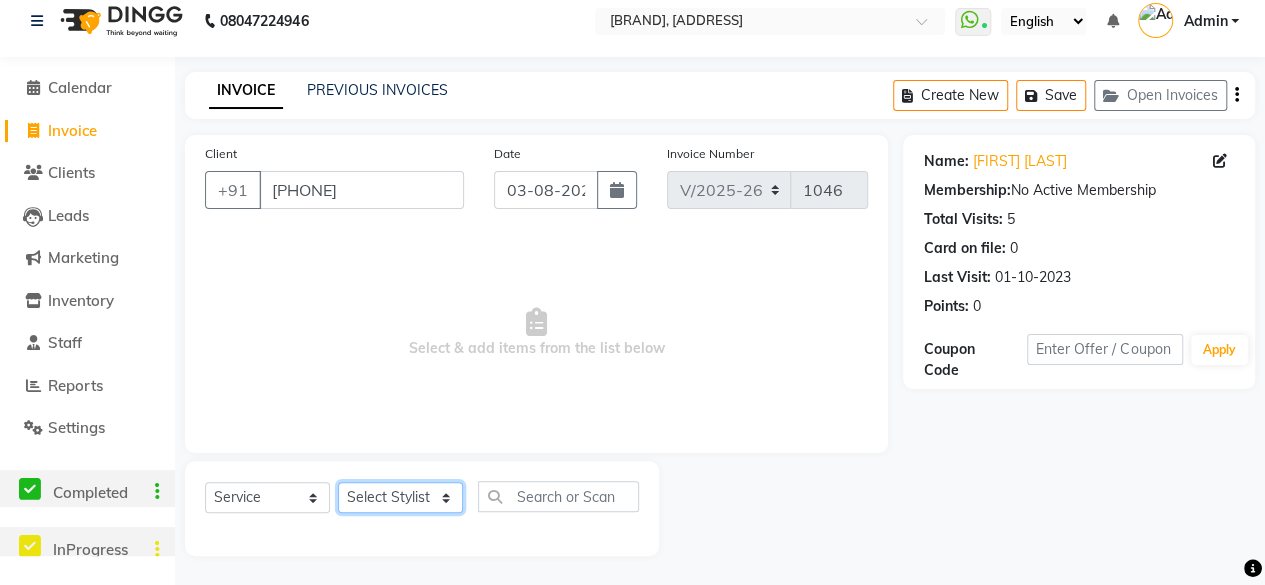 click on "Select Stylist [FIRST] [LAST] [FIRST] [FIRST] [FIRST] [FIRST] [FIRST] [FIRST] [FIRST] [FIRST] [FIRST]" 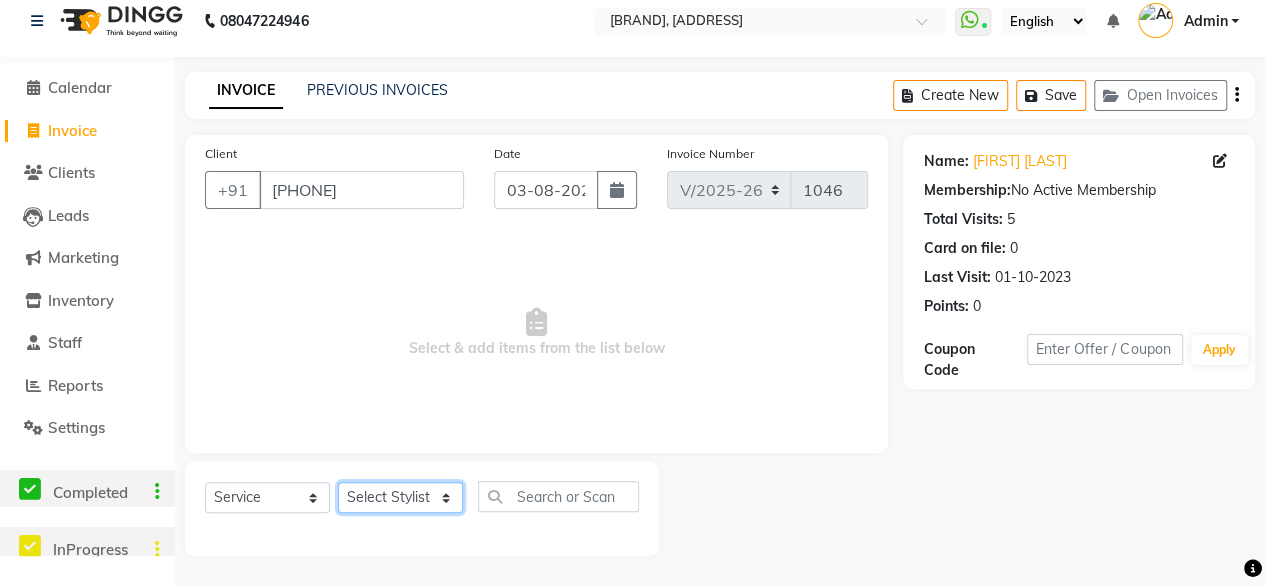 select on "19052" 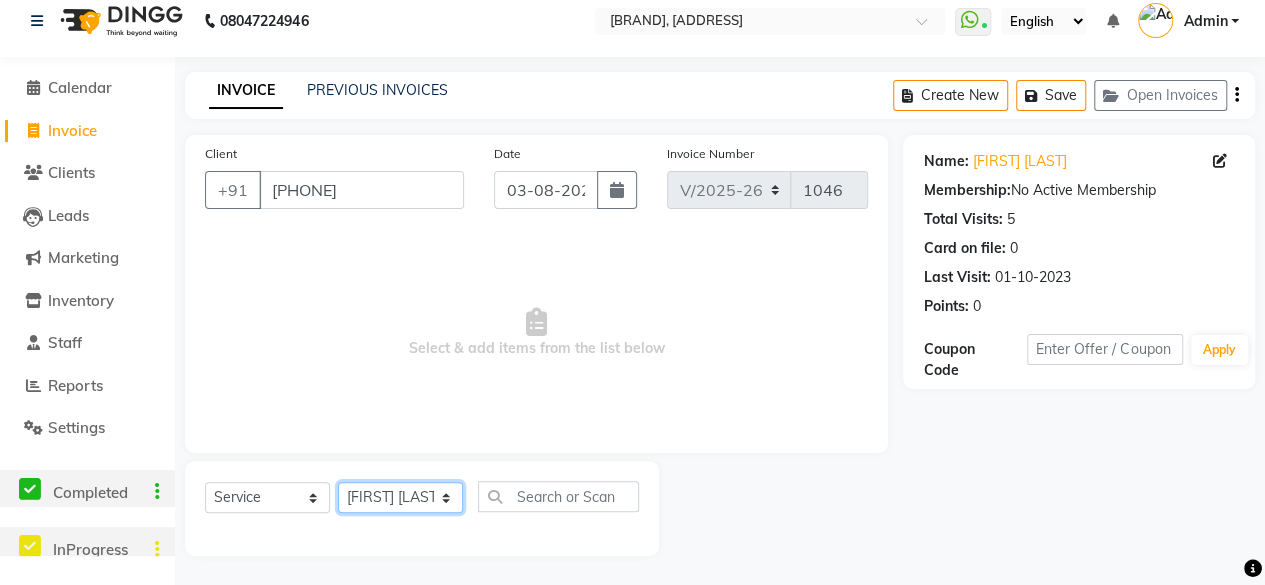 click on "Select Stylist [FIRST] [LAST] [FIRST] [FIRST] [FIRST] [FIRST] [FIRST] [FIRST] [FIRST] [FIRST] [FIRST]" 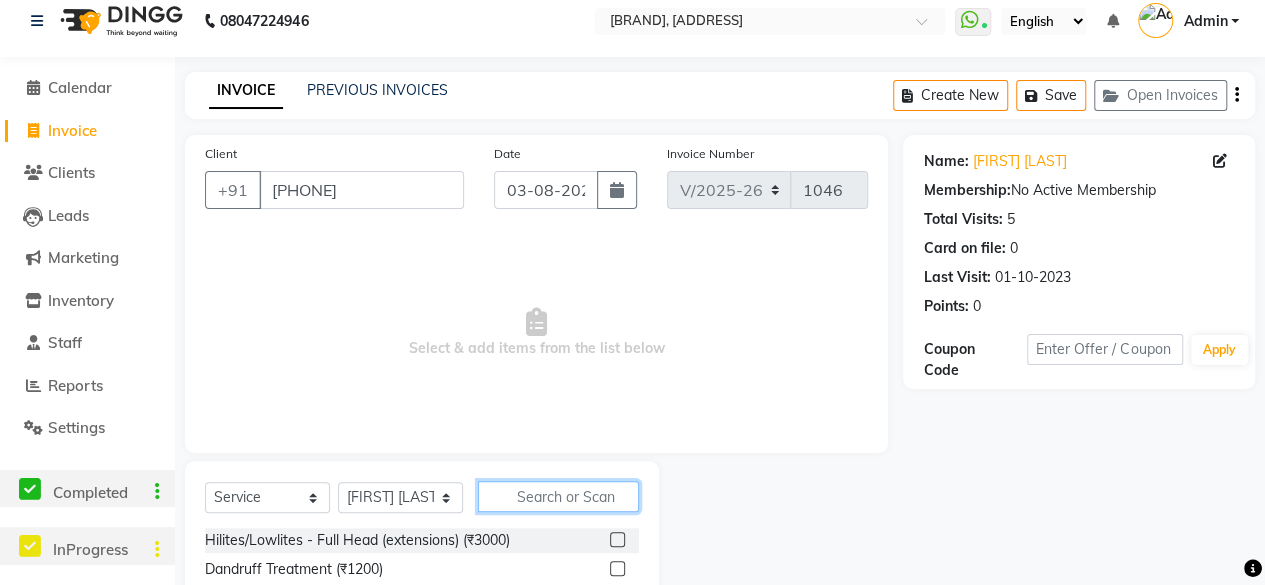 click 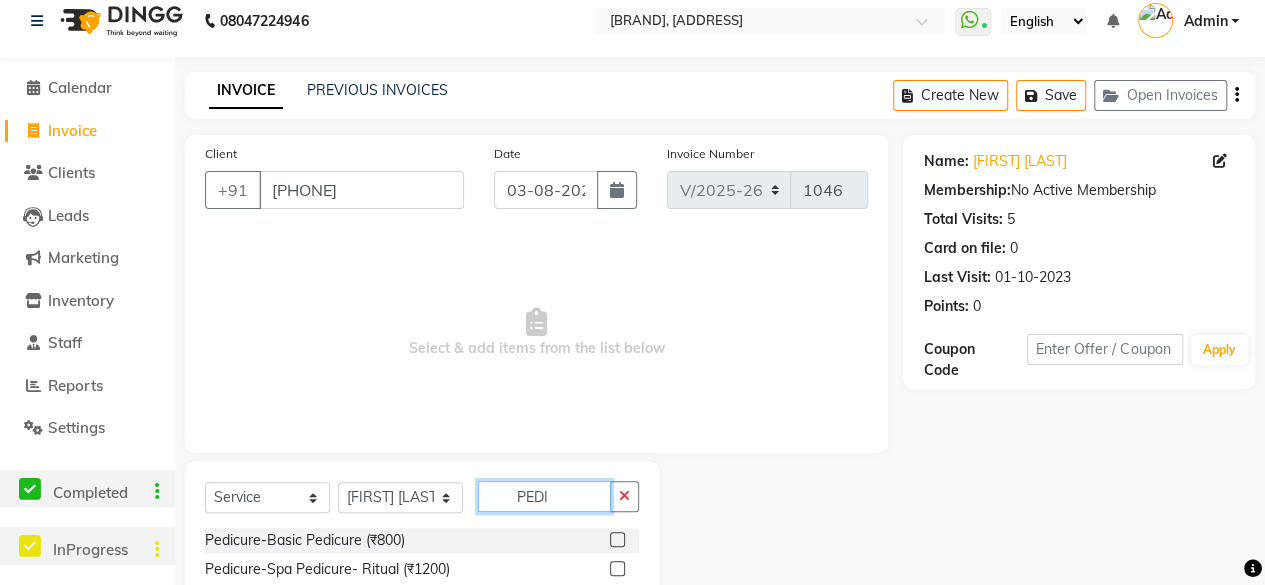 type on "PEDI" 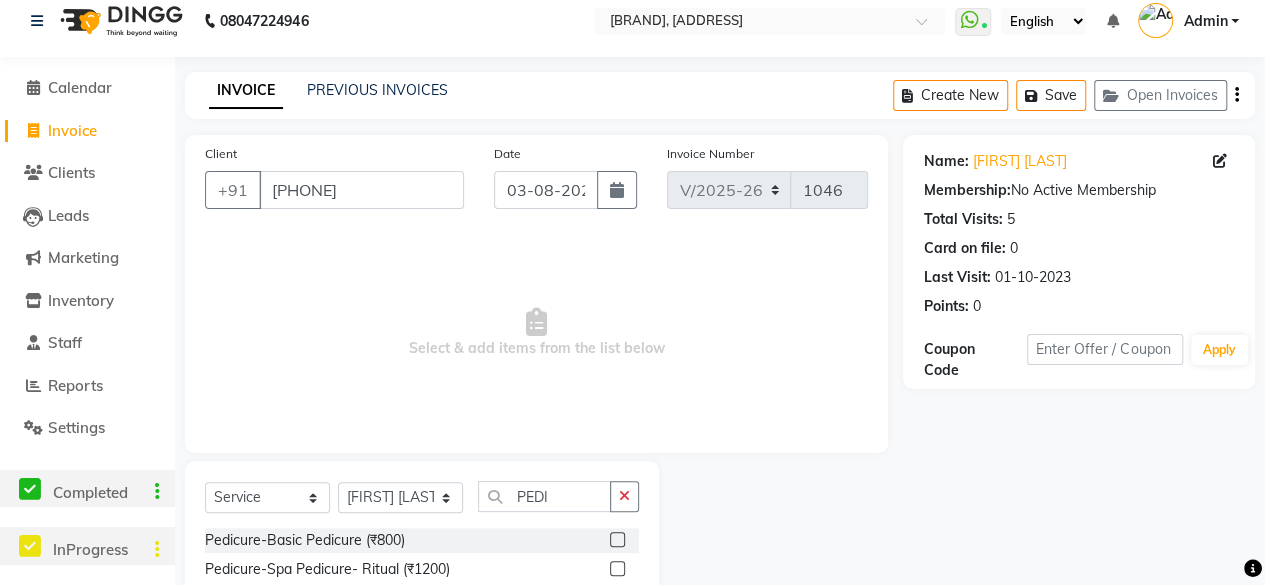 click 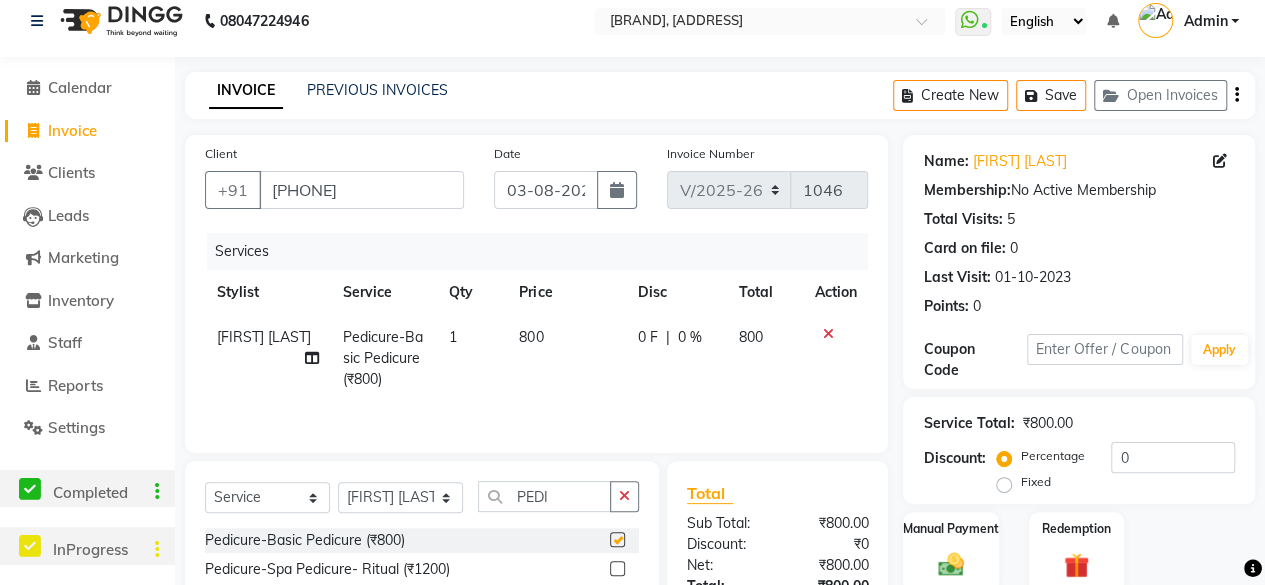 checkbox on "false" 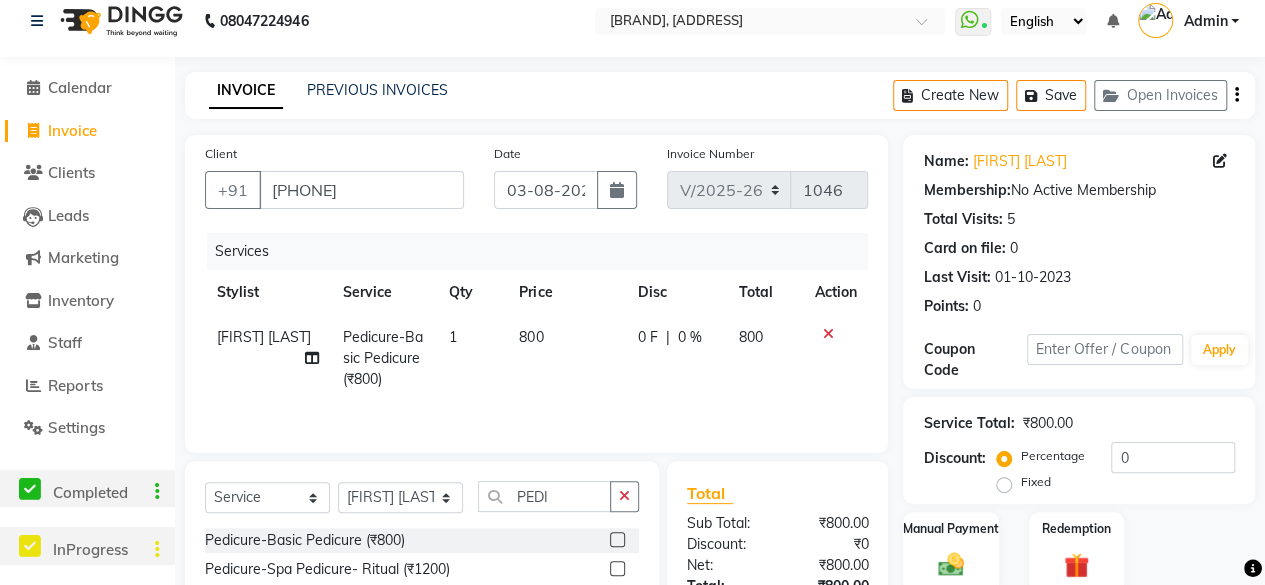 click on "800" 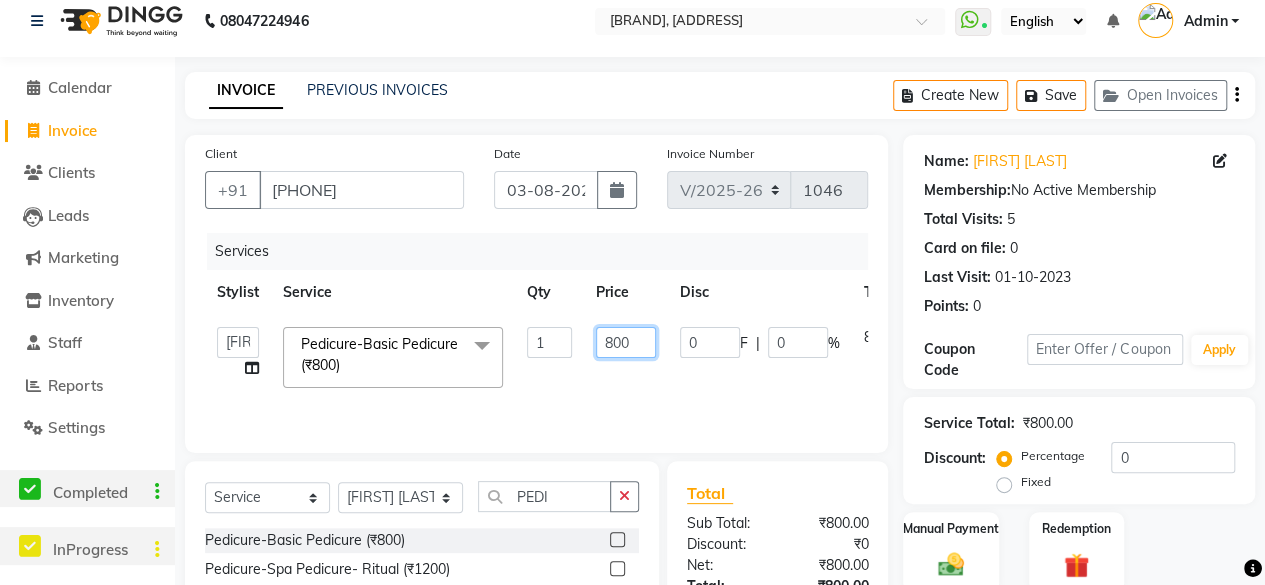 click on "800" 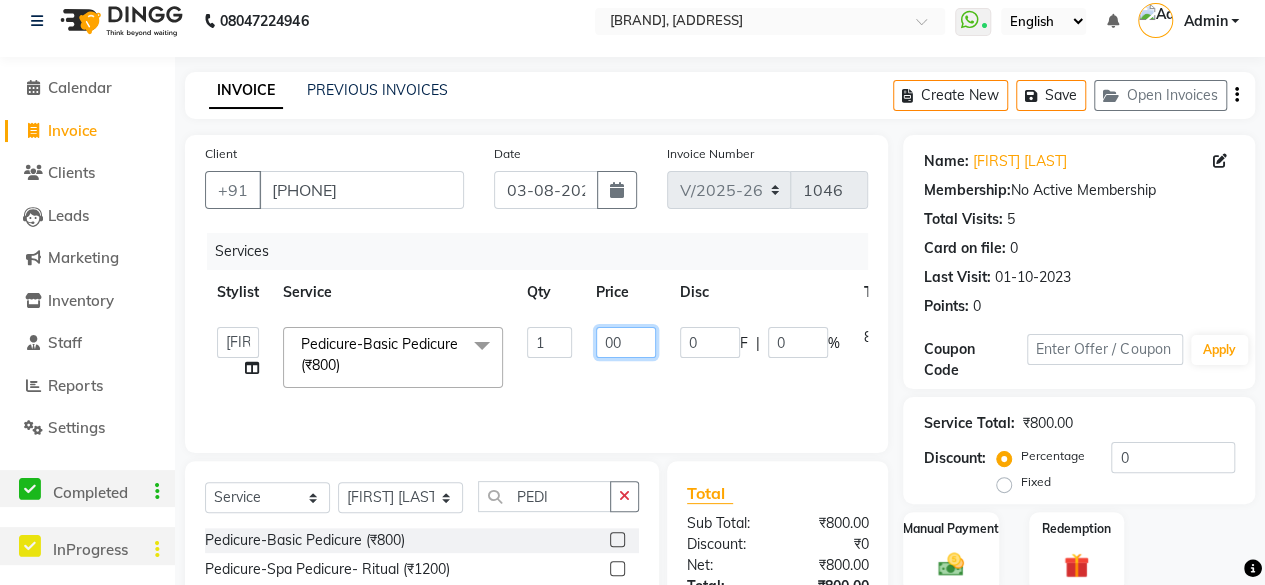 type on "900" 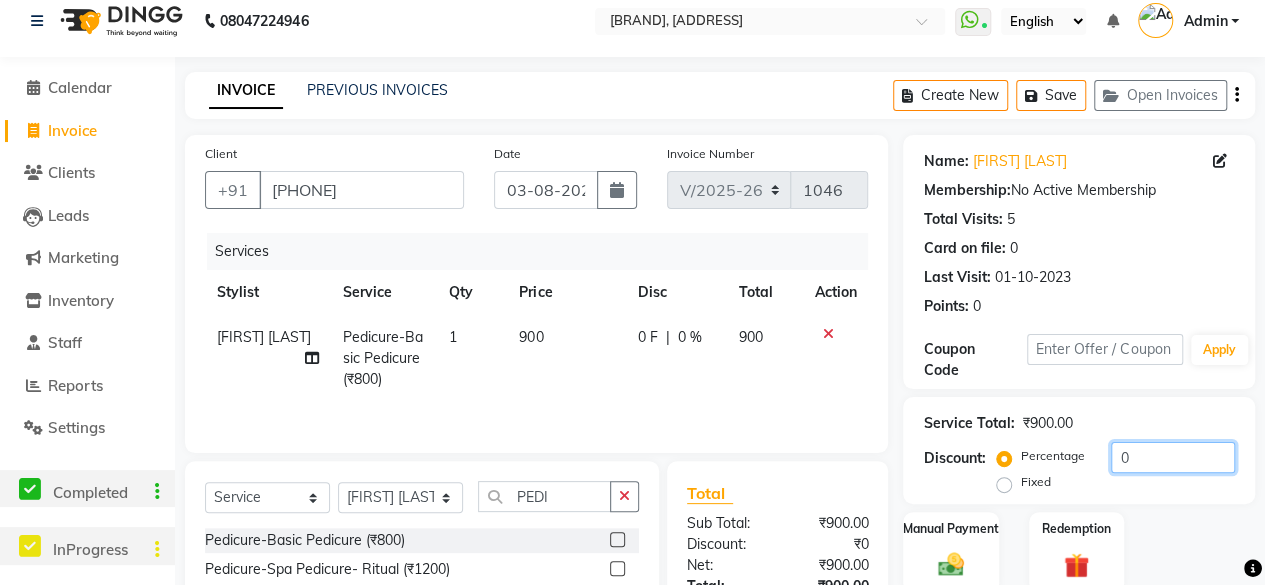 click on "0" 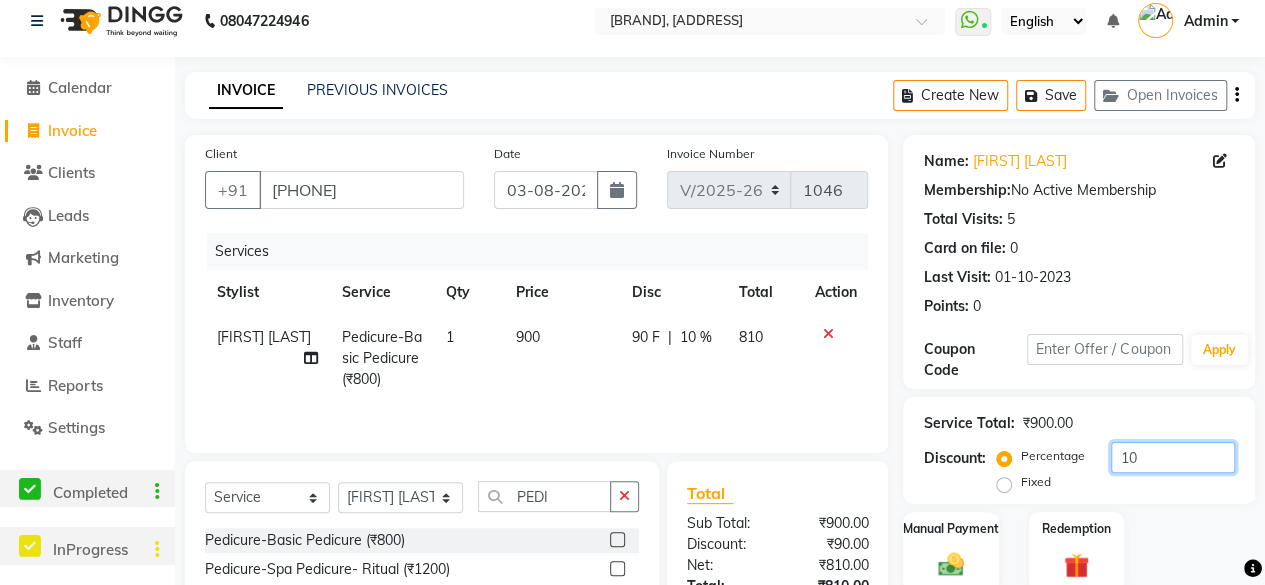 scroll, scrollTop: 172, scrollLeft: 0, axis: vertical 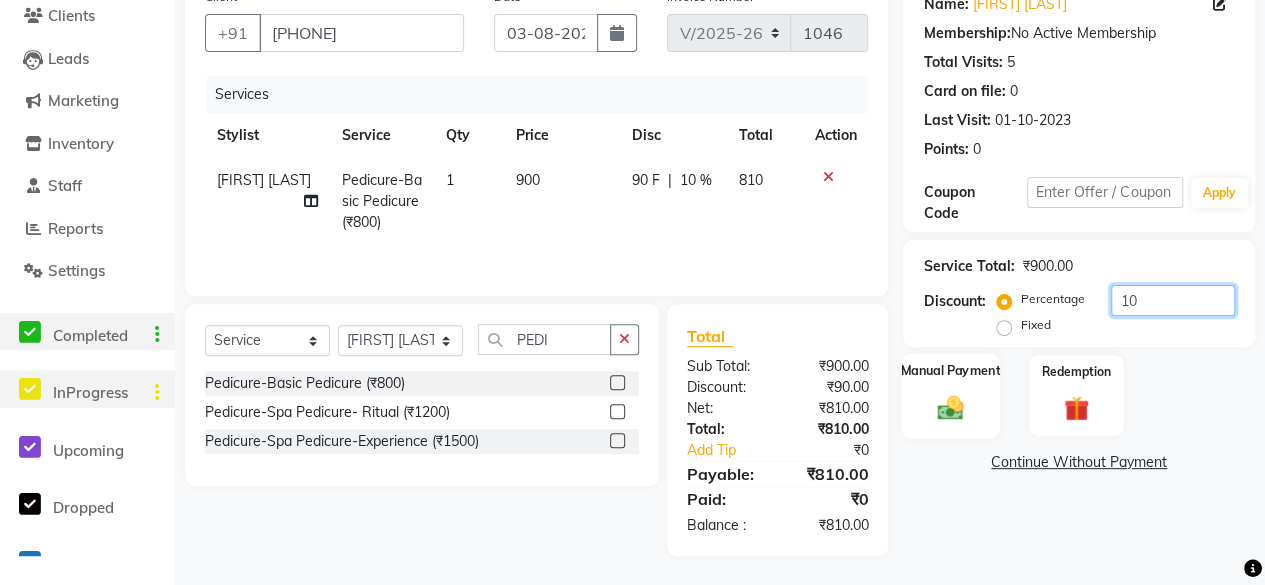 type on "10" 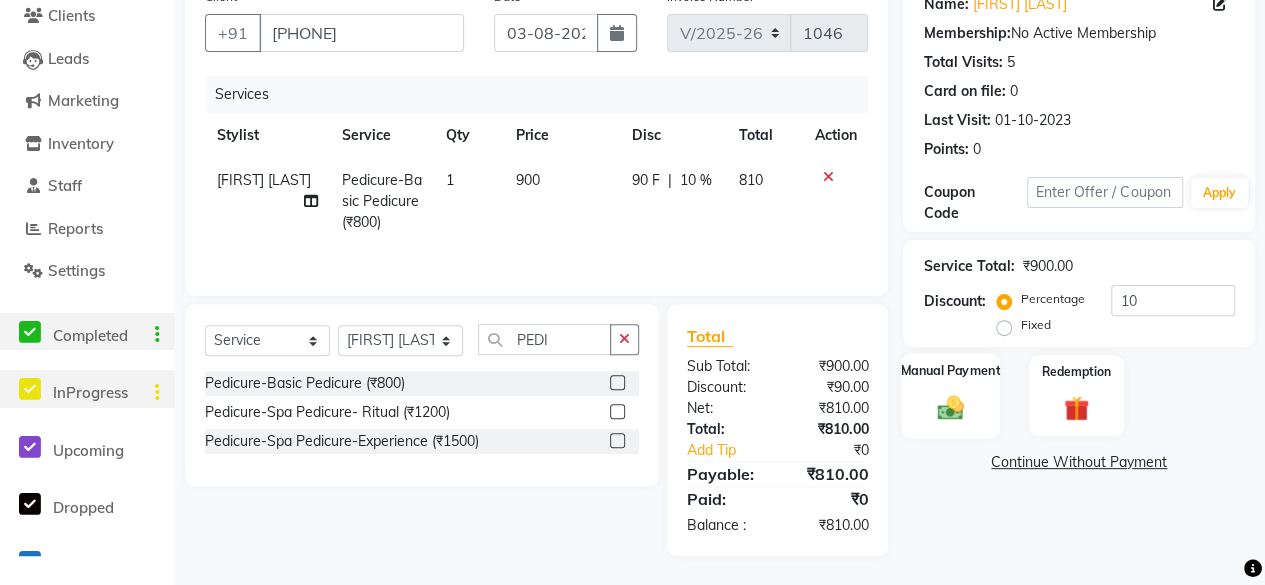 click 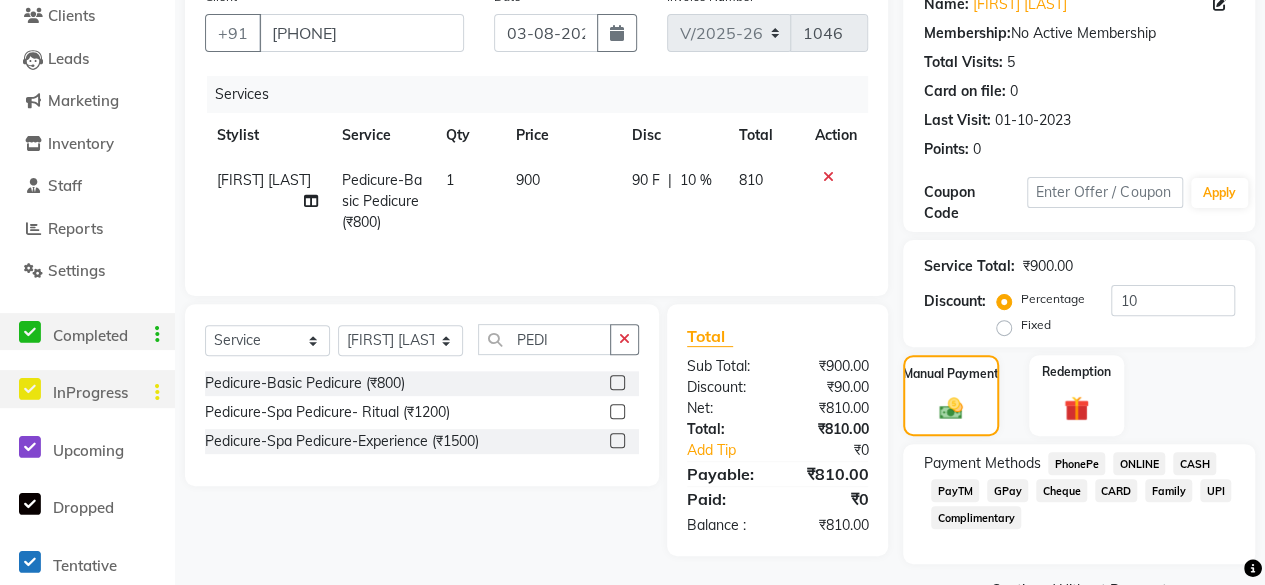 click on "CASH" 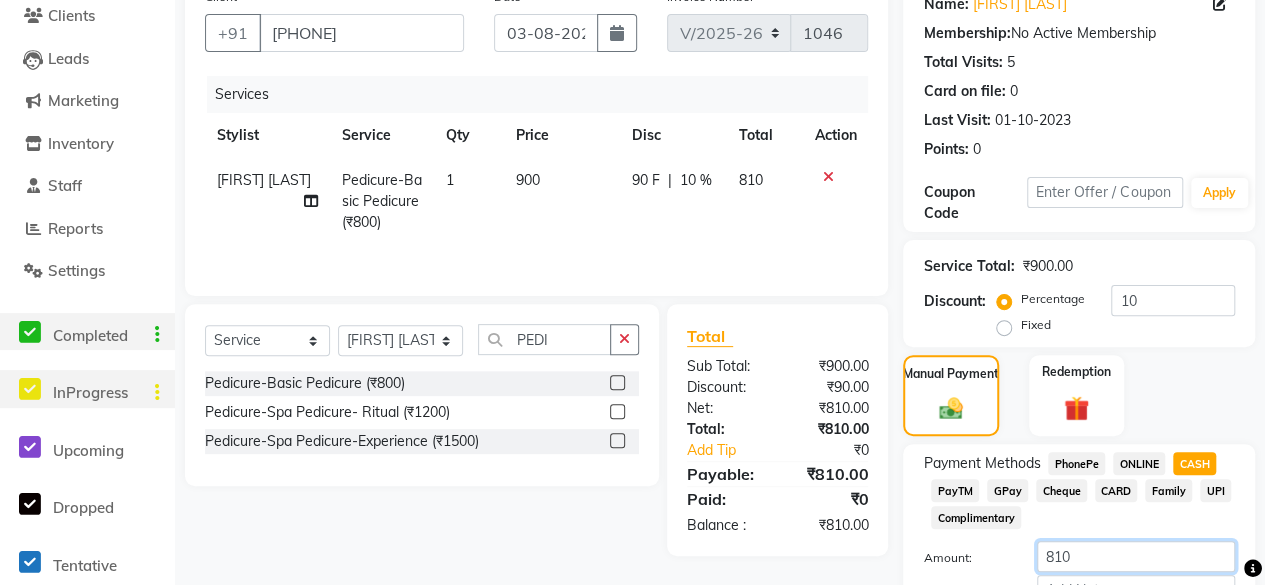 click on "810" 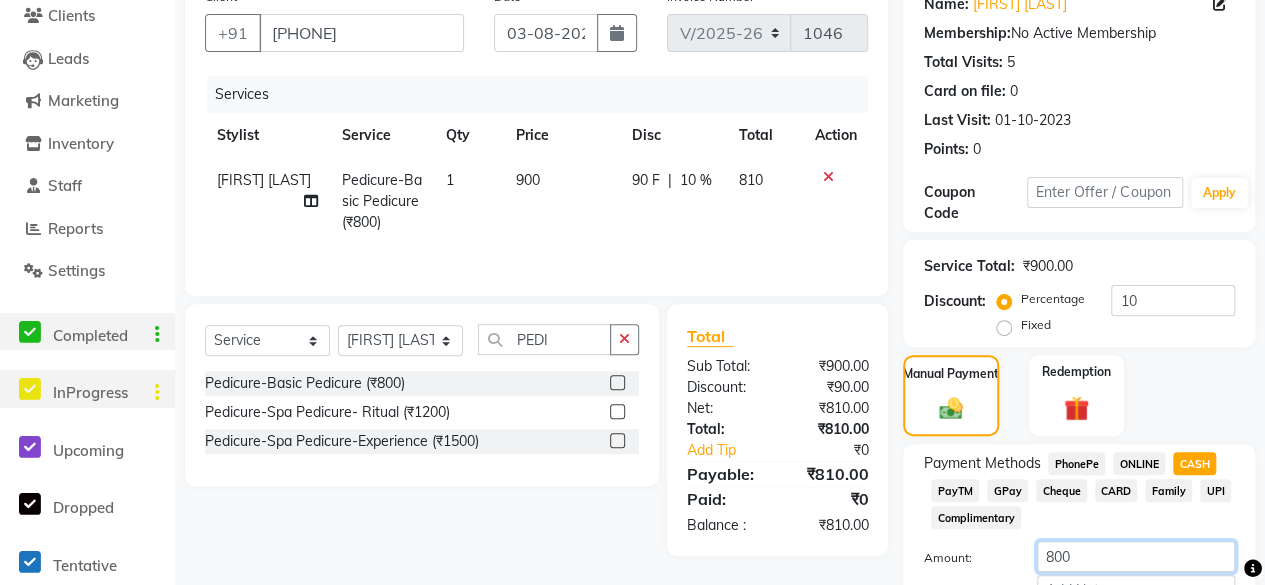 scroll, scrollTop: 304, scrollLeft: 0, axis: vertical 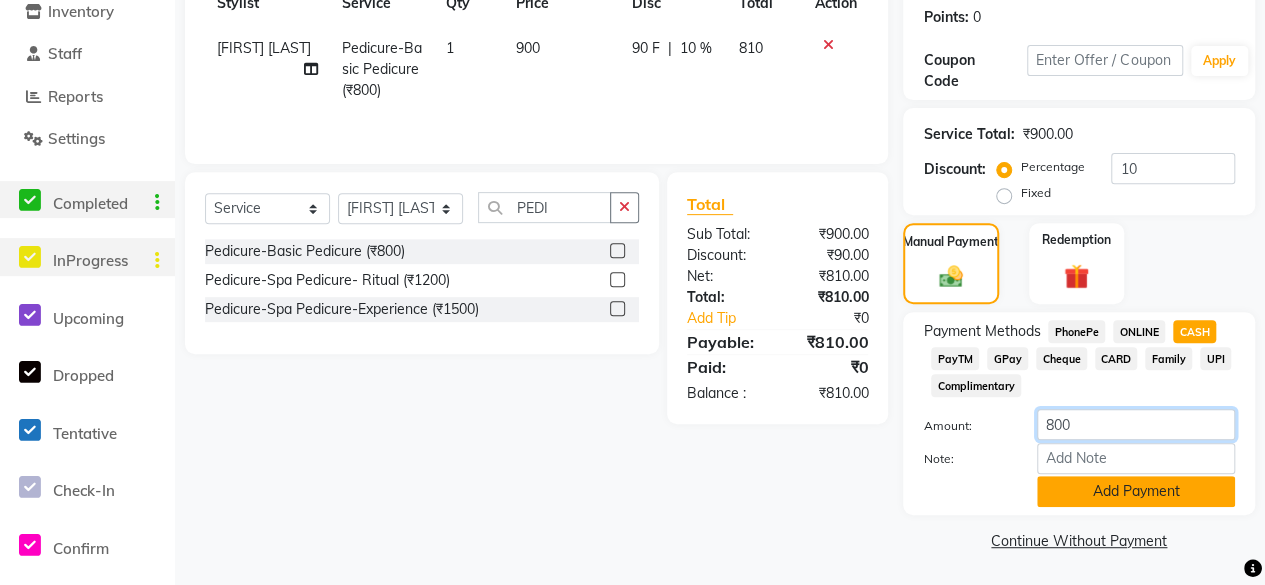 type on "800" 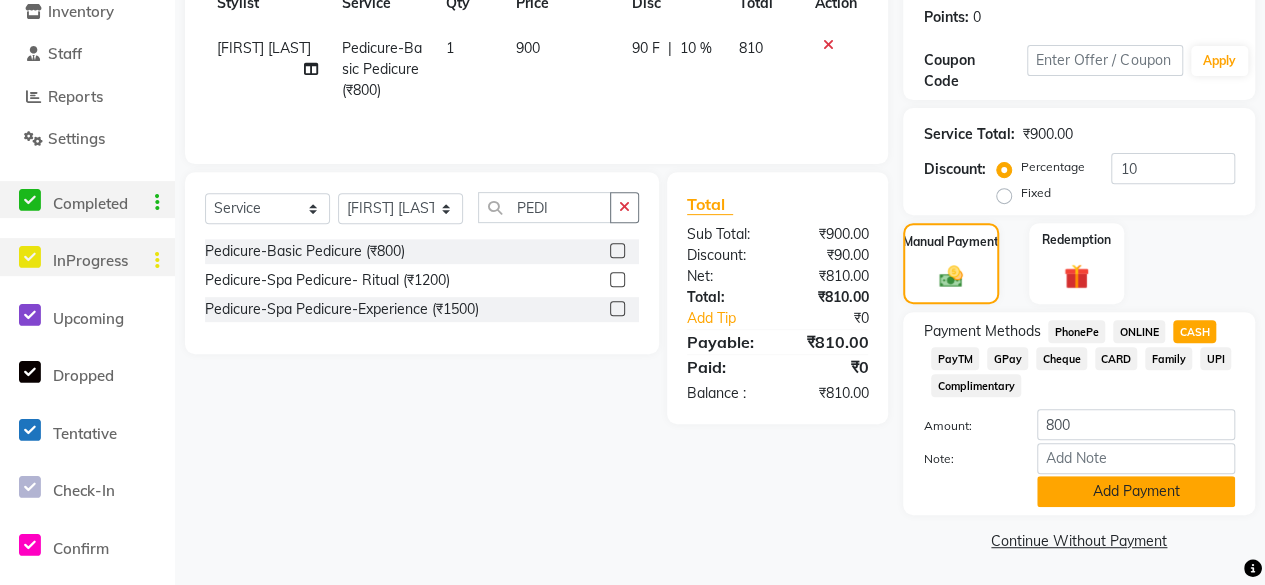 click on "Add Payment" 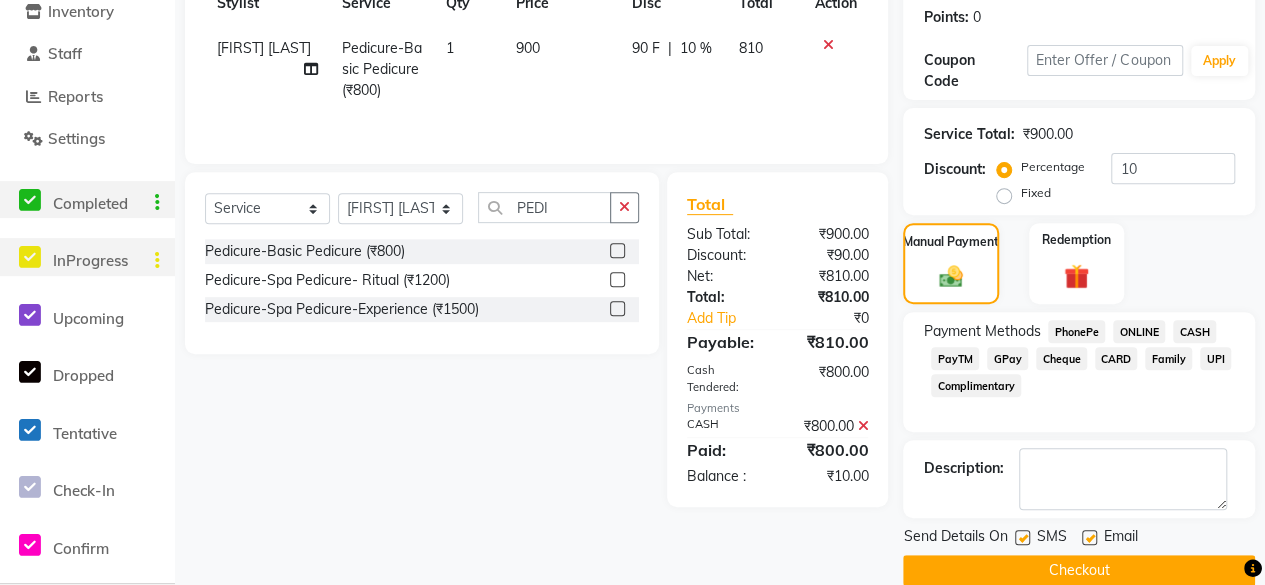 click 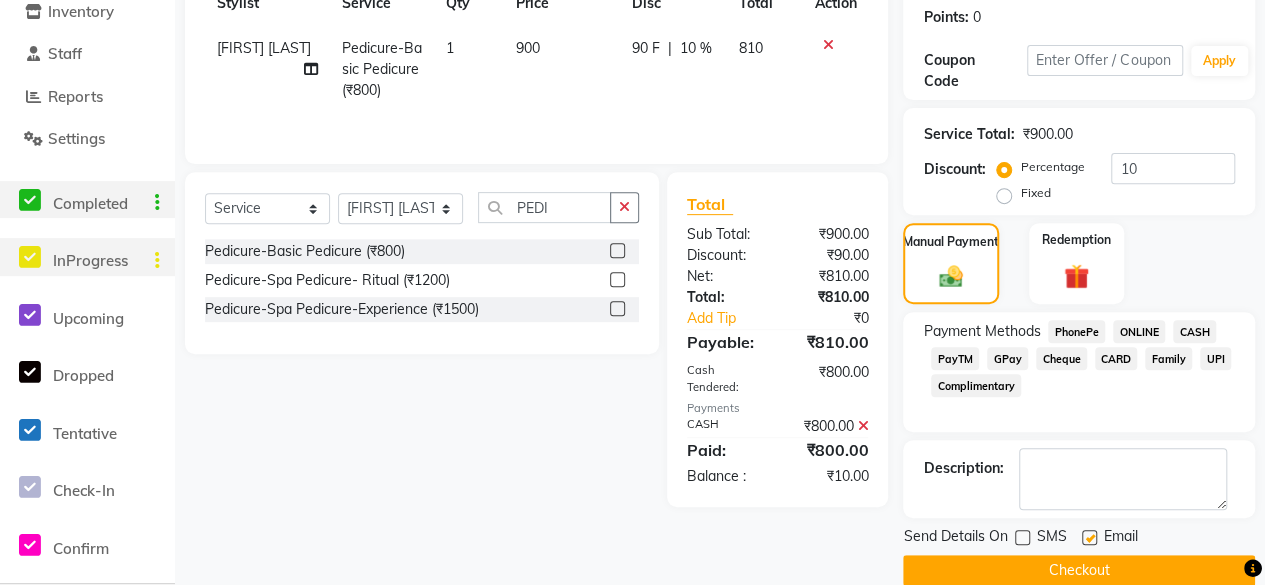 click on "Checkout" 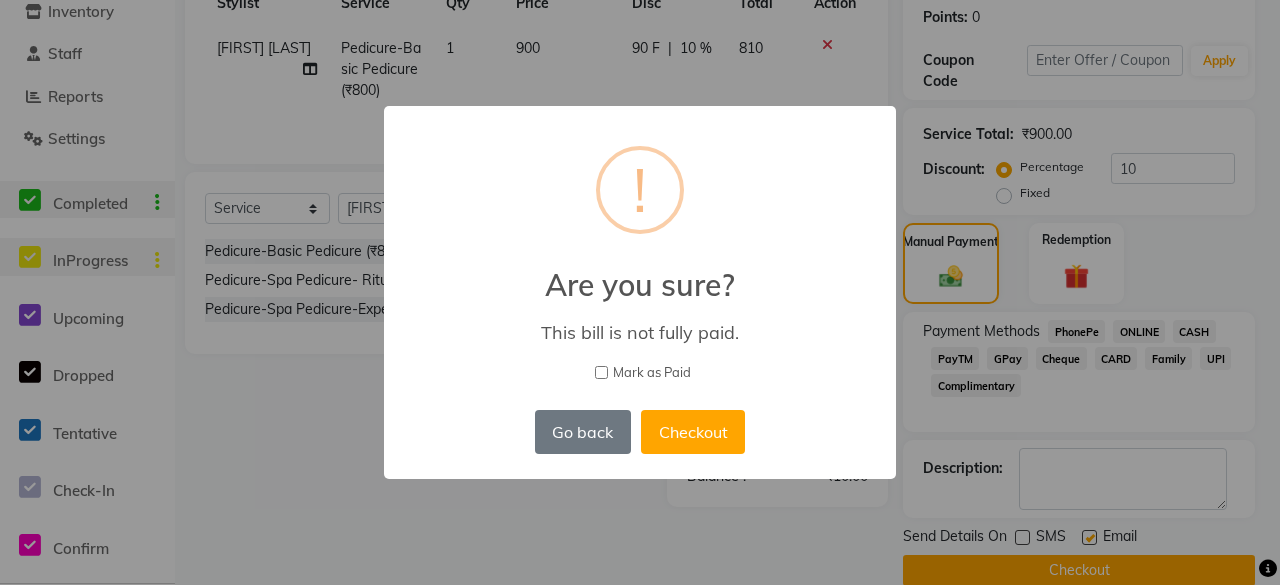 click on "Mark as Paid" at bounding box center (601, 372) 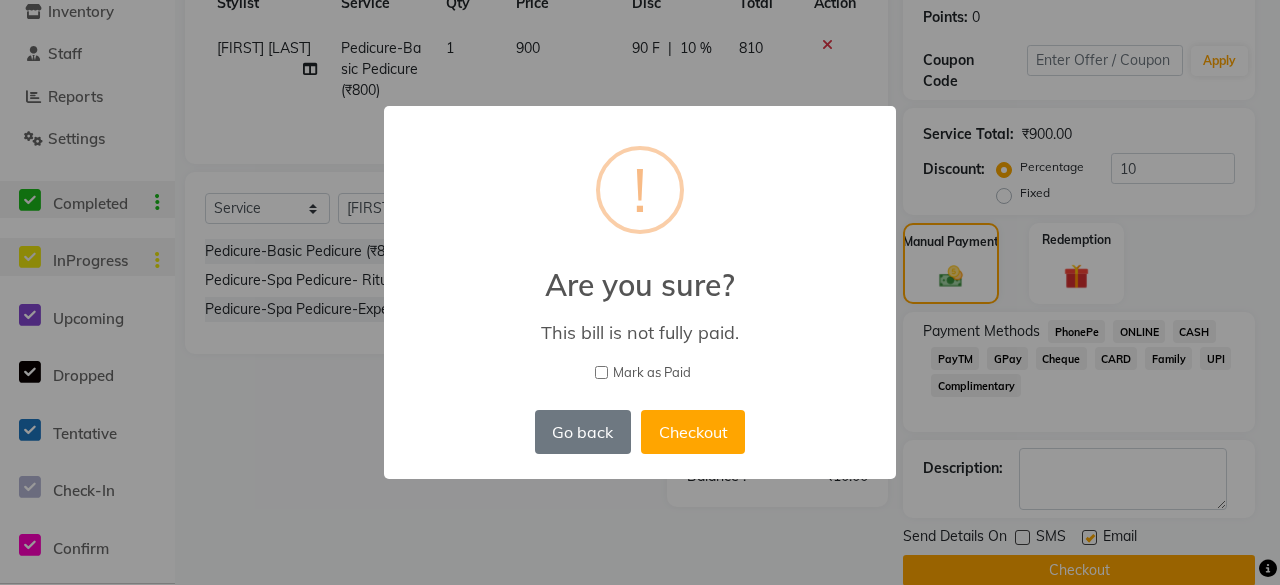 checkbox on "true" 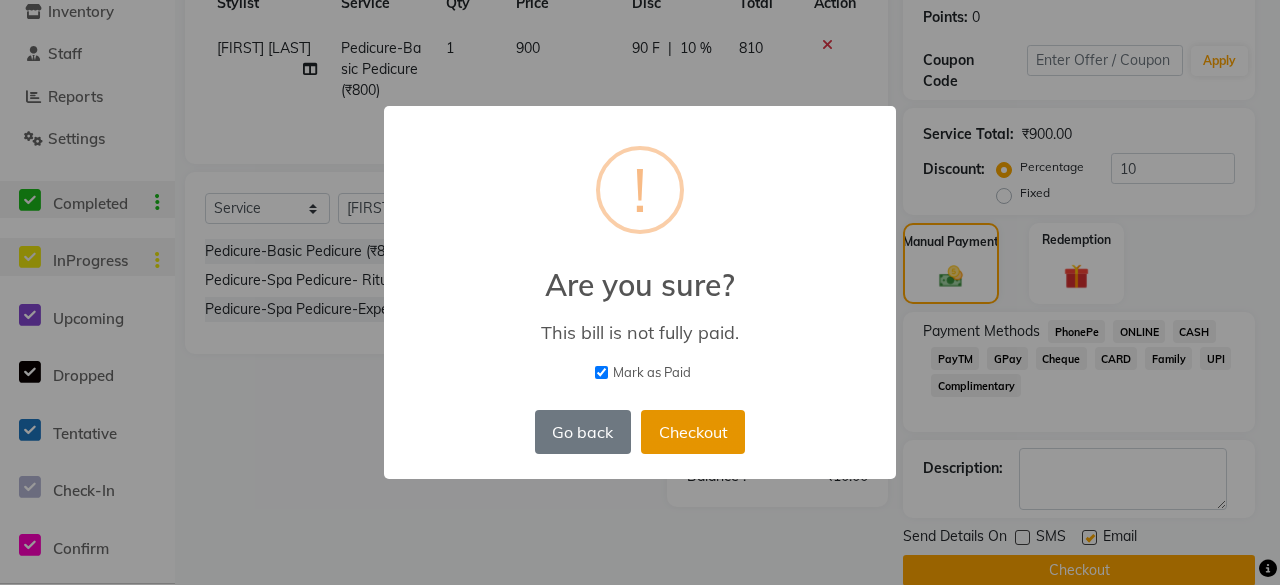 click on "Checkout" at bounding box center (693, 432) 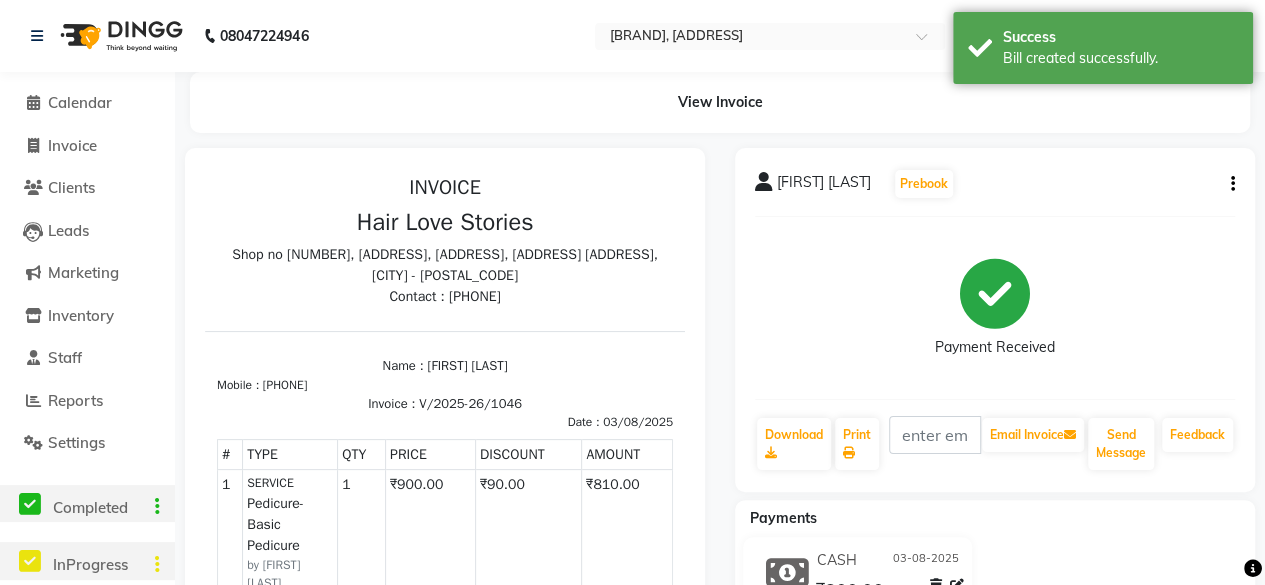 scroll, scrollTop: 0, scrollLeft: 0, axis: both 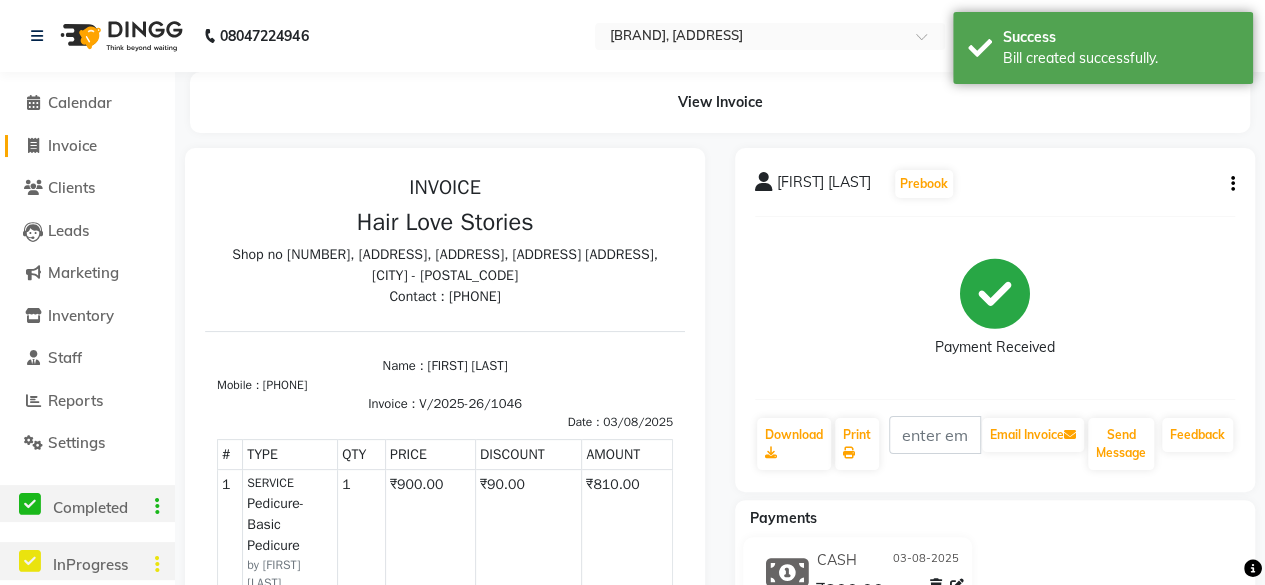 click on "Invoice" 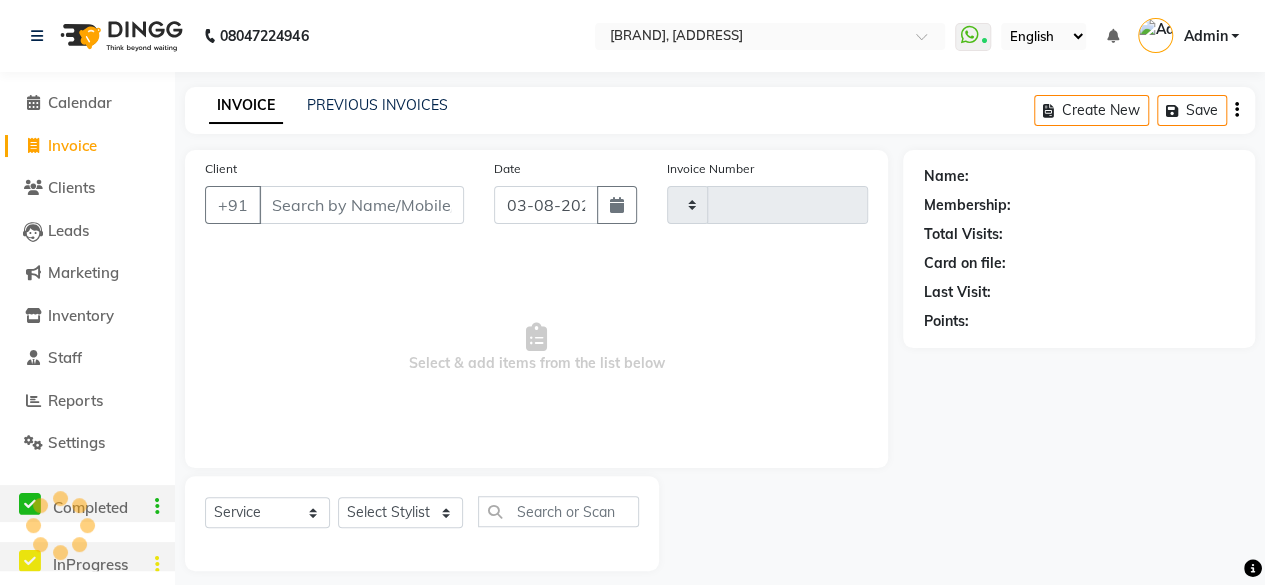scroll, scrollTop: 15, scrollLeft: 0, axis: vertical 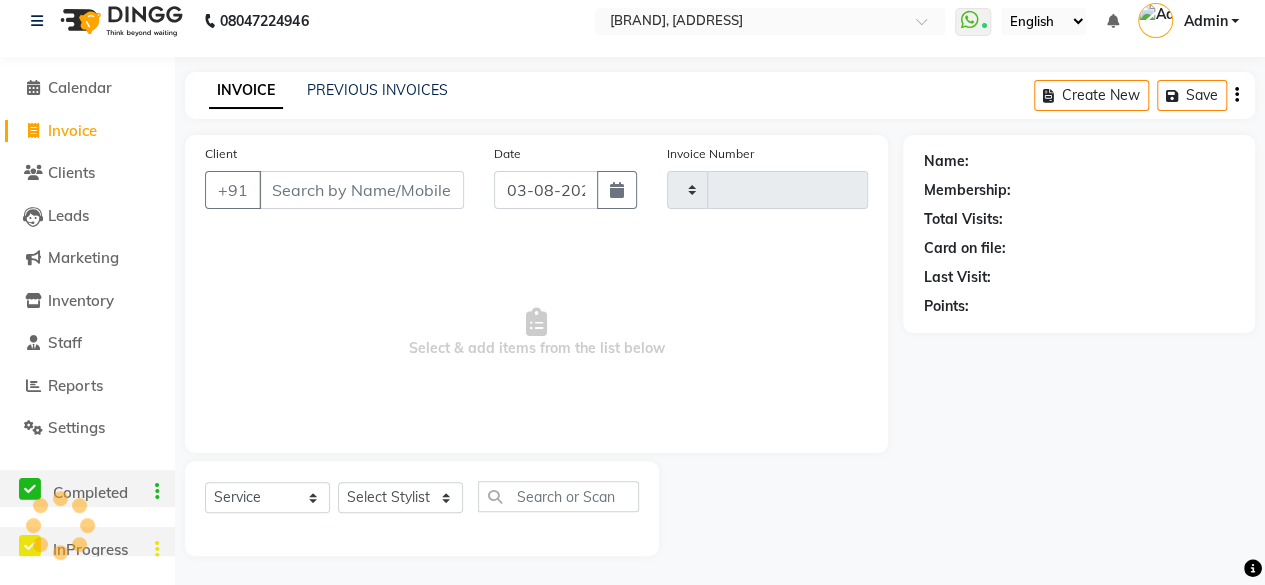 type on "1047" 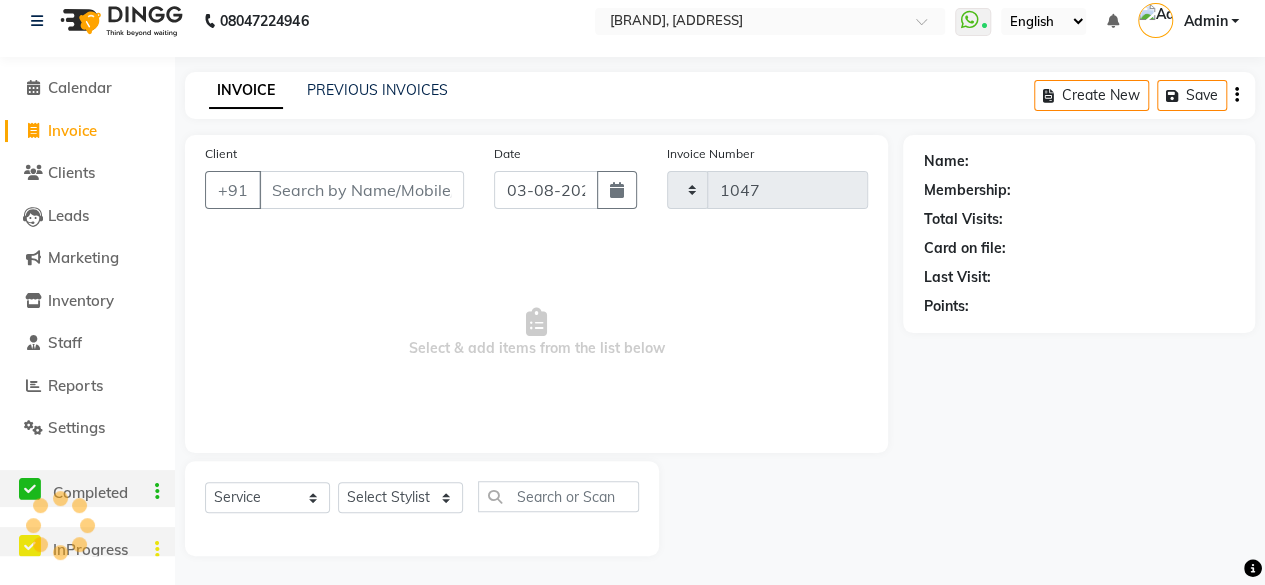 select on "3886" 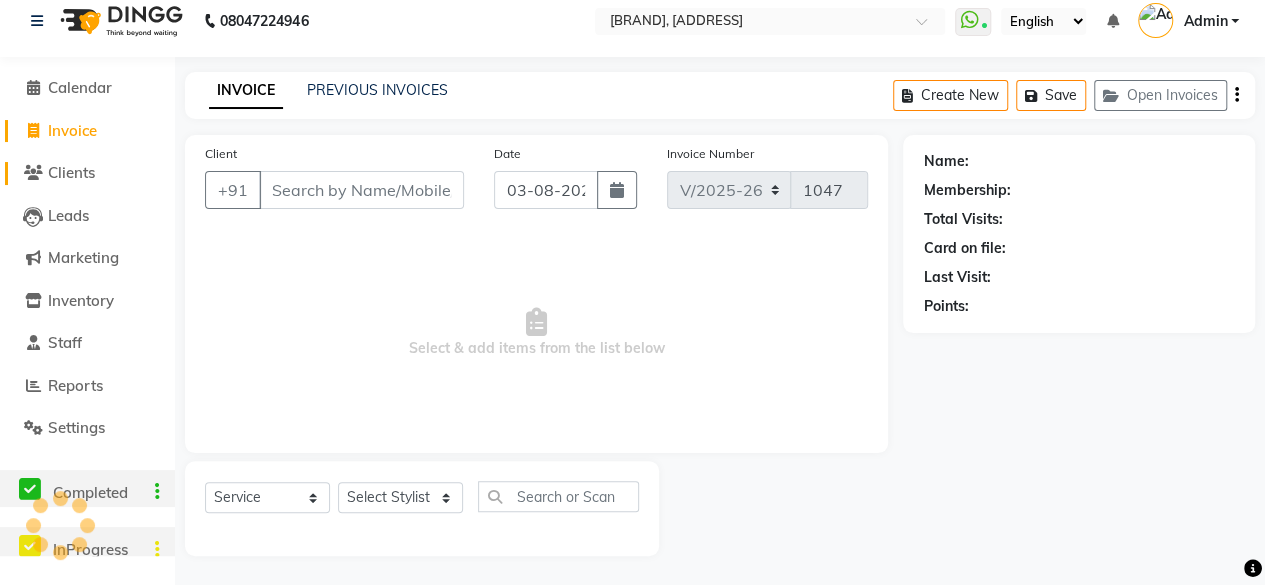 click on "Clients" 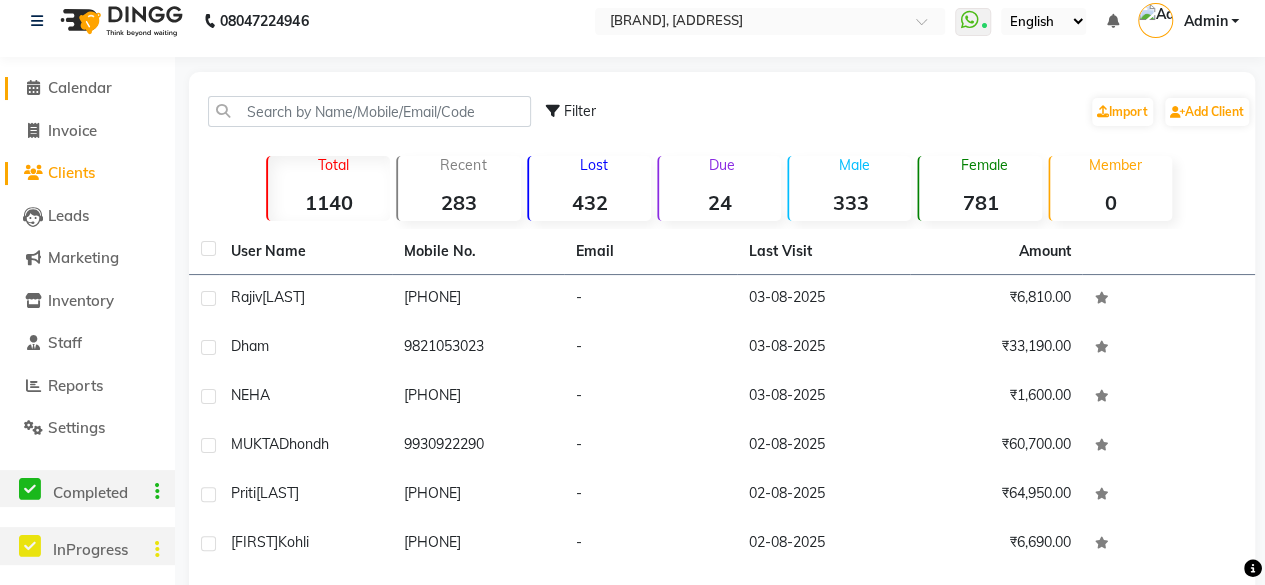 click on "Calendar" 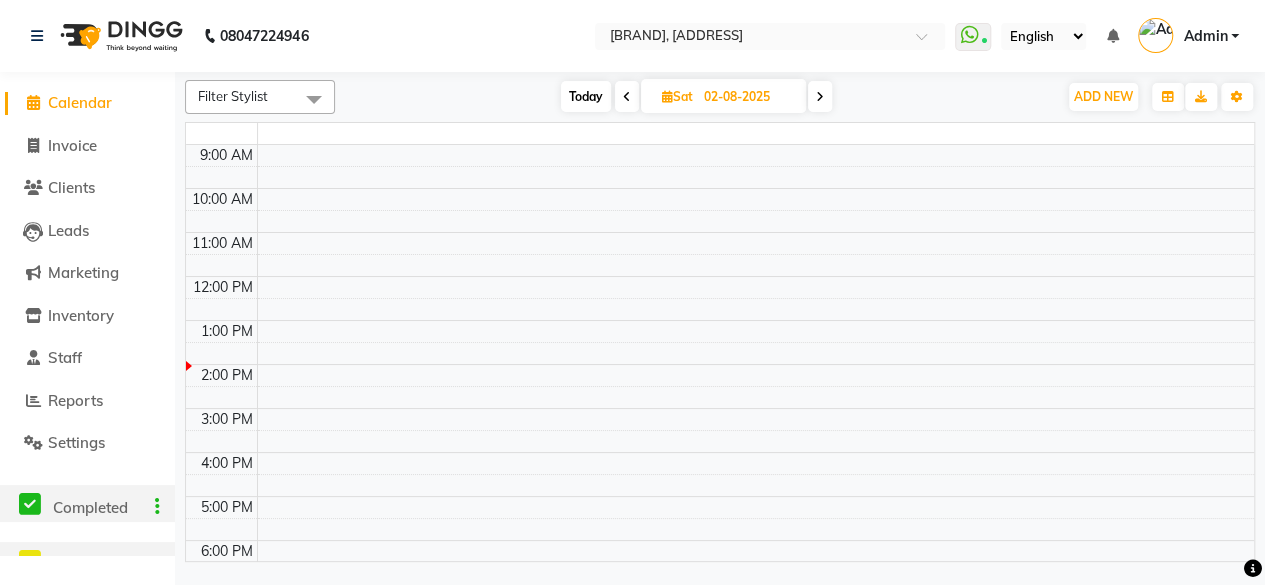scroll, scrollTop: 0, scrollLeft: 0, axis: both 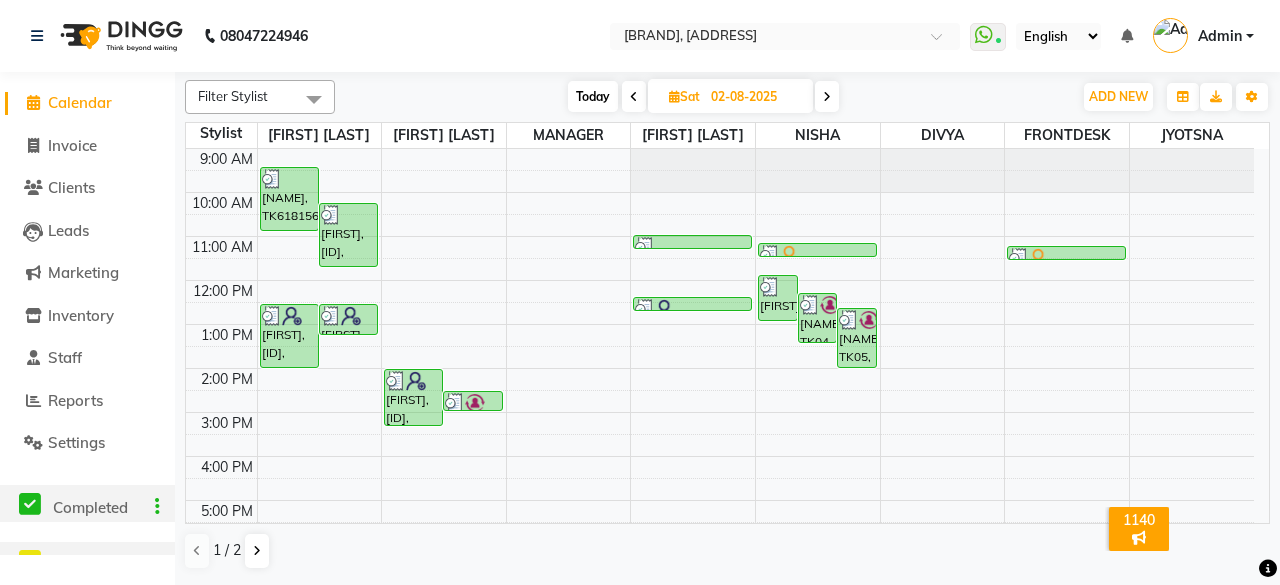 click on "Today" at bounding box center (593, 96) 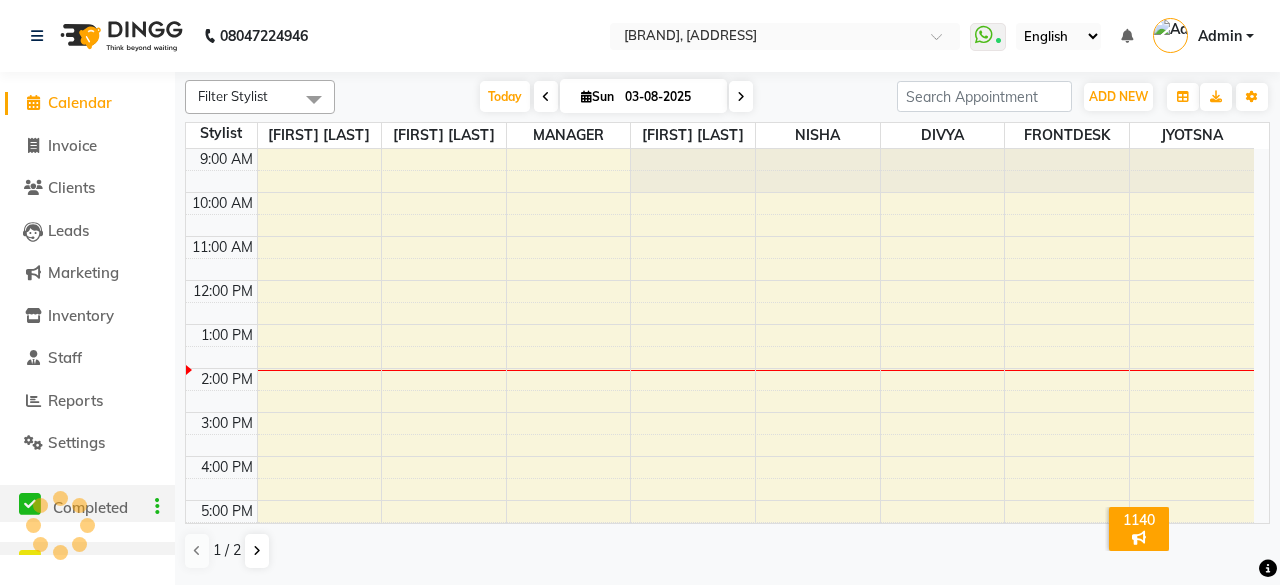 scroll, scrollTop: 218, scrollLeft: 0, axis: vertical 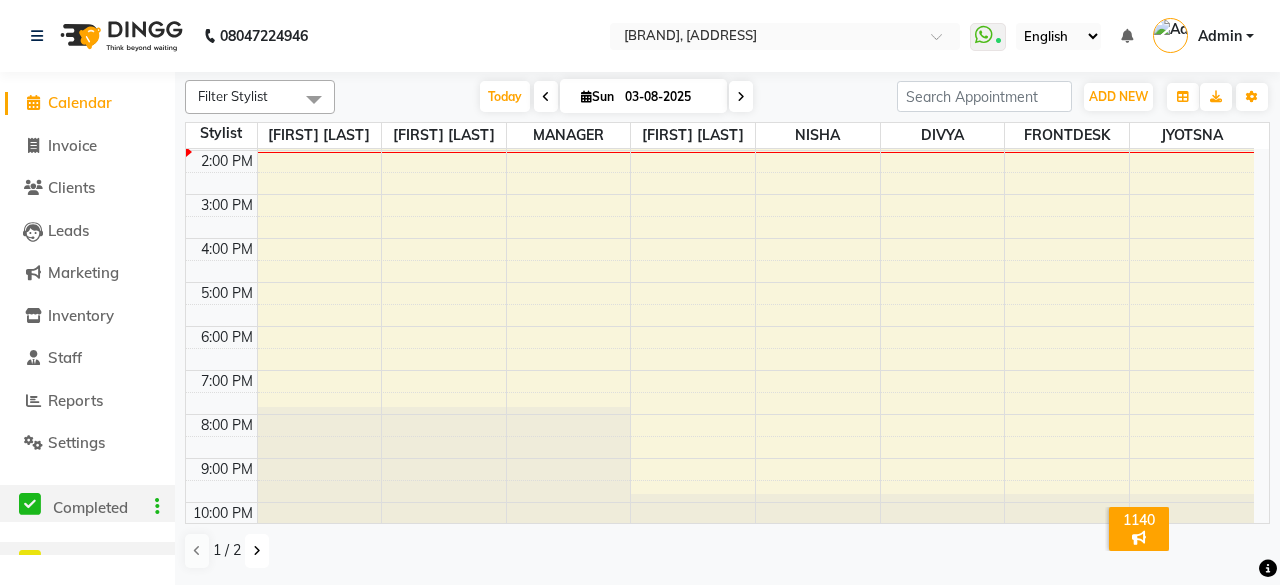 click at bounding box center (257, 551) 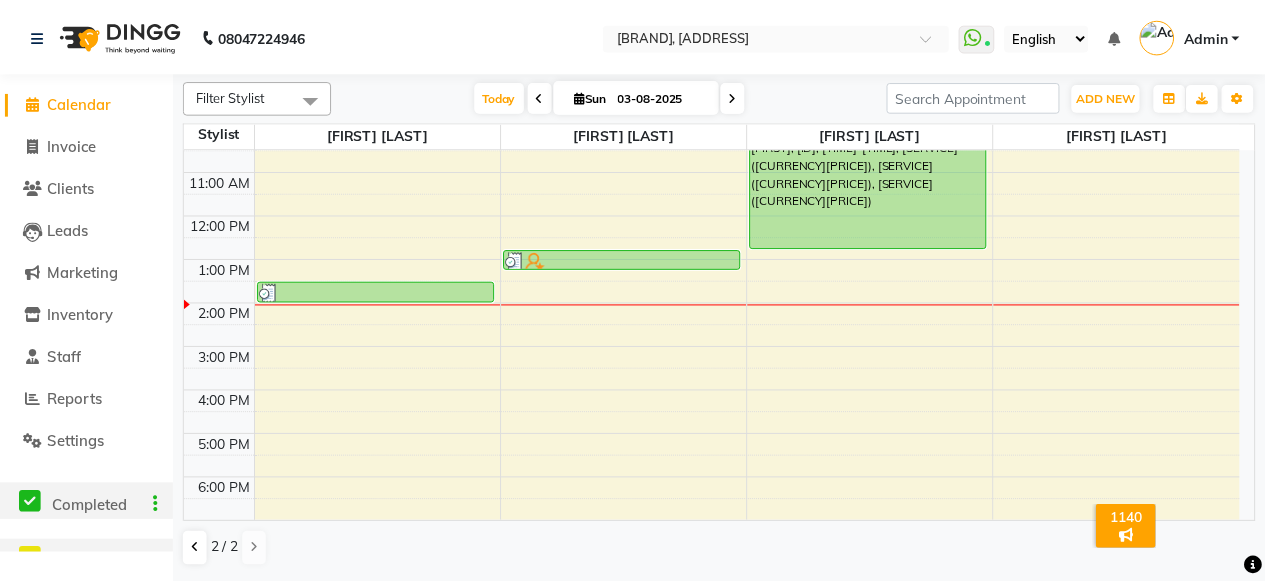 scroll, scrollTop: 0, scrollLeft: 0, axis: both 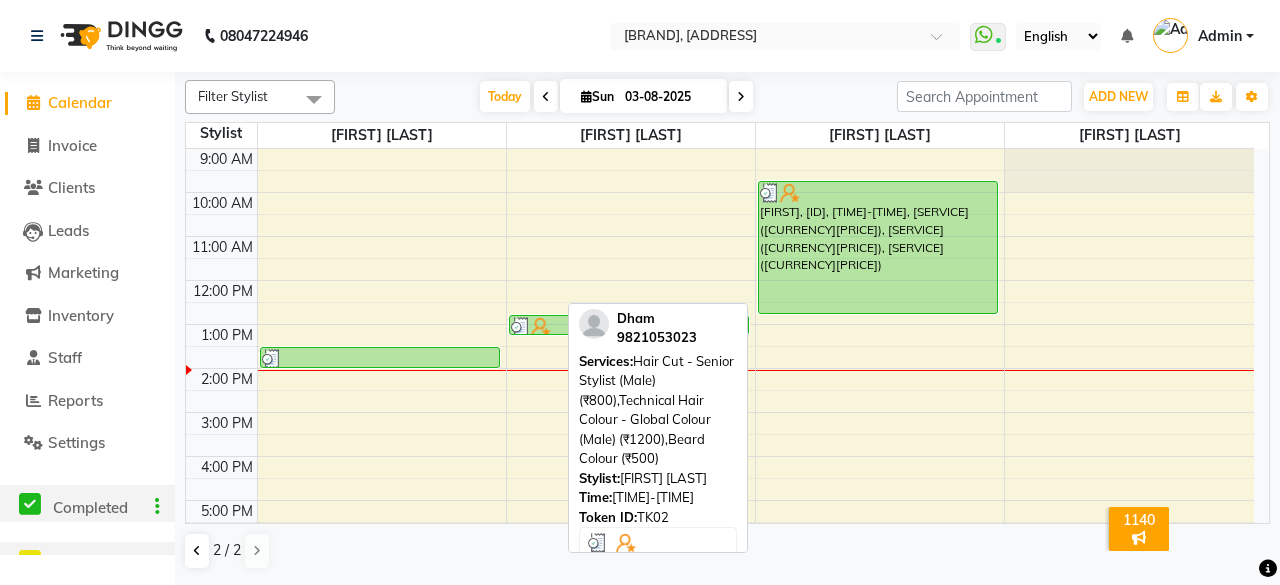 click on "[FIRST], [ID], [TIME]-[TIME], [SERVICE] ([CURRENCY][PRICE]), [SERVICE] ([CURRENCY][PRICE]), [SERVICE] ([CURRENCY][PRICE])" at bounding box center (878, 247) 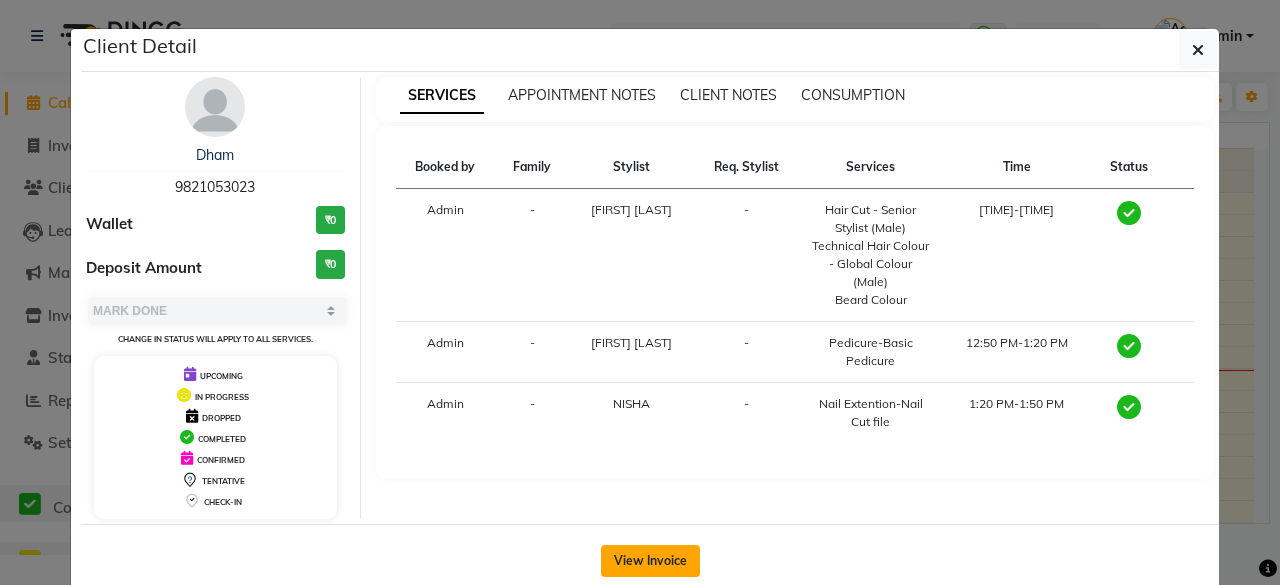 click on "View Invoice" 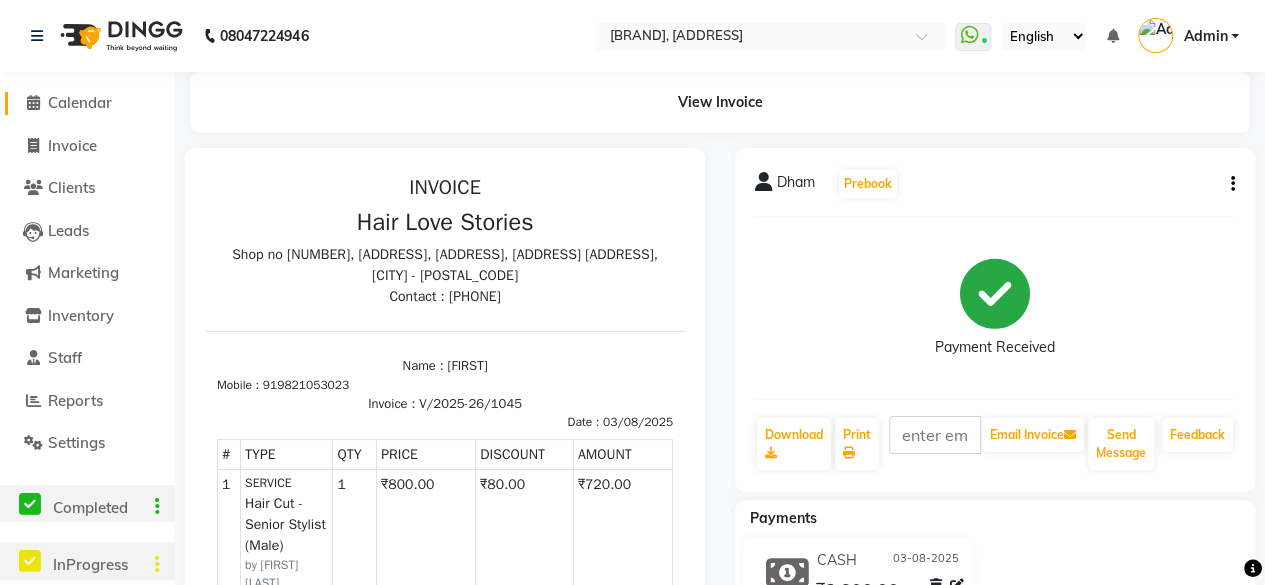 scroll, scrollTop: 512, scrollLeft: 0, axis: vertical 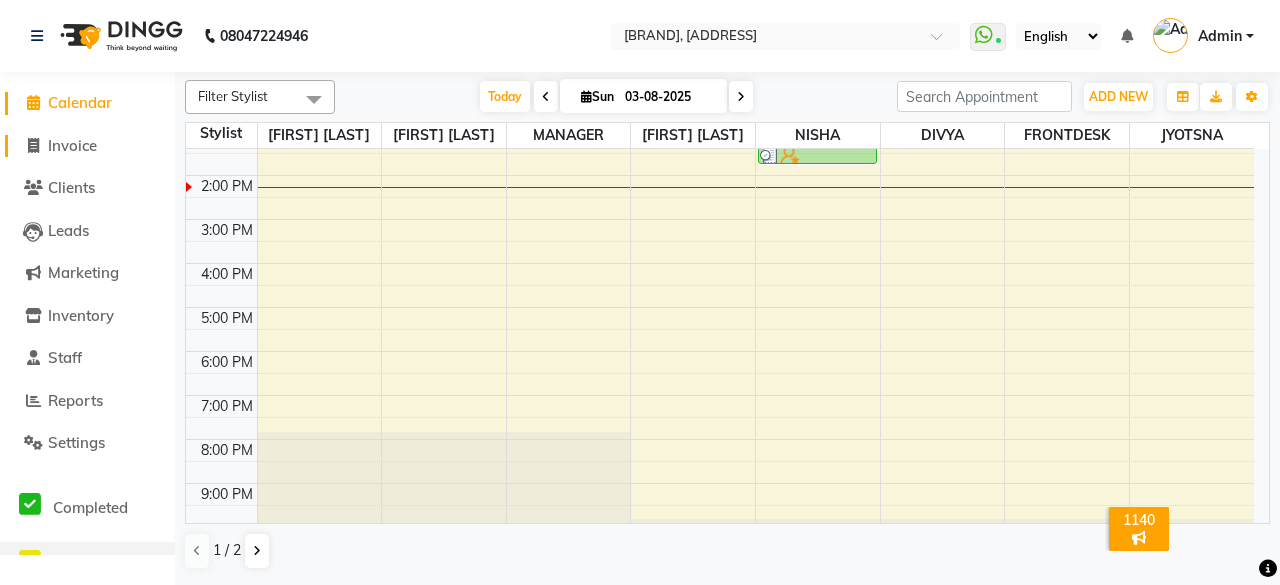 click on "Invoice" 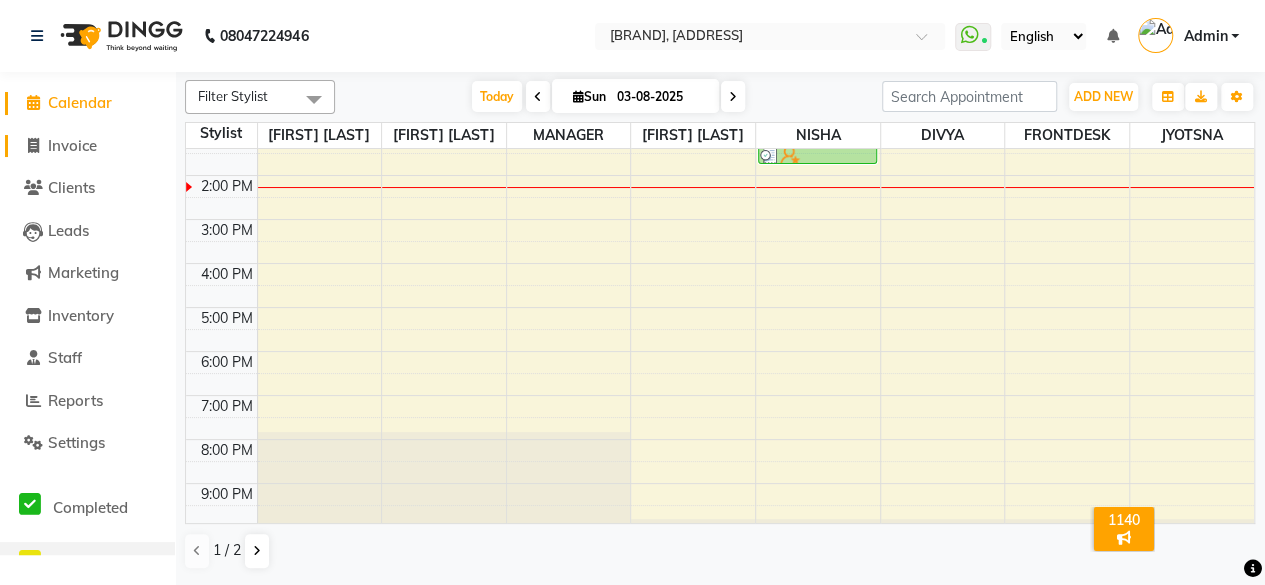 select on "3886" 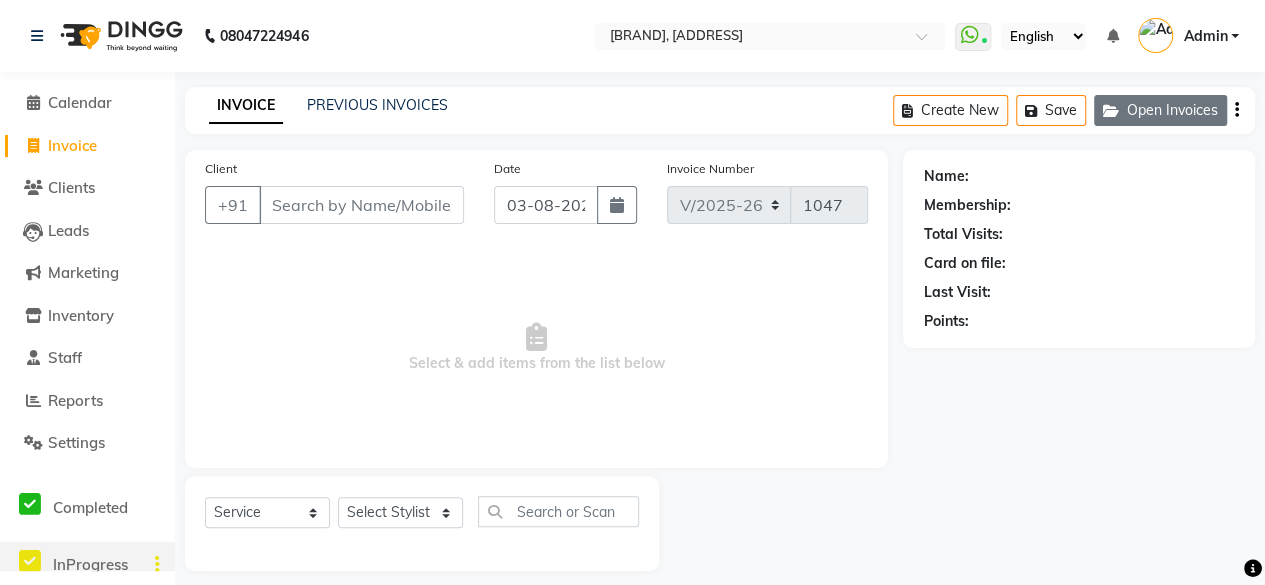 click on "Open Invoices" 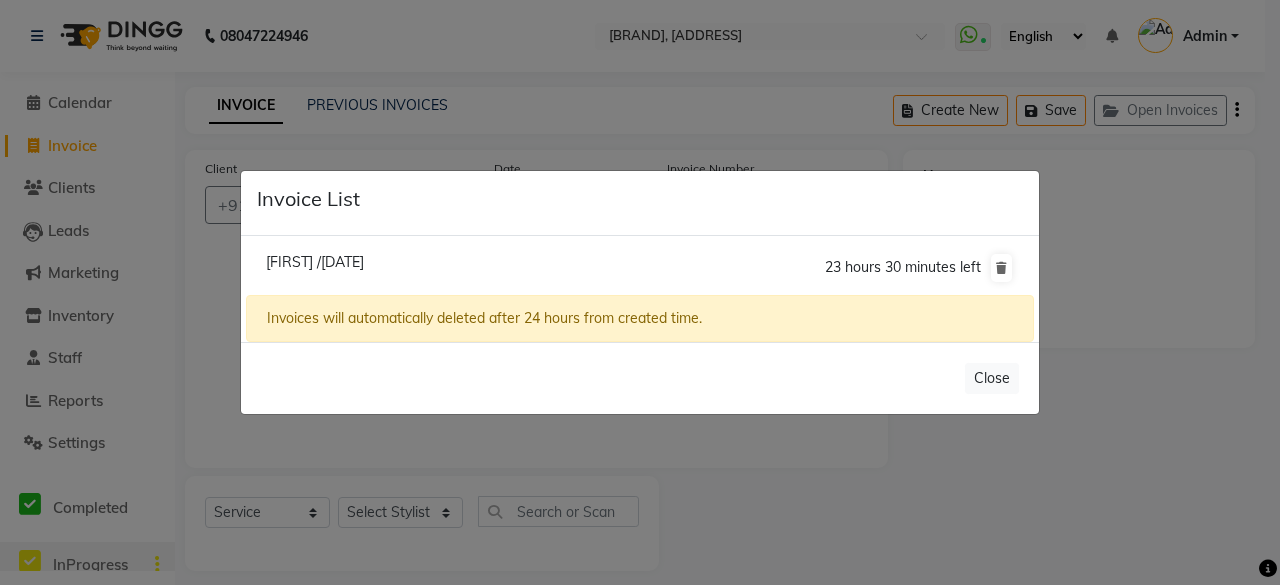 click on "[FIRST] /[DATE]" 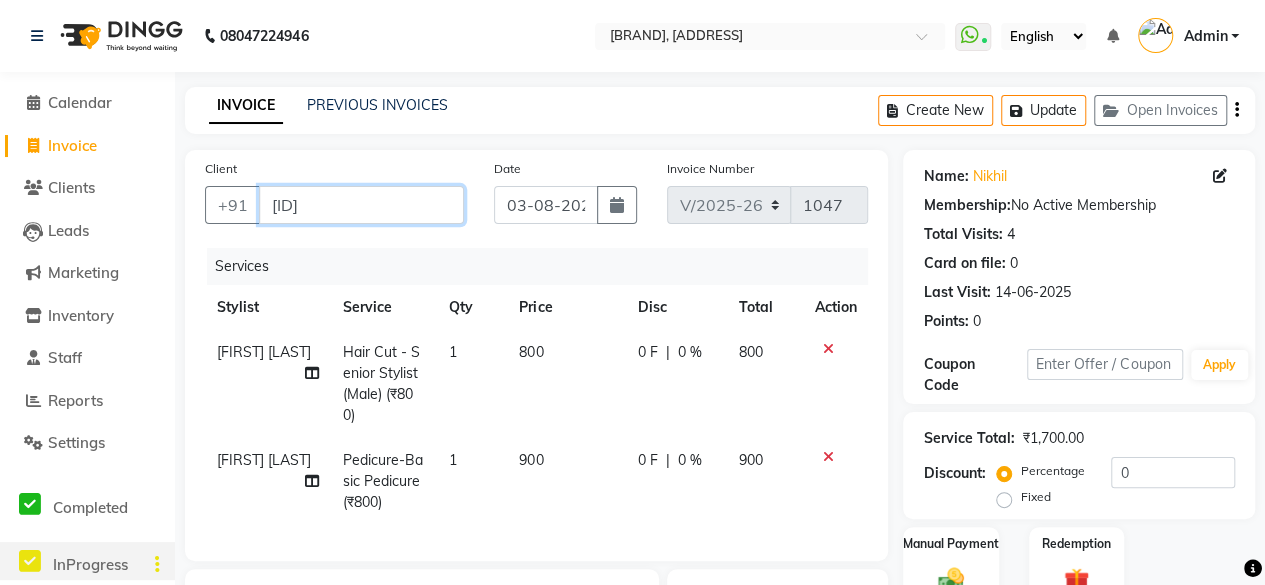 click on "[ID]" at bounding box center [361, 205] 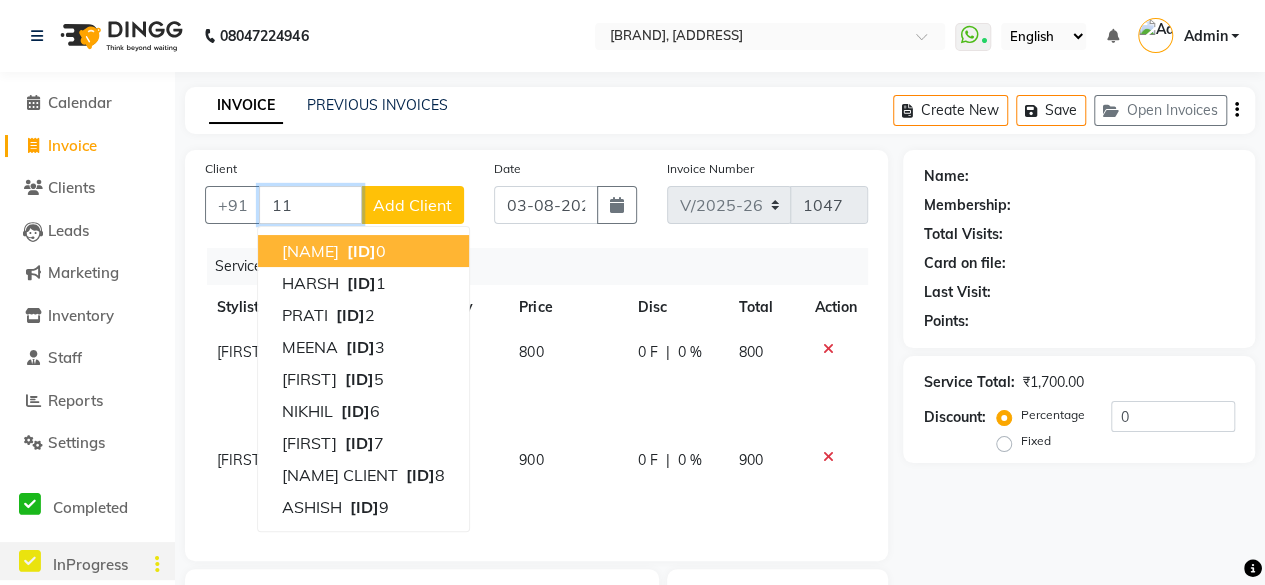 type on "1" 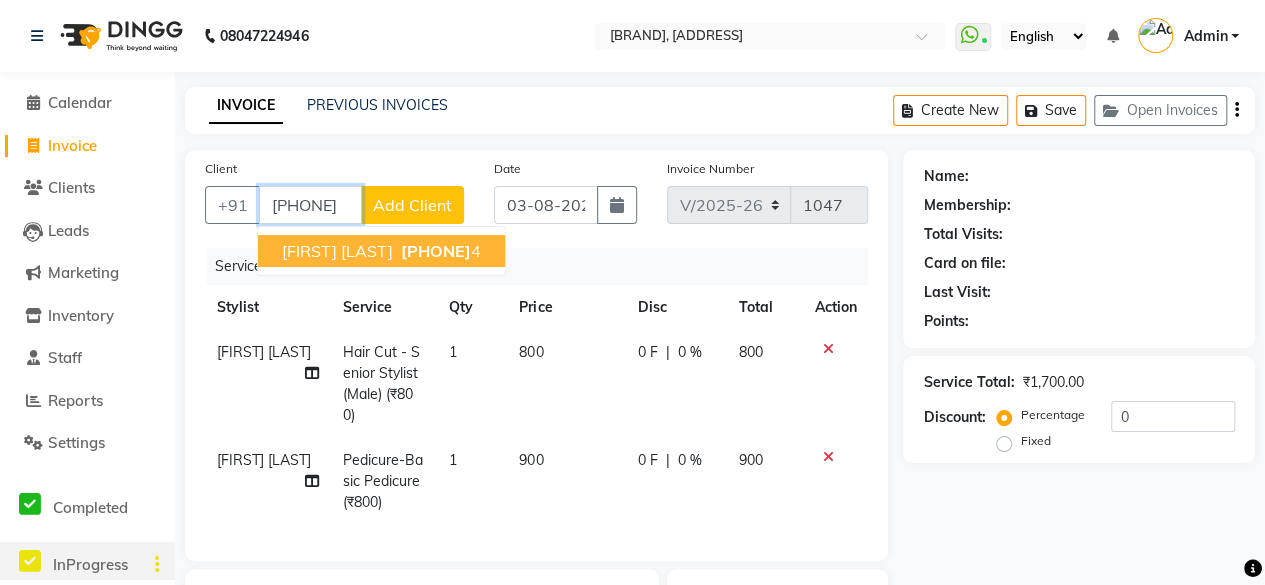click on "[PHONE]" at bounding box center (436, 251) 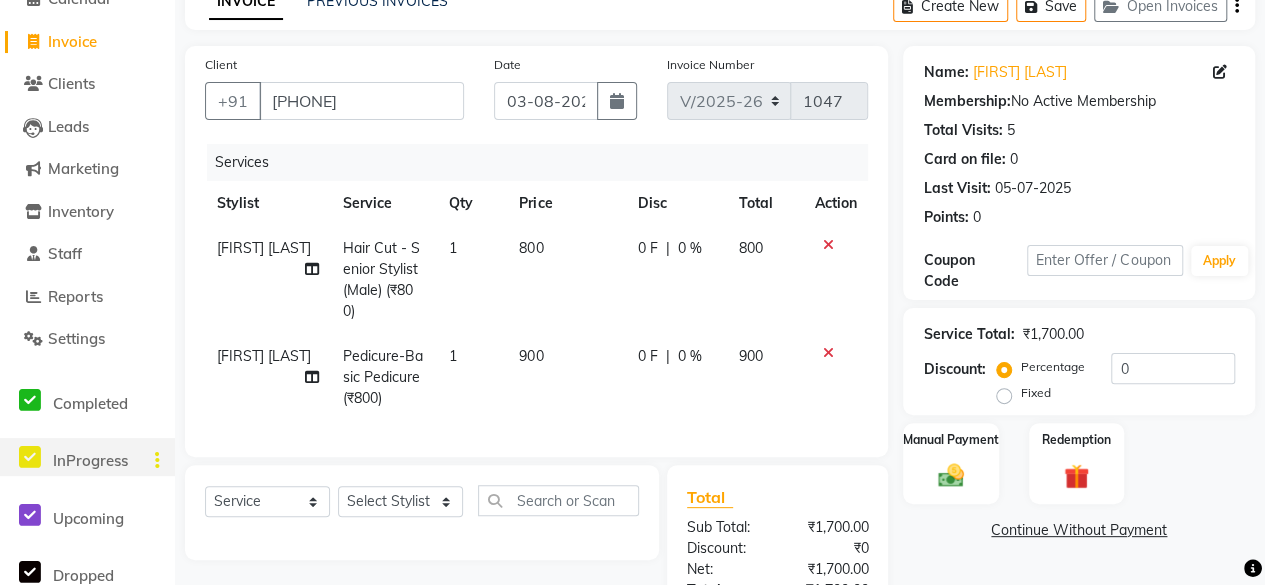 scroll, scrollTop: 250, scrollLeft: 0, axis: vertical 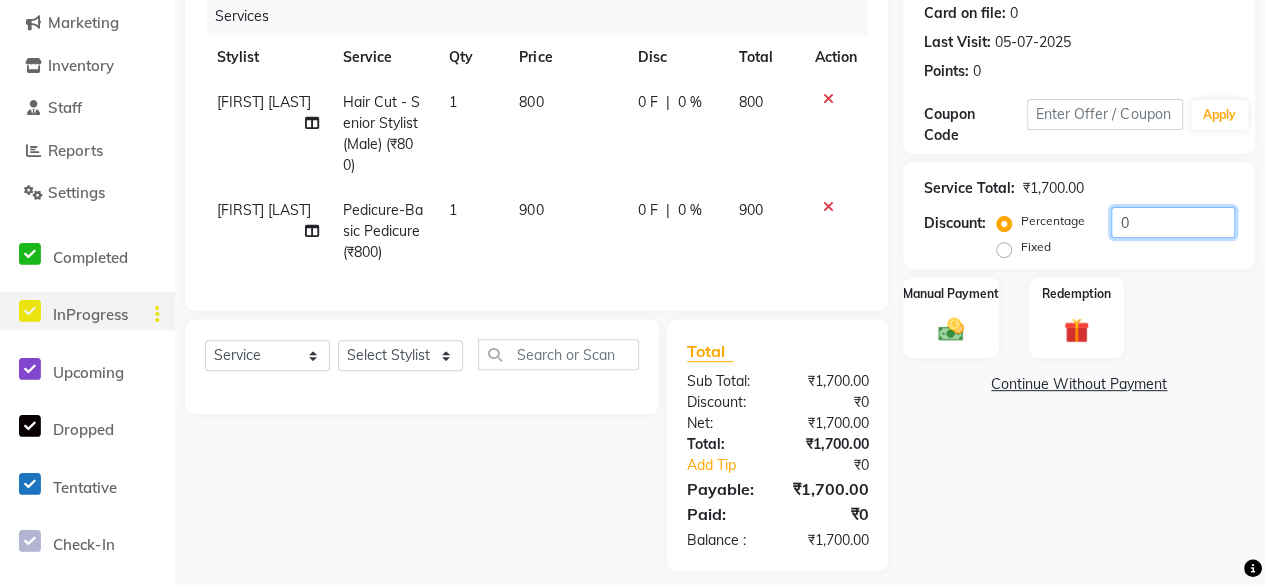 click on "0" 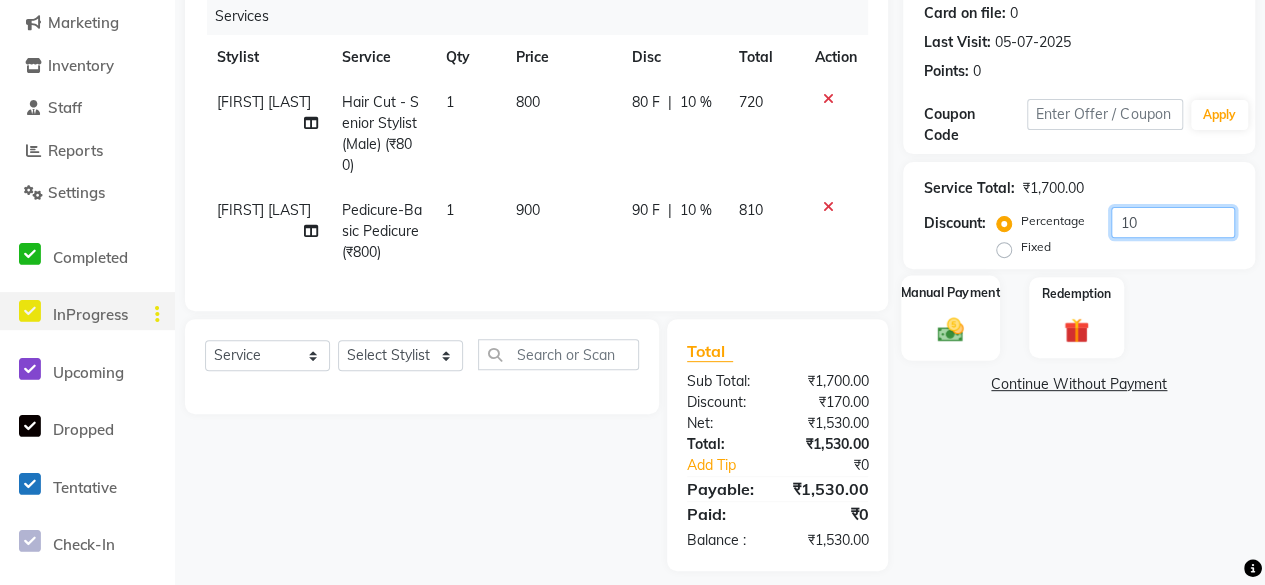 type on "10" 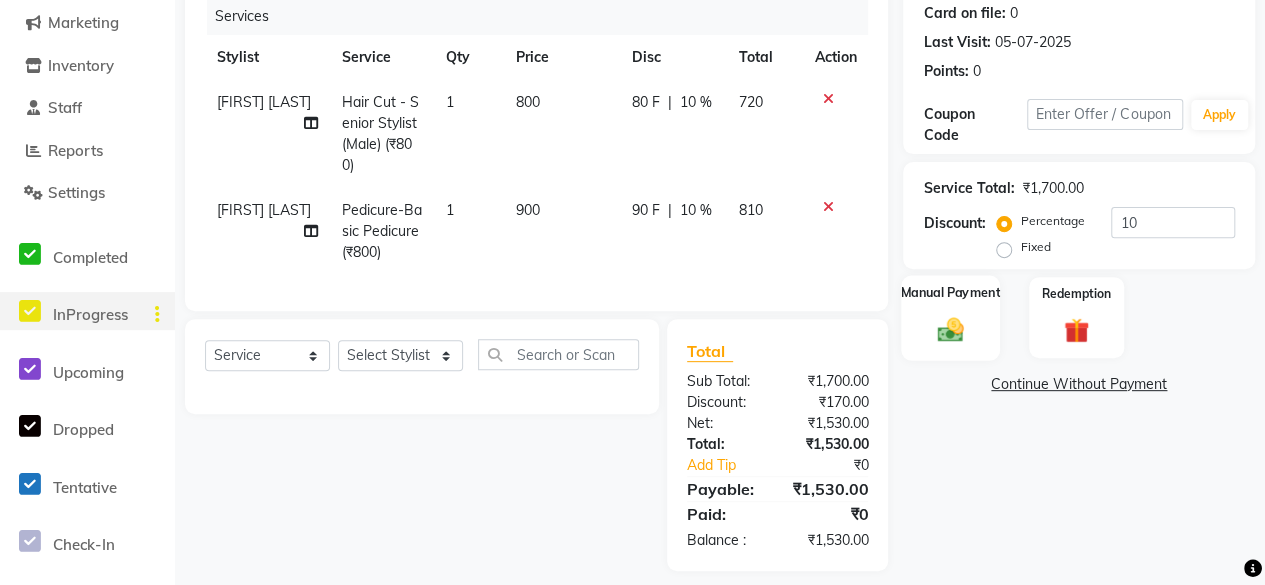 click on "Manual Payment" 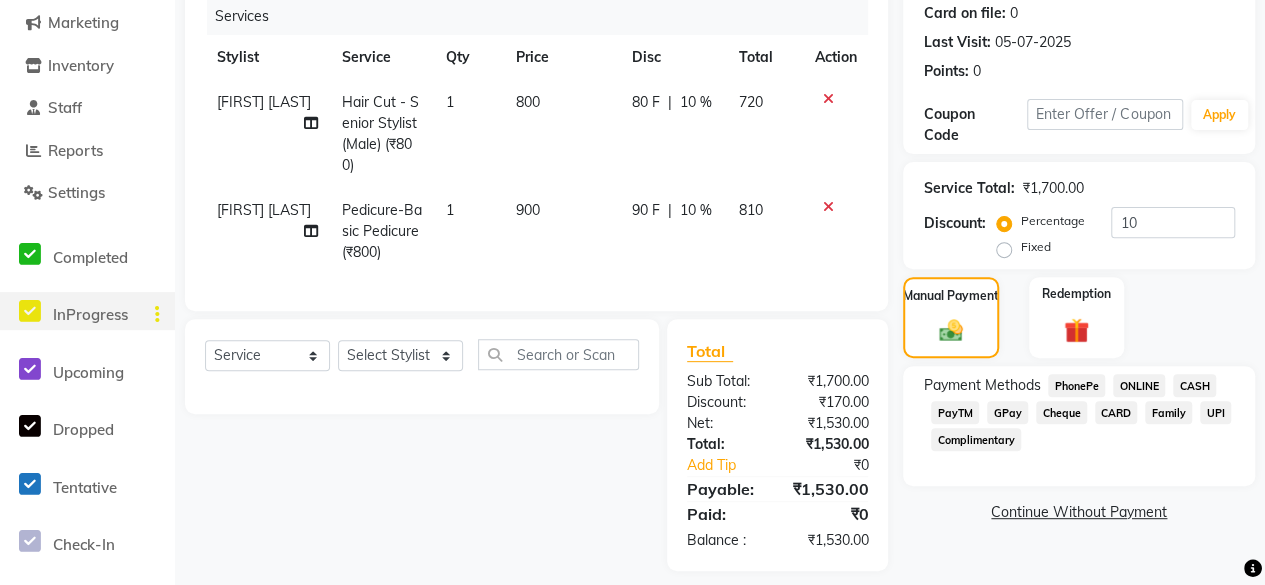 click on "GPay" 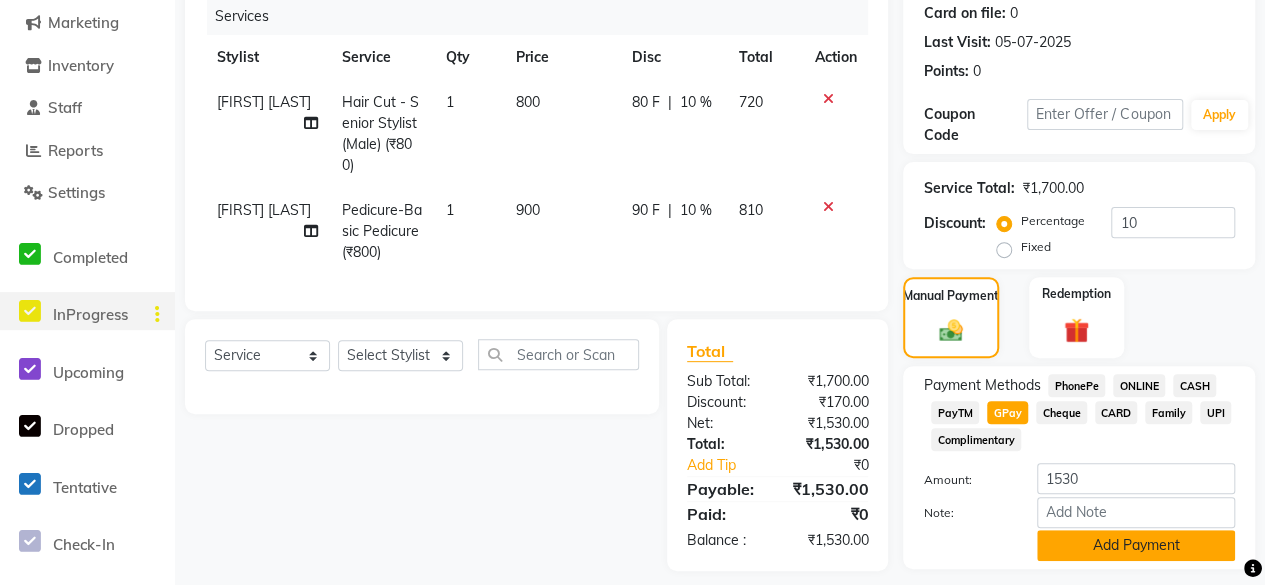 click on "Add Payment" 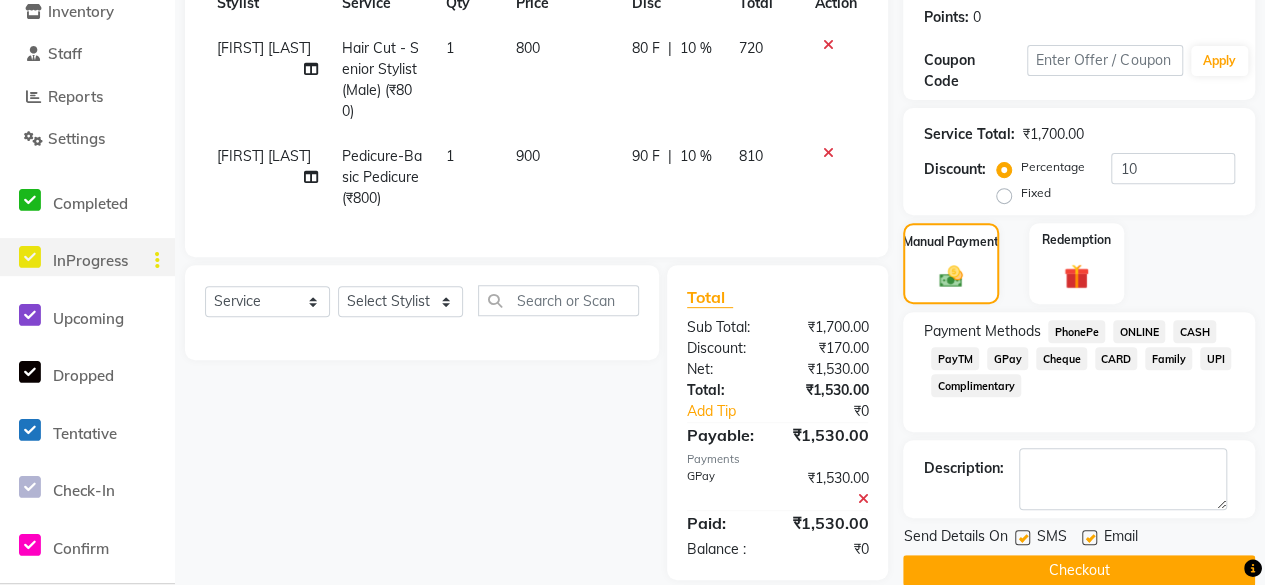scroll, scrollTop: 342, scrollLeft: 0, axis: vertical 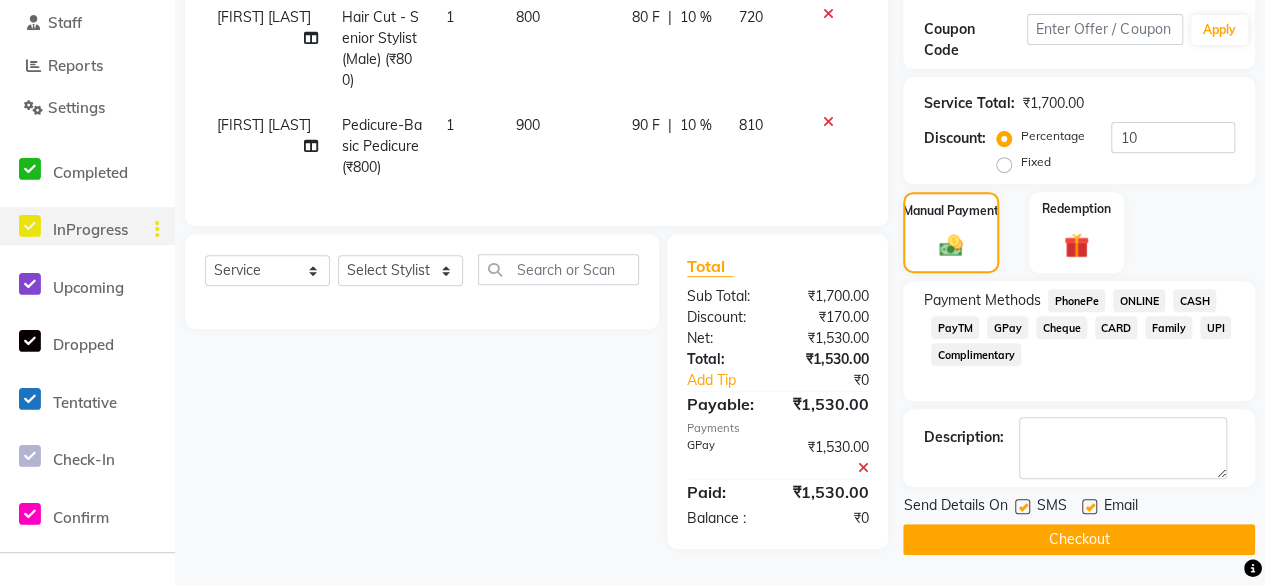 click on "Checkout" 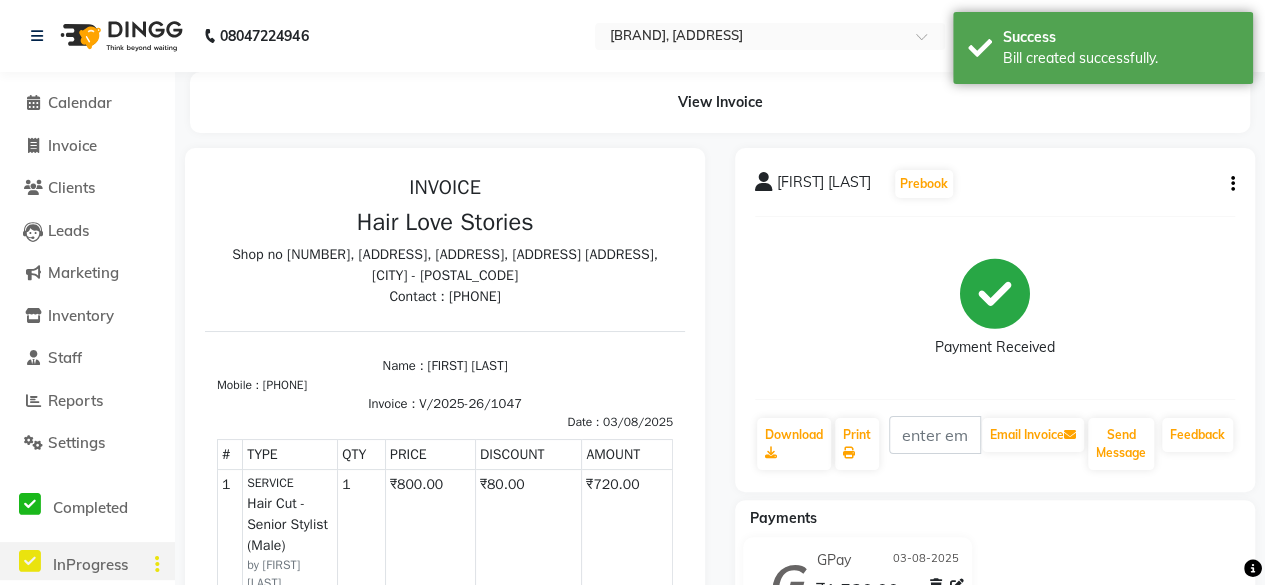 scroll, scrollTop: 0, scrollLeft: 0, axis: both 